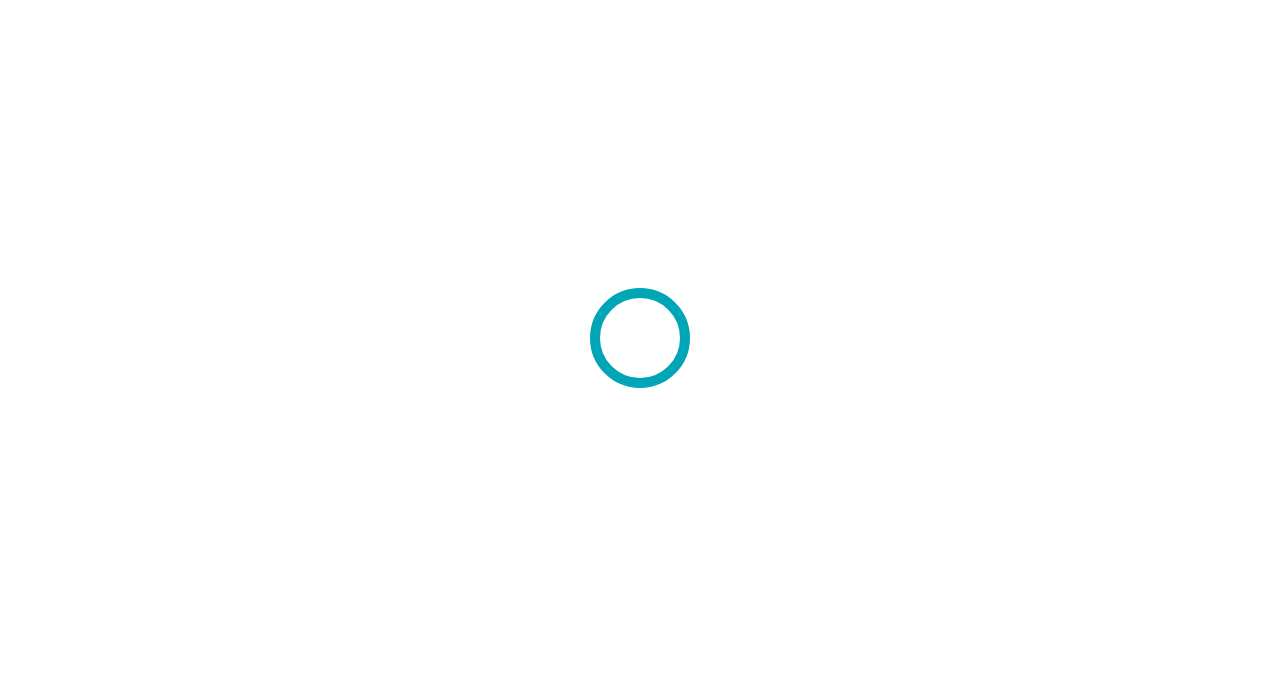 scroll, scrollTop: 0, scrollLeft: 0, axis: both 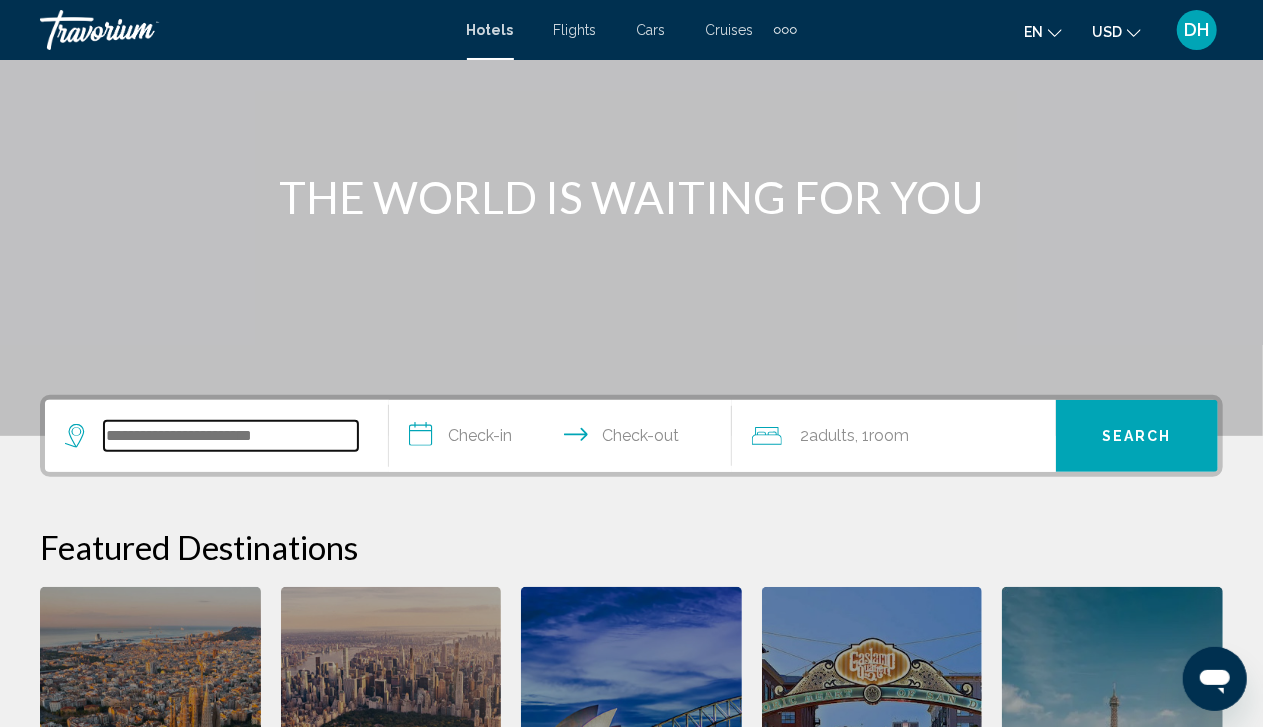 click at bounding box center (231, 436) 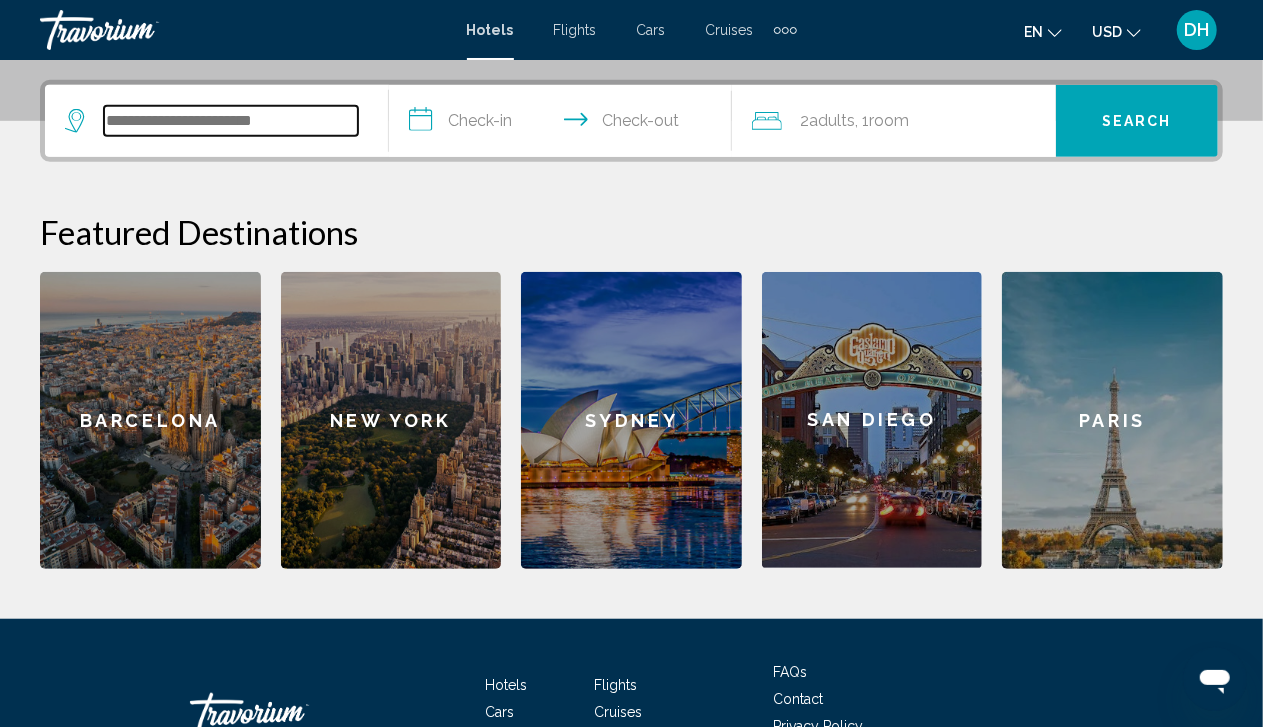 scroll, scrollTop: 494, scrollLeft: 0, axis: vertical 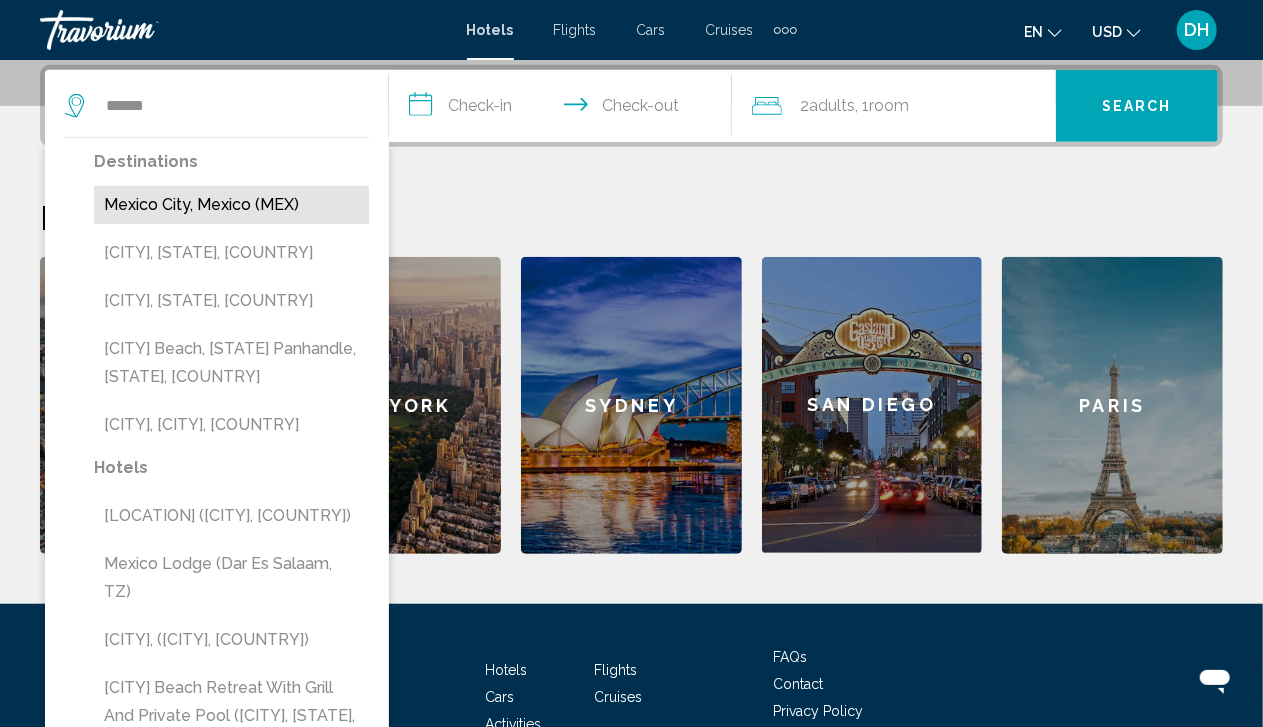 click on "Mexico City, Mexico (MEX)" at bounding box center [231, 205] 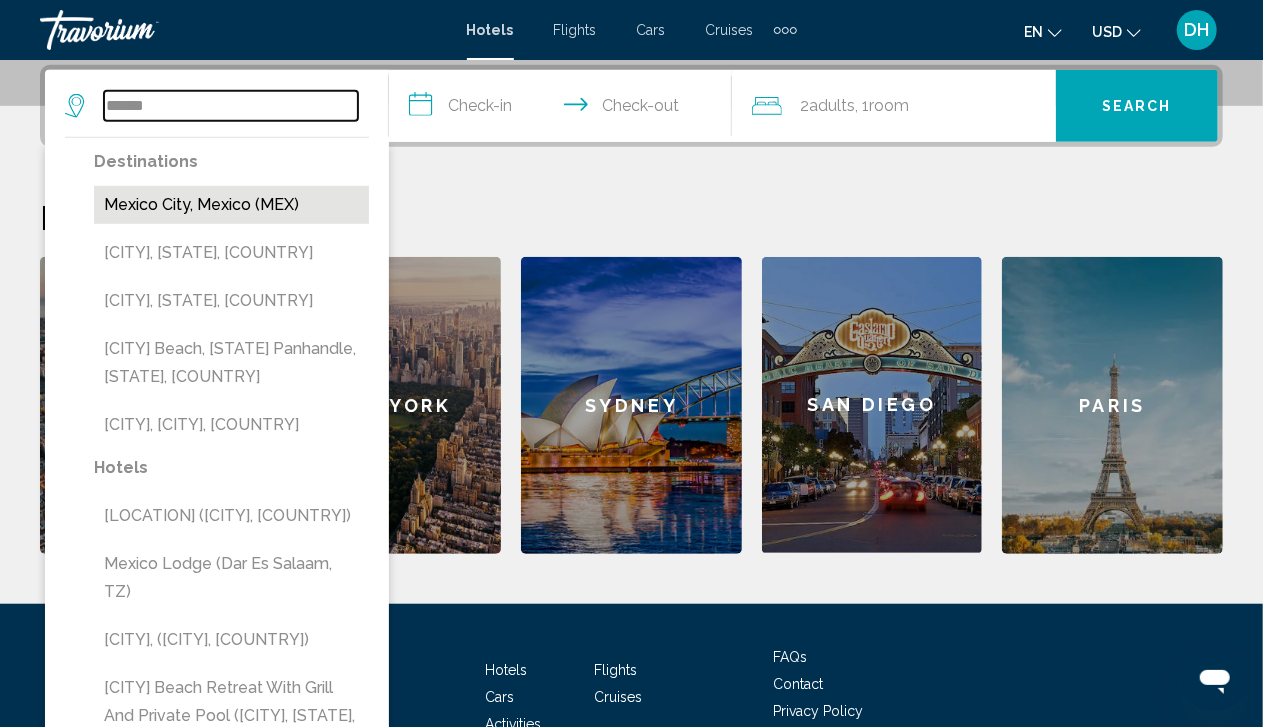 type on "**********" 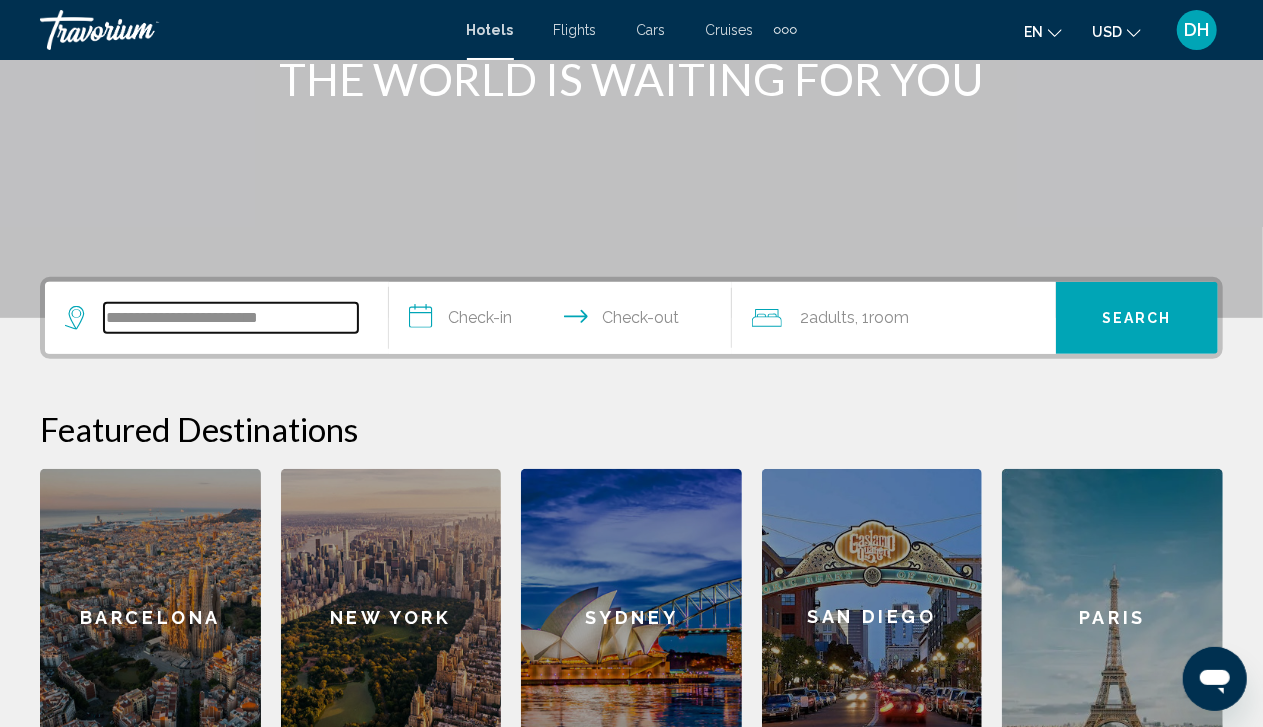 scroll, scrollTop: 282, scrollLeft: 0, axis: vertical 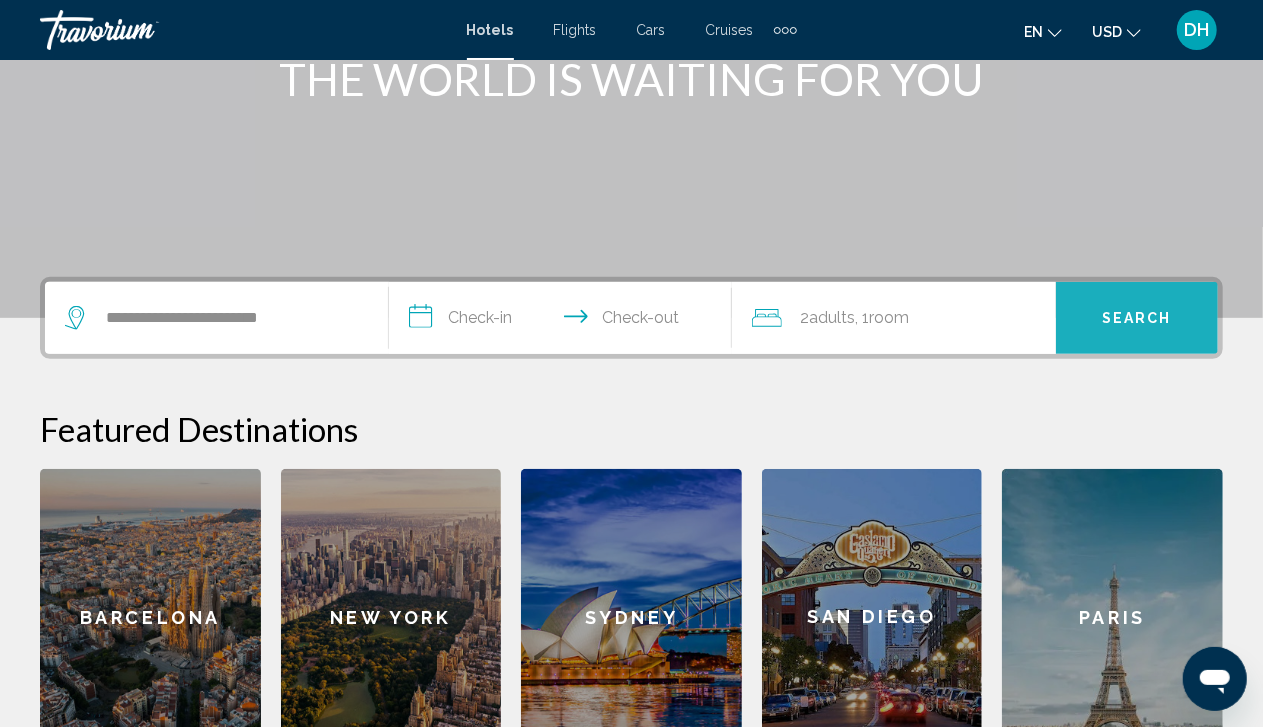 click on "Search" at bounding box center (1137, 318) 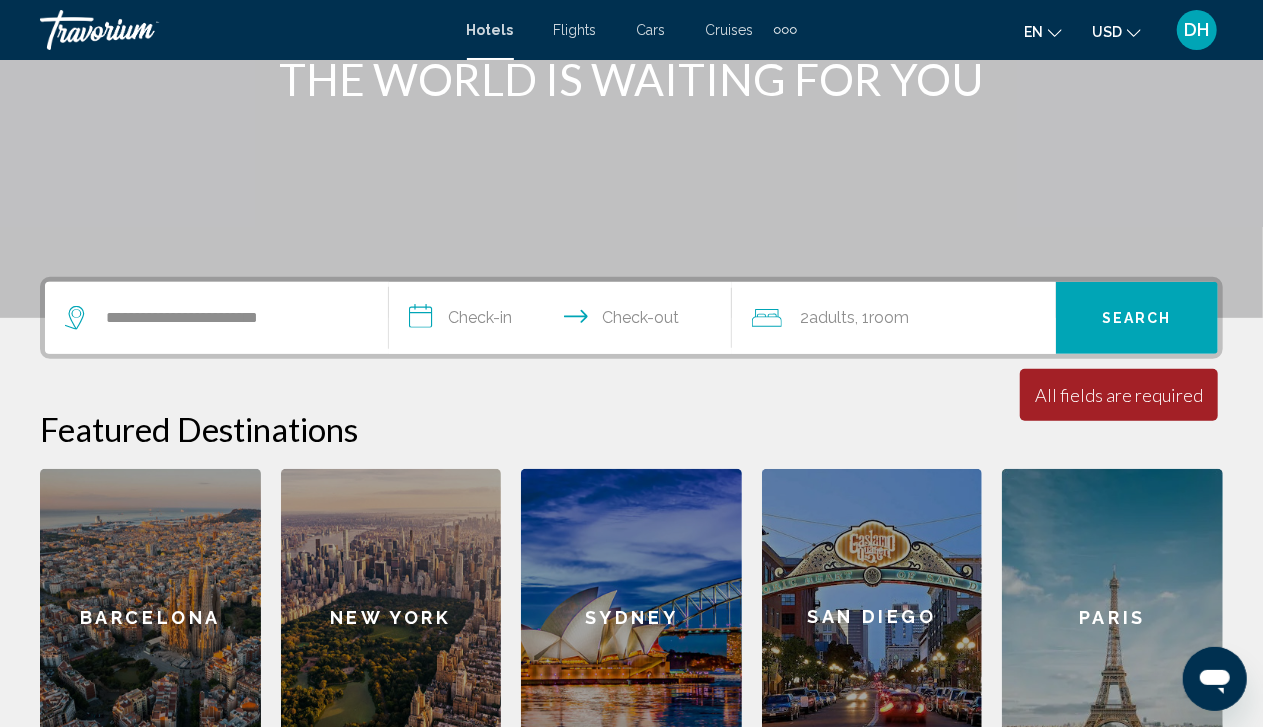 click on "**********" at bounding box center [565, 321] 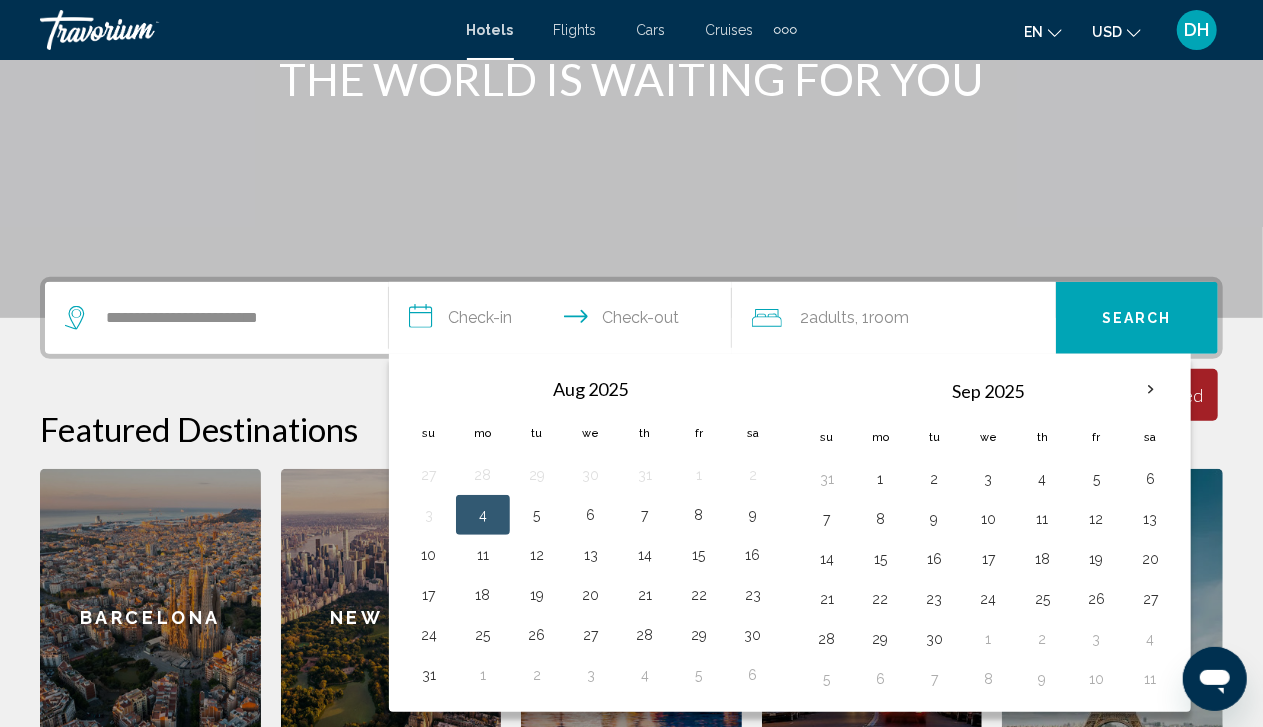 scroll, scrollTop: 494, scrollLeft: 0, axis: vertical 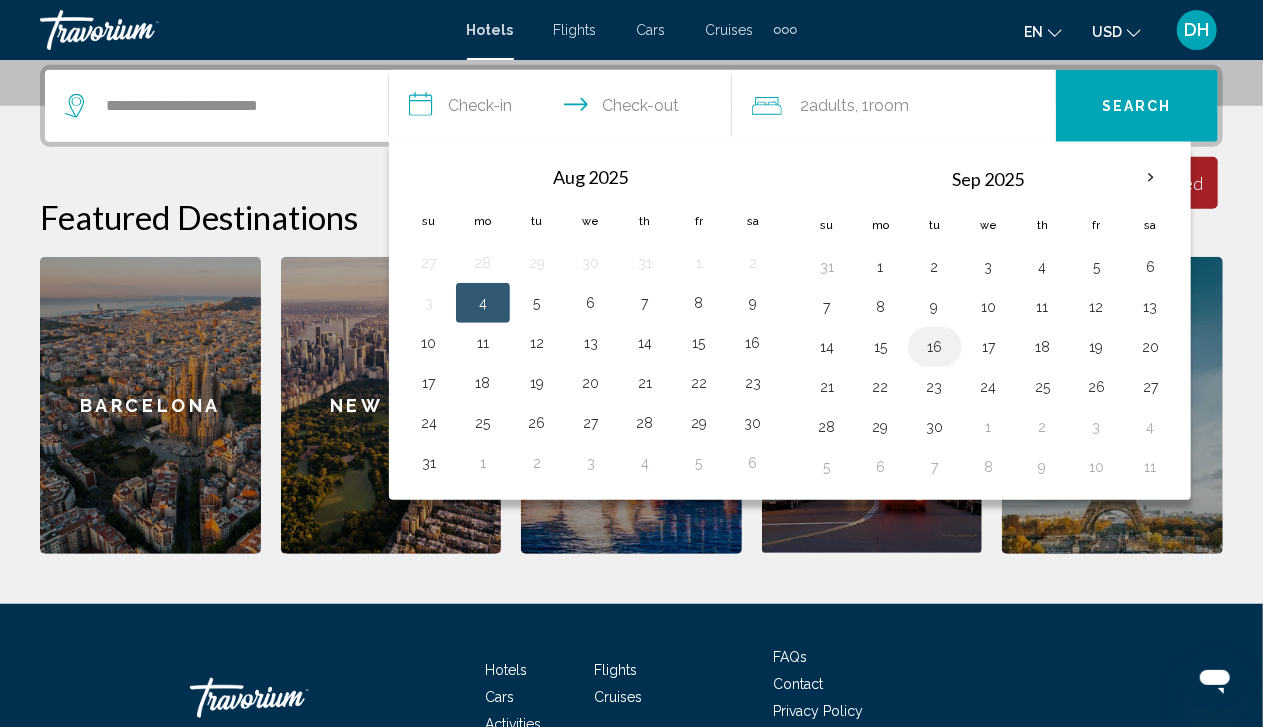 click on "16" at bounding box center [935, 347] 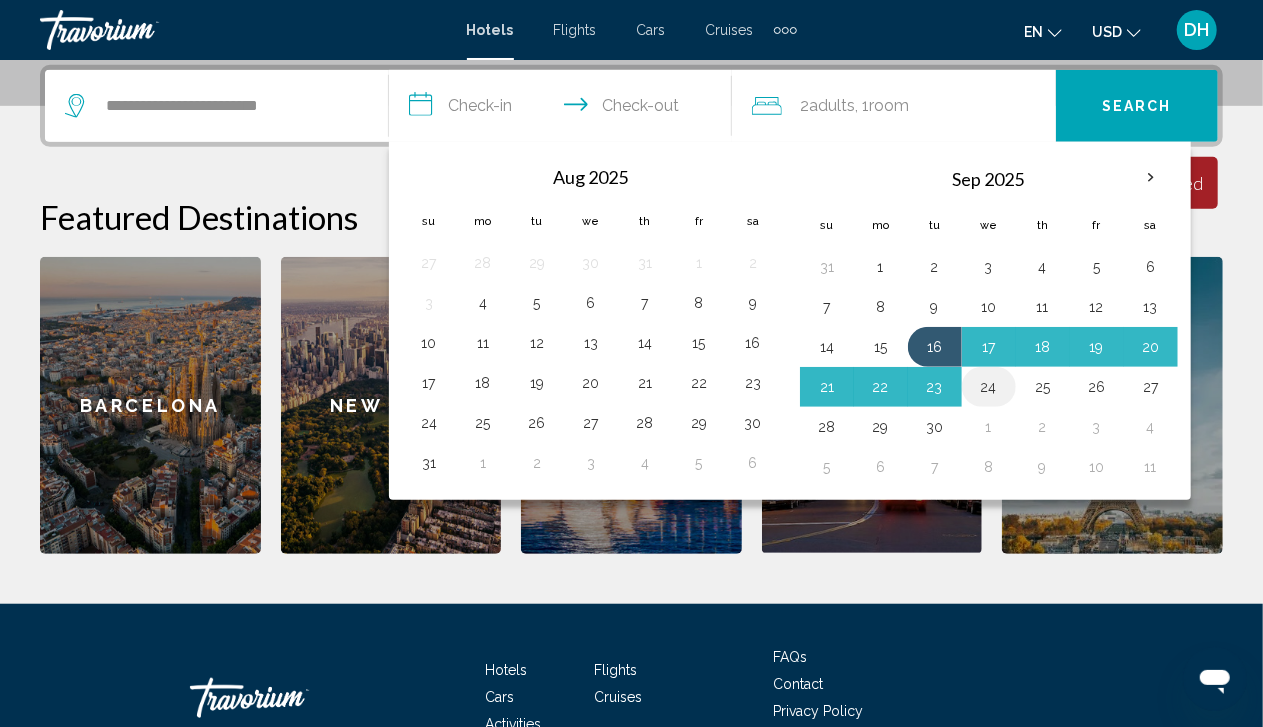 click on "24" at bounding box center (989, 387) 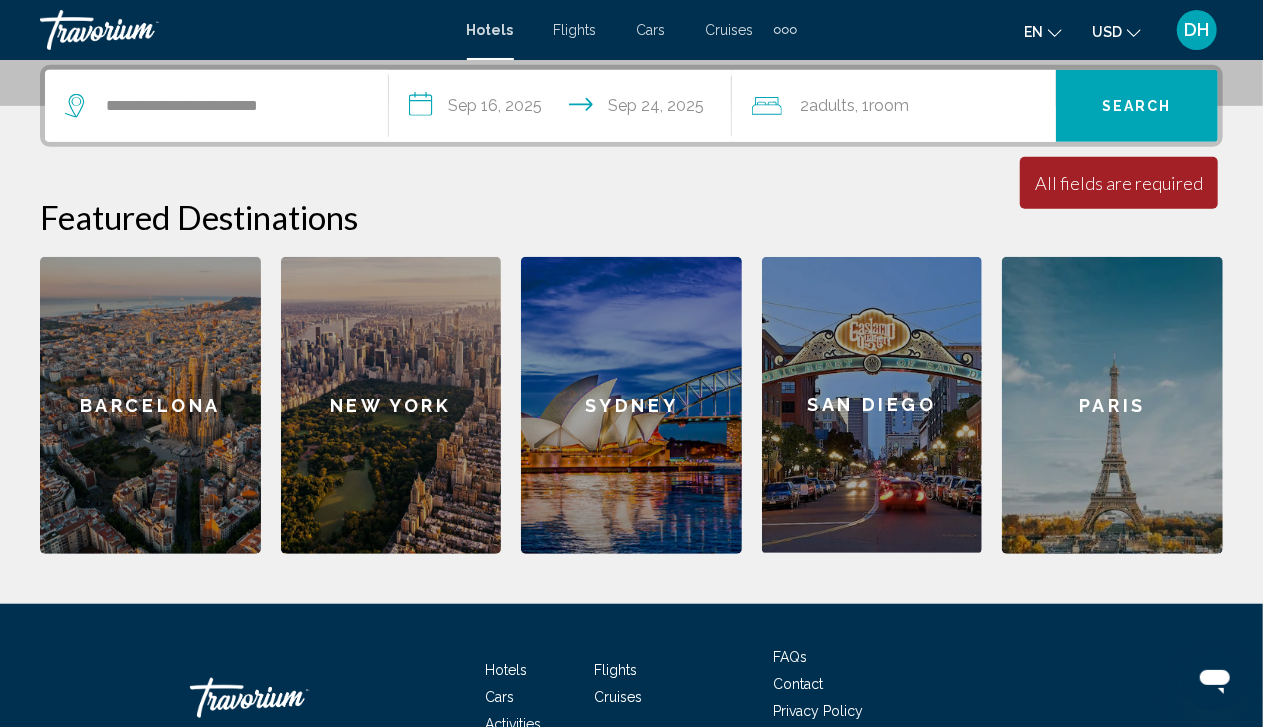 click on "Search" at bounding box center (1137, 107) 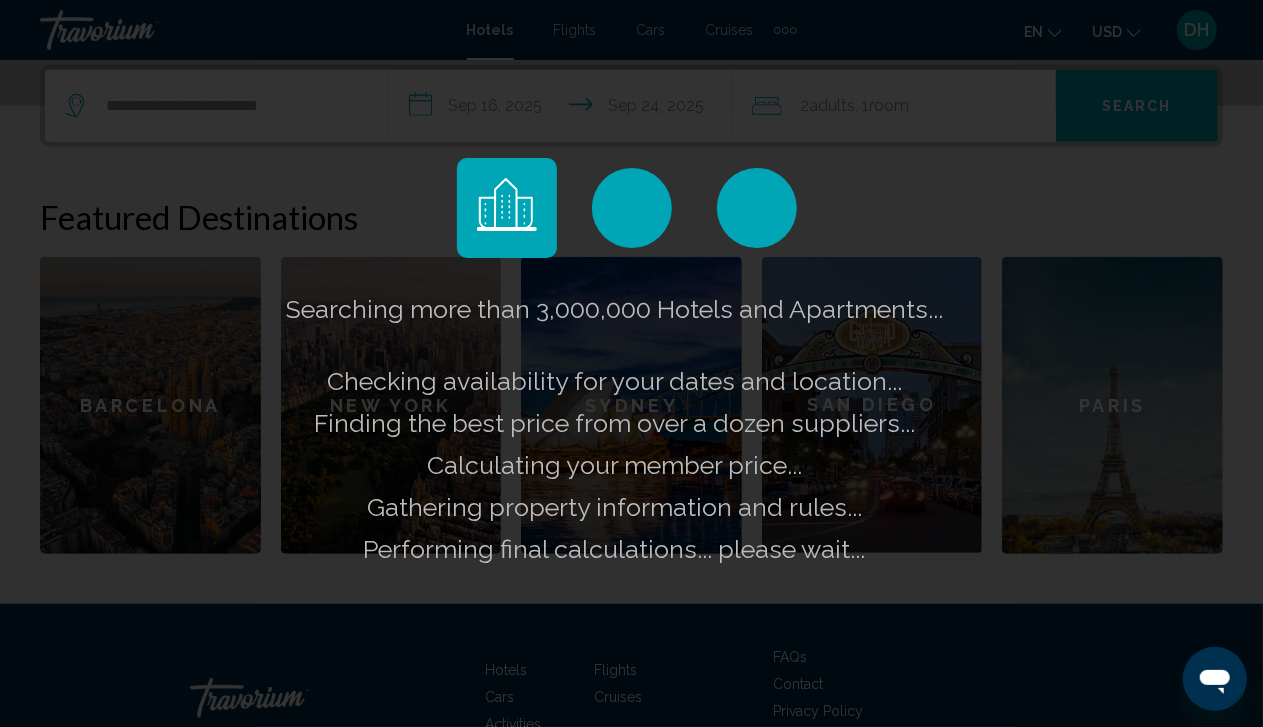 click on "Searching more than 3,000,000 Hotels and Apartments...
Checking availability for your dates and location..." 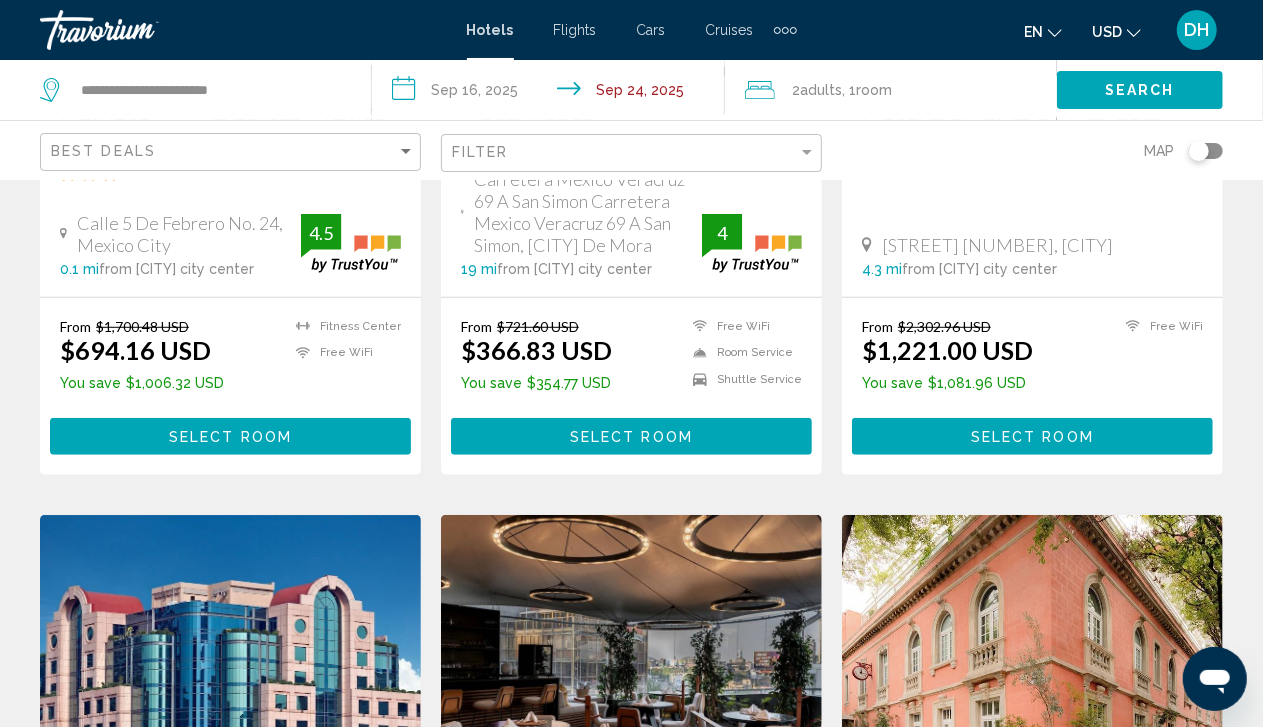 scroll, scrollTop: 0, scrollLeft: 0, axis: both 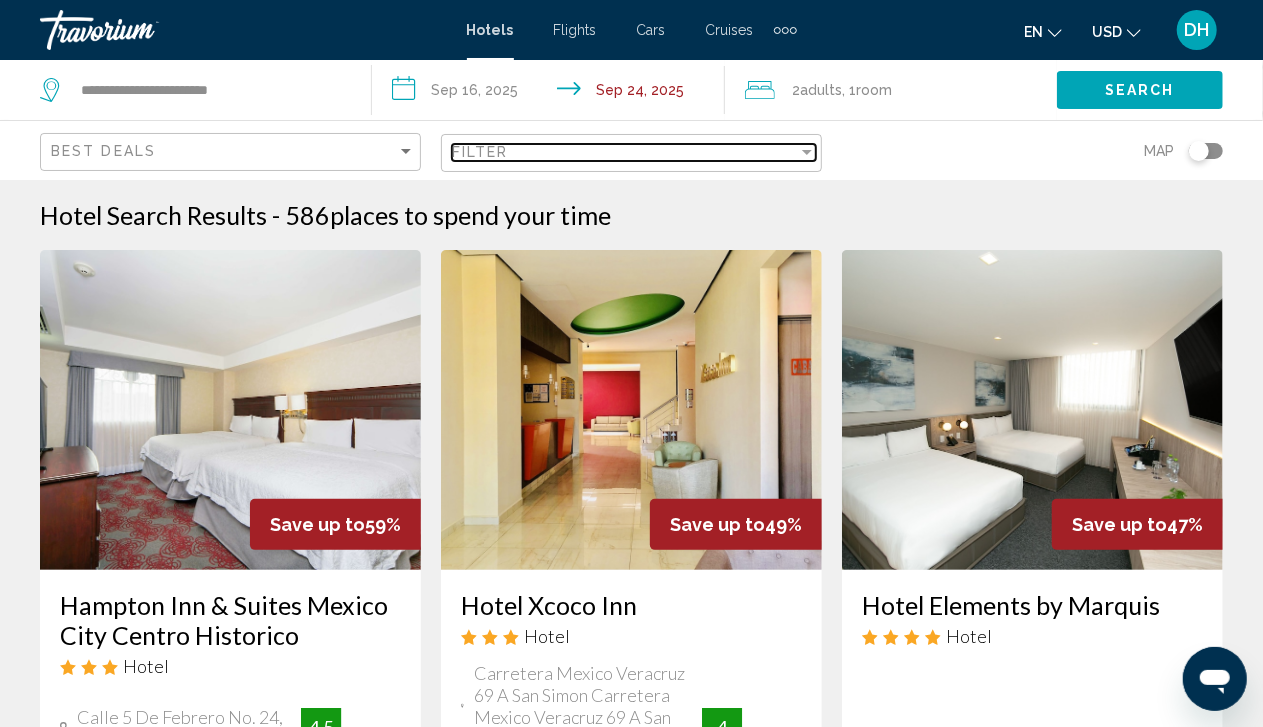 click on "Filter" at bounding box center [625, 152] 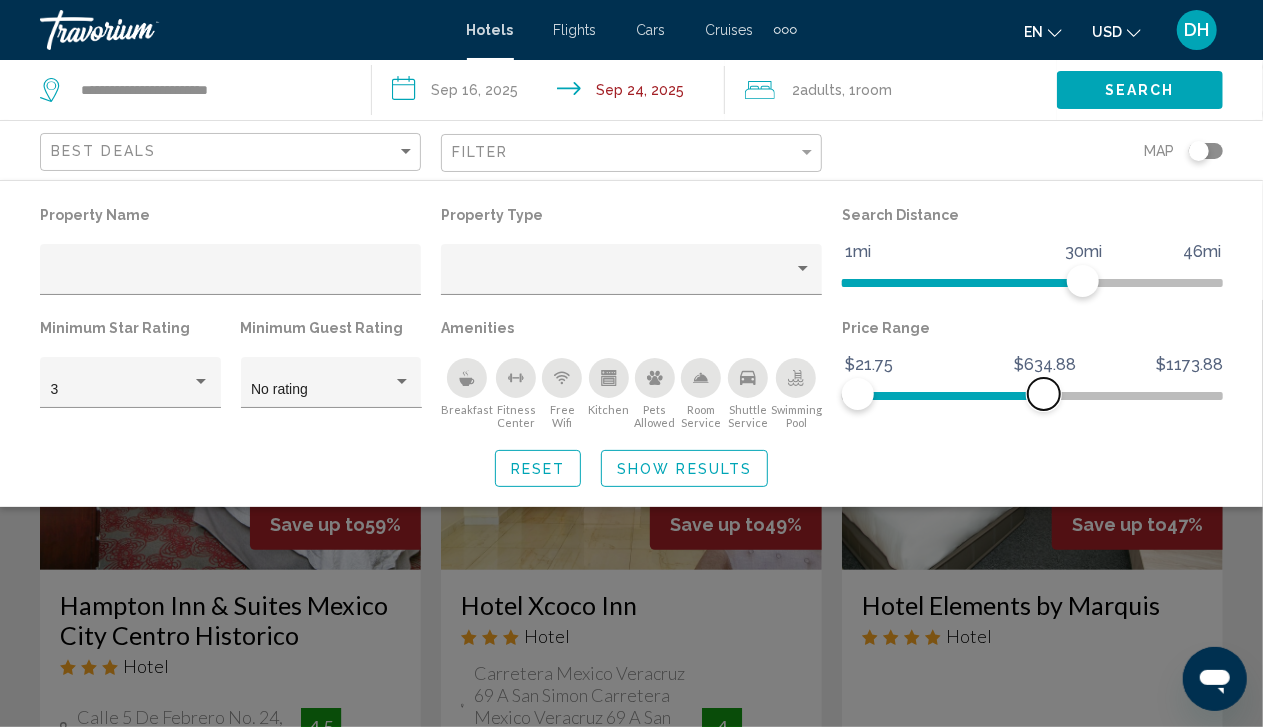 drag, startPoint x: 1206, startPoint y: 393, endPoint x: 1044, endPoint y: 396, distance: 162.02777 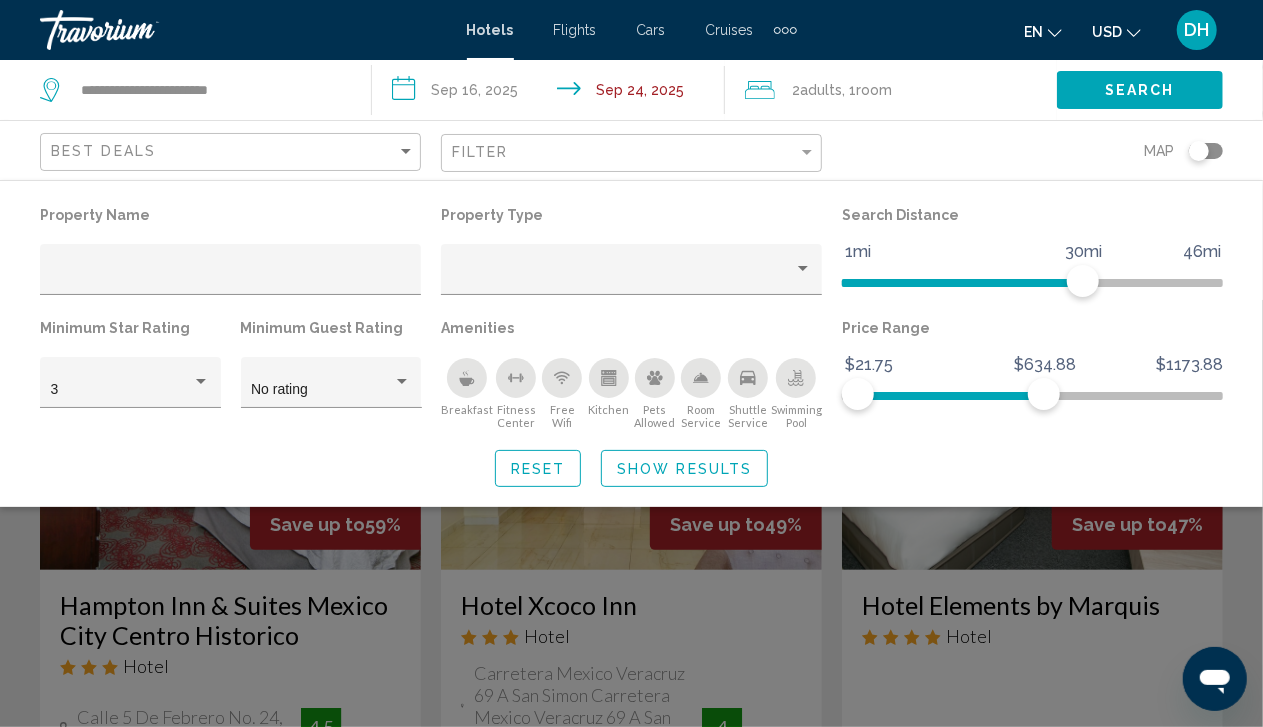 click on "Search" 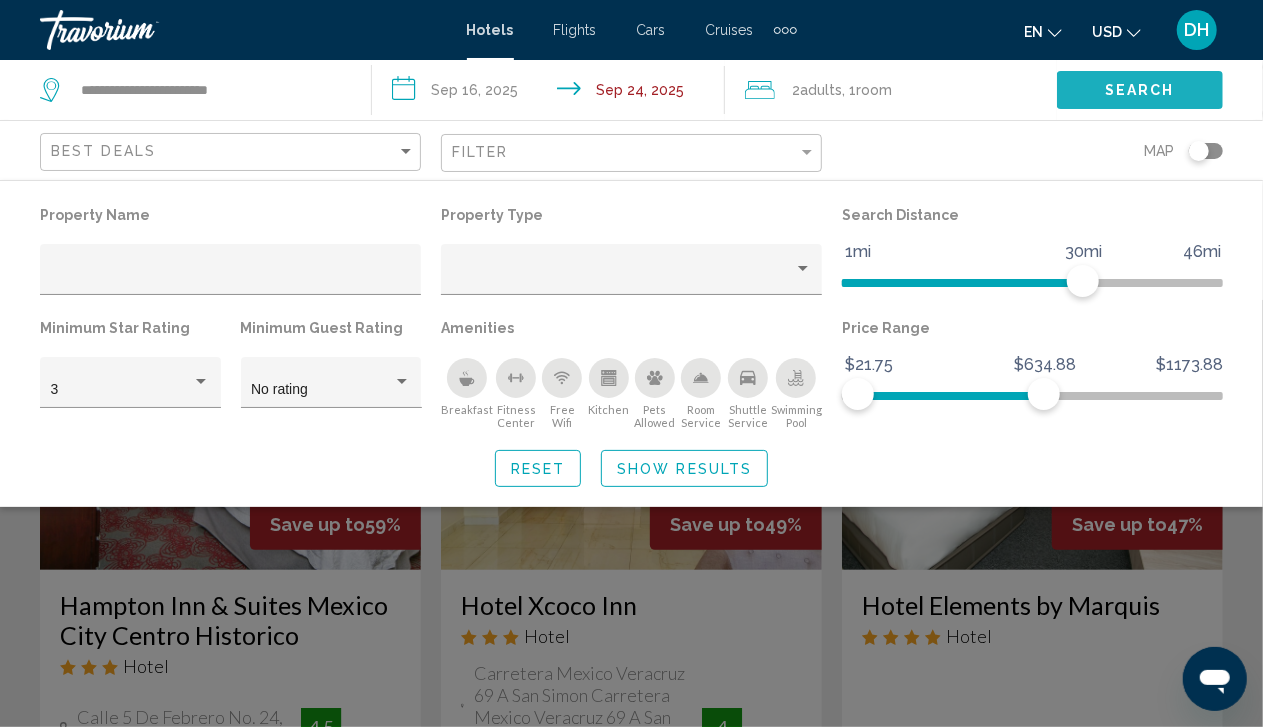 click on "Search" 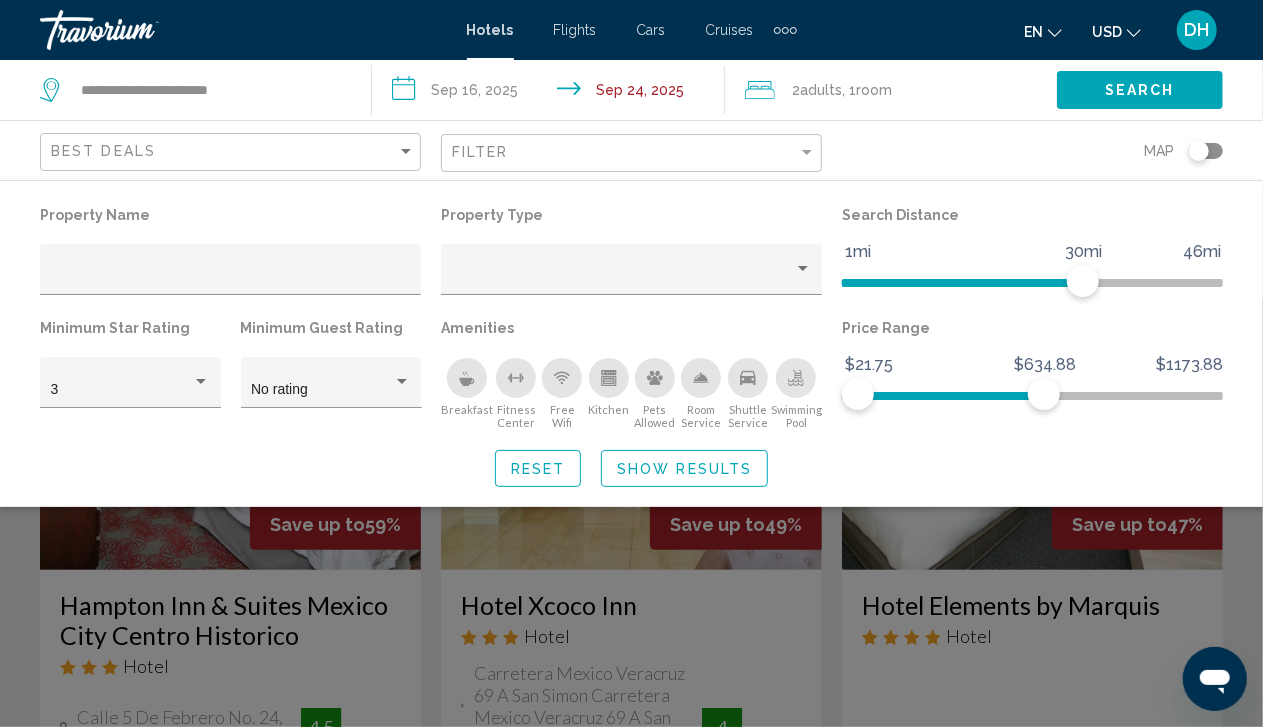 scroll, scrollTop: 636, scrollLeft: 0, axis: vertical 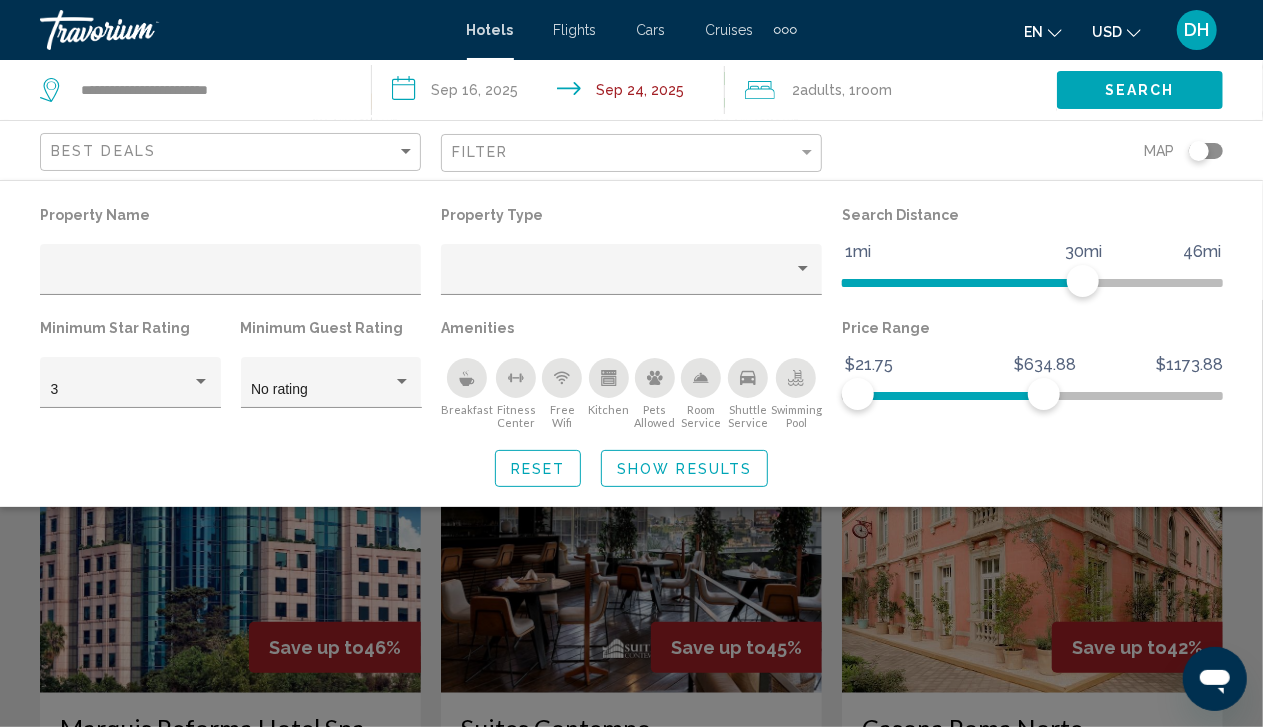 click on "Property Name Property Type Search Distance 1mi 46mi 30mi Minimum Star Rating 3 Minimum Guest Rating No rating Amenities
Breakfast
Fitness Center
Free Wifi
Kitchen
Pets Allowed
Room Service
Shuttle Service
Swimming Pool Price Range $21.75 $1173.88 $21.75 $634.88 Reset Show Results" 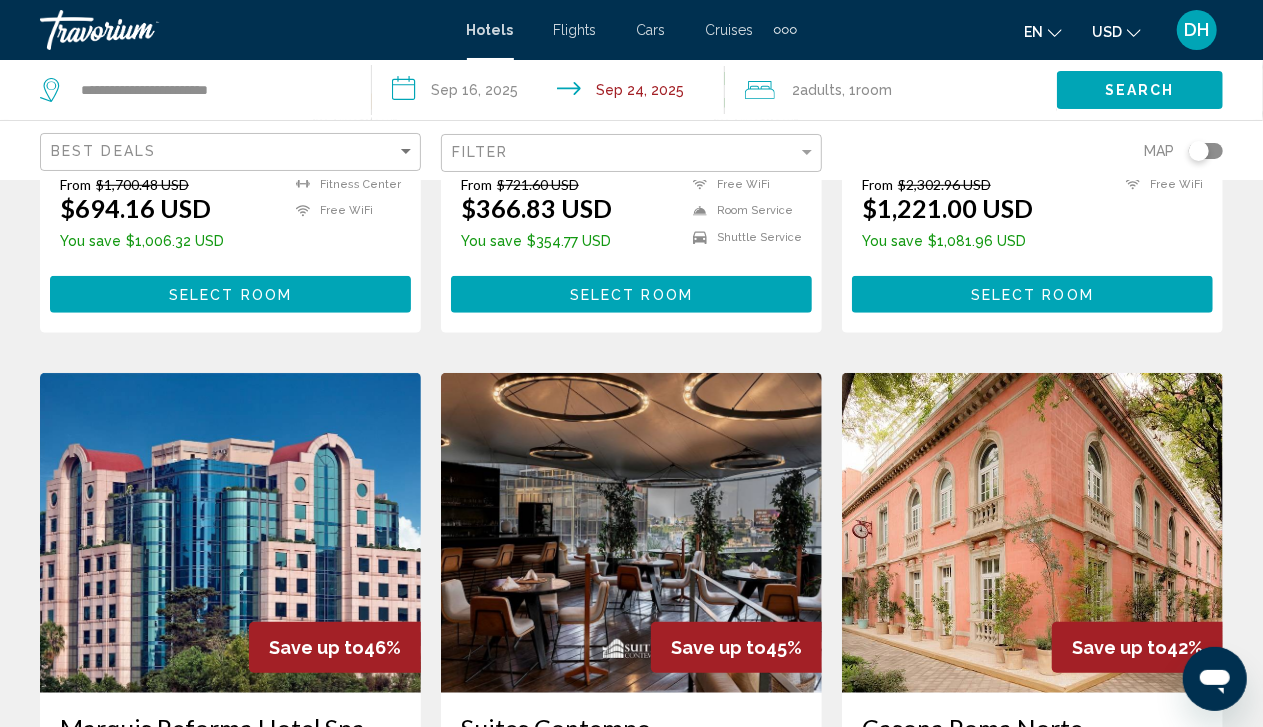 click at bounding box center (631, 533) 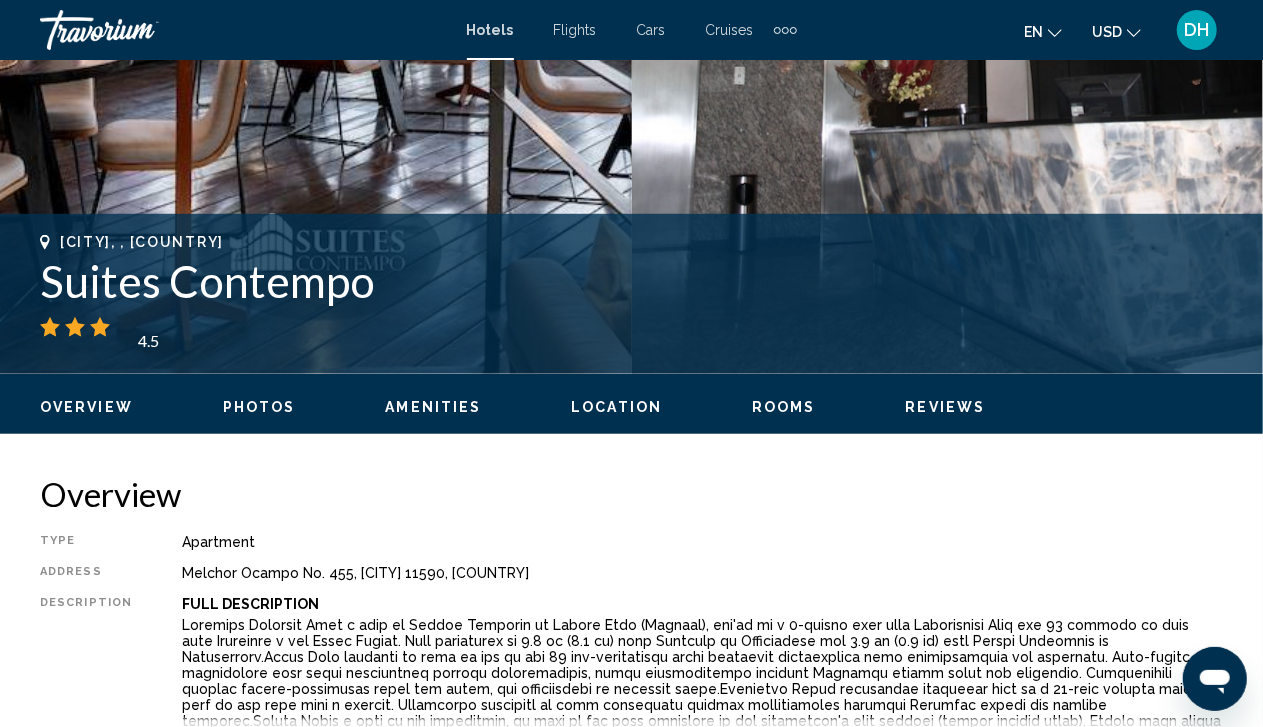 scroll, scrollTop: 170, scrollLeft: 0, axis: vertical 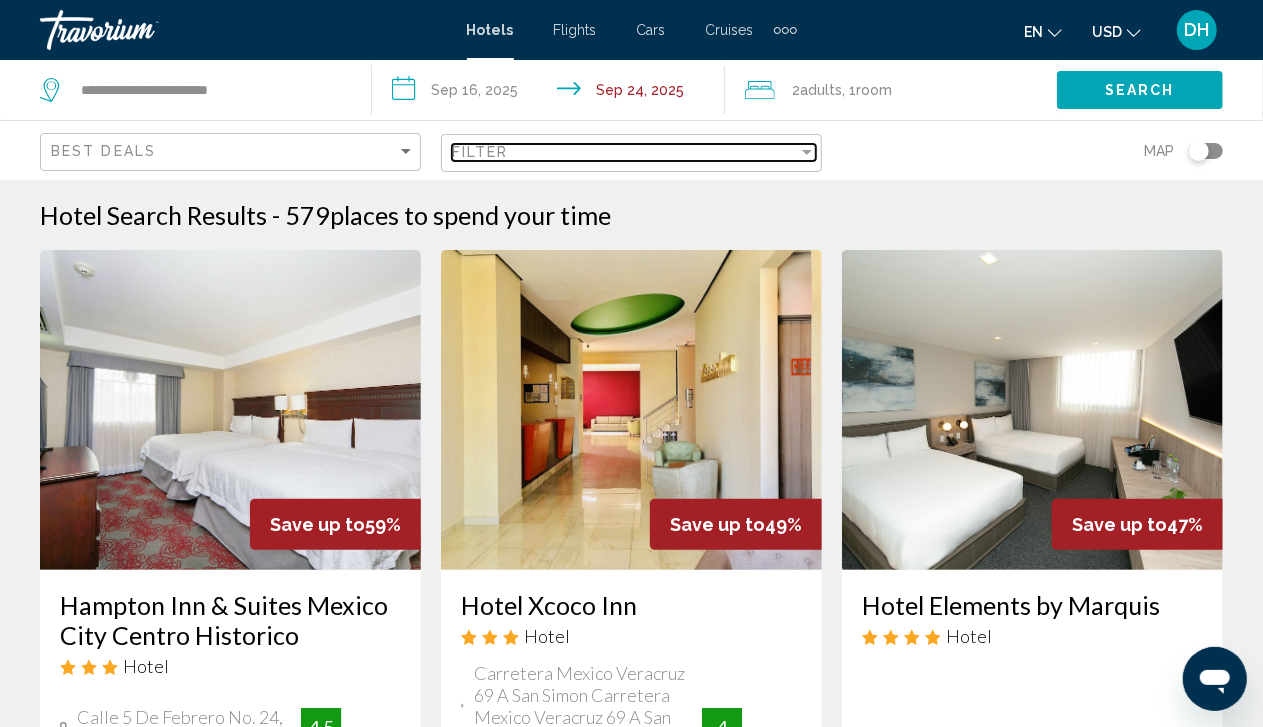 click on "Filter" at bounding box center (625, 152) 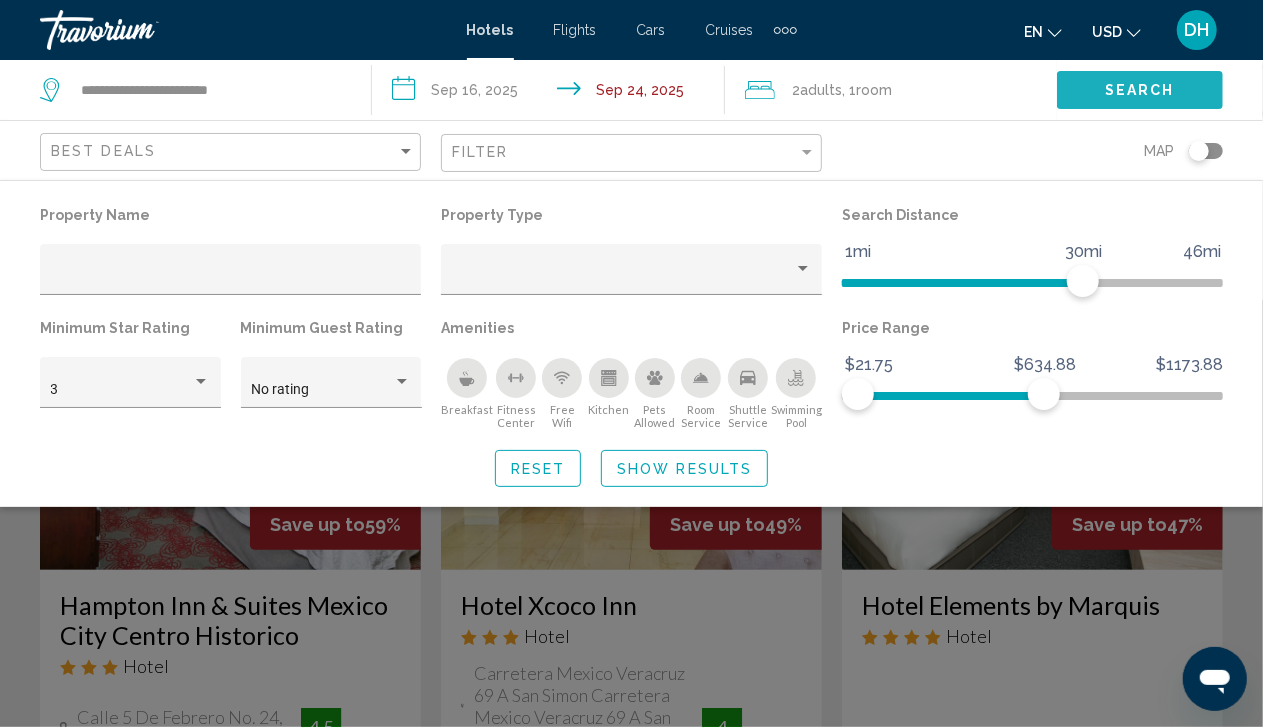 click on "Search" 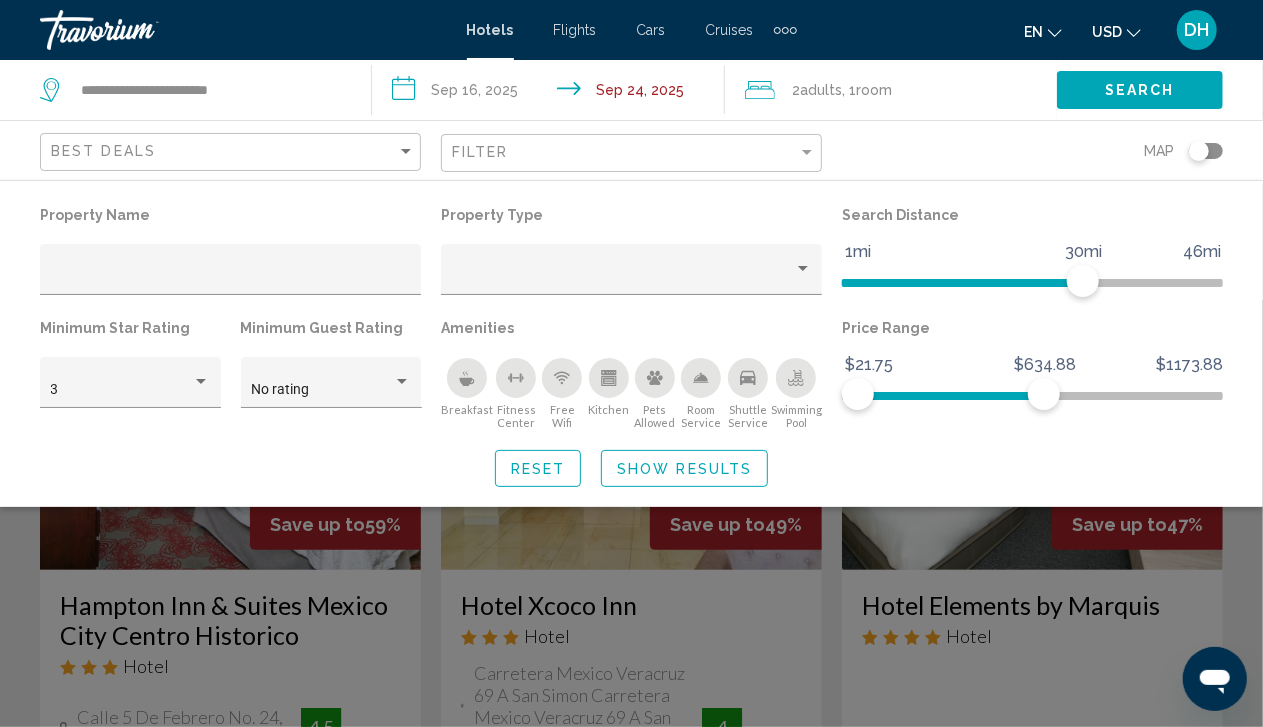 click on "Search" 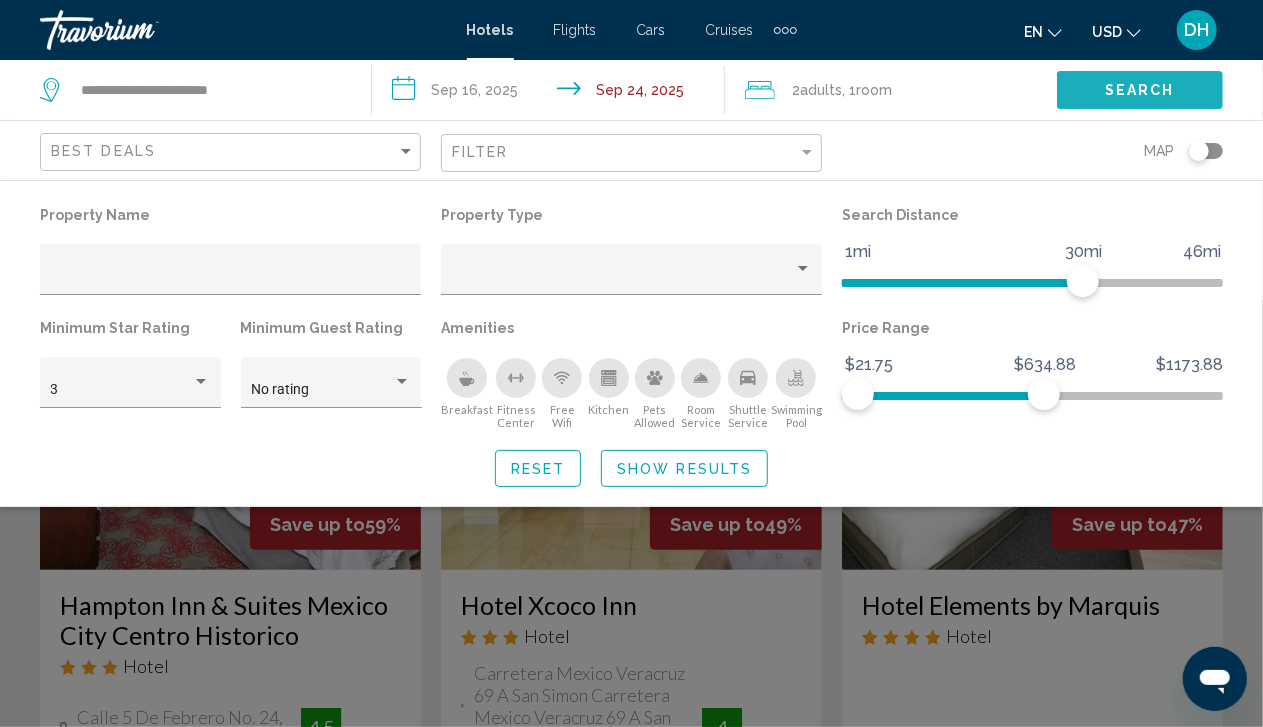 click on "Search" 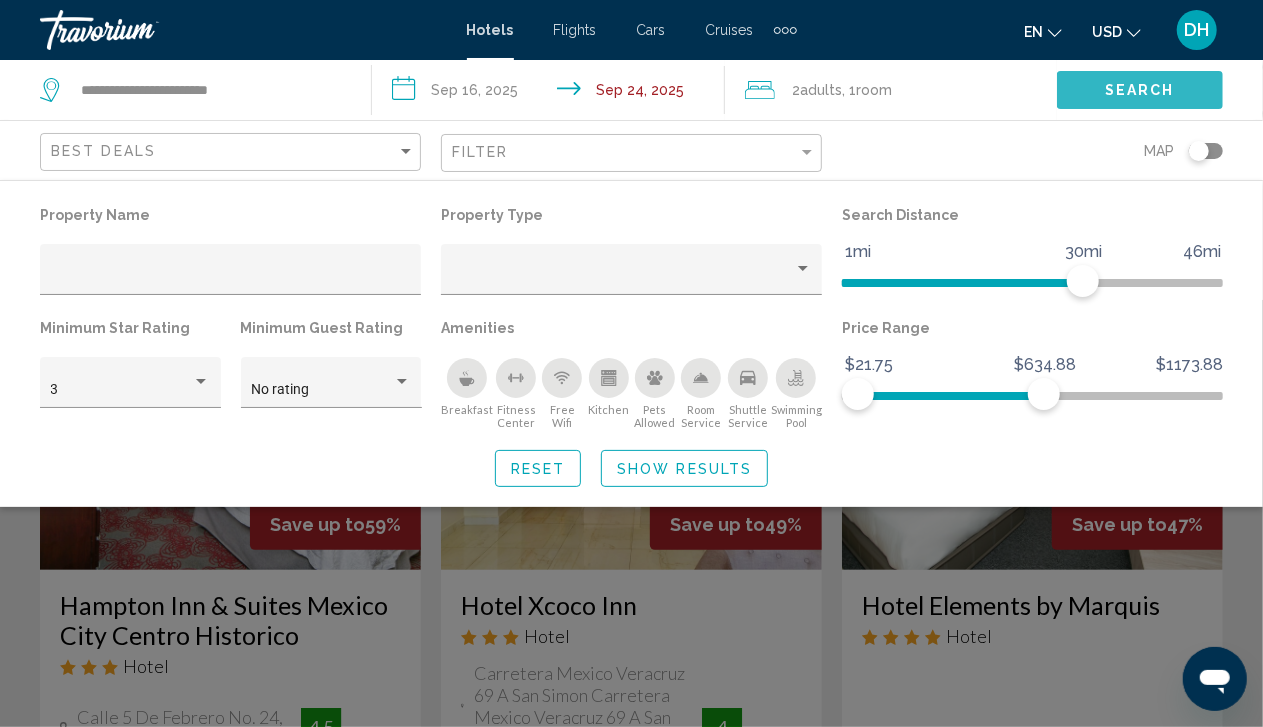 click on "Search" 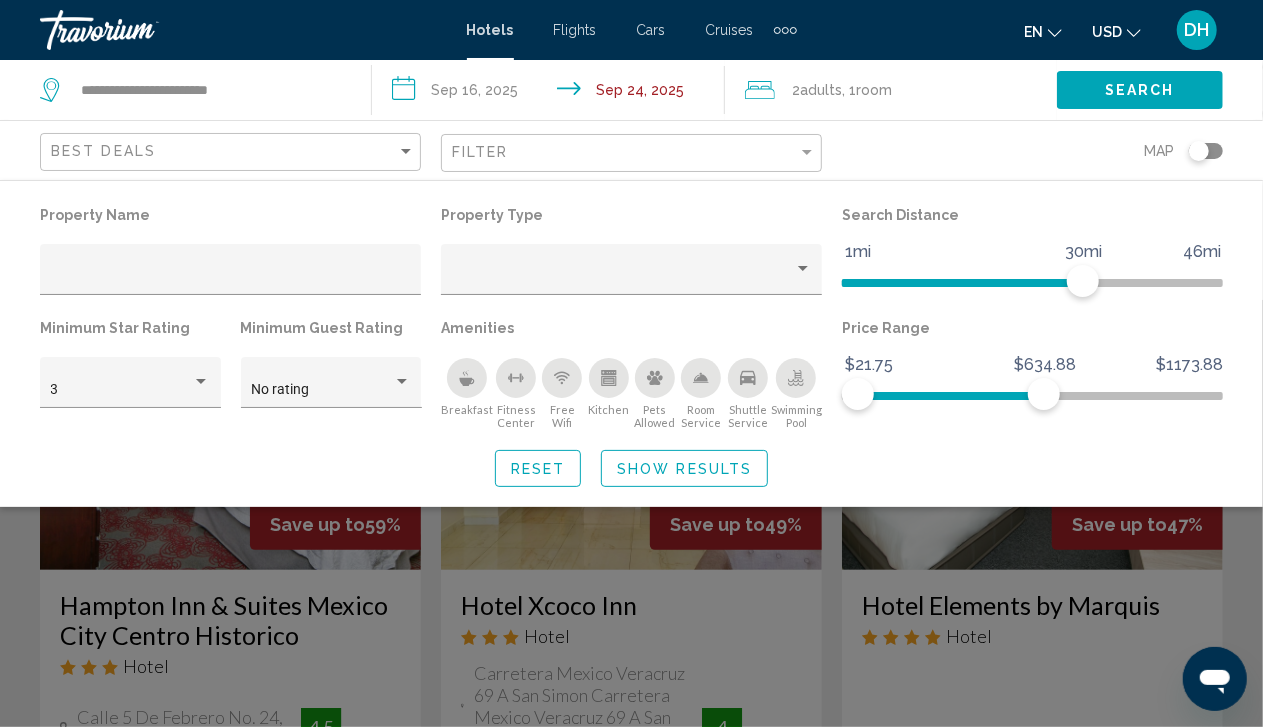 click on "Search" 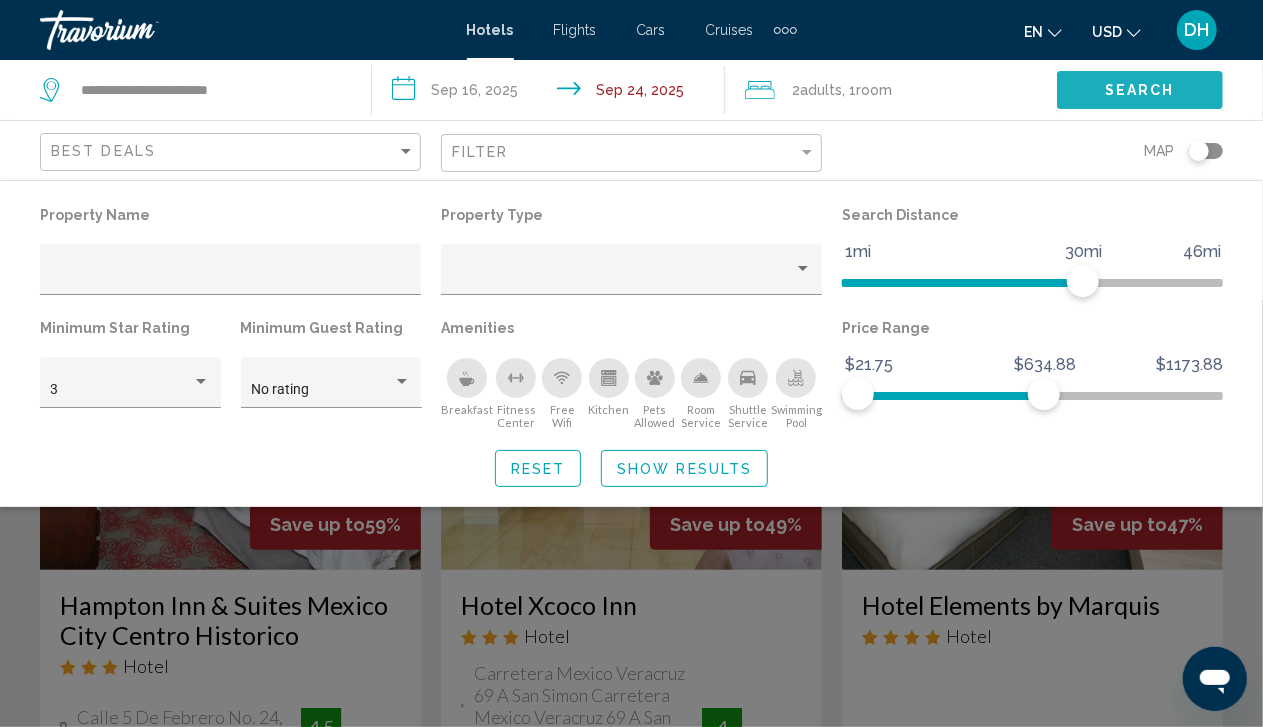 click on "Search" 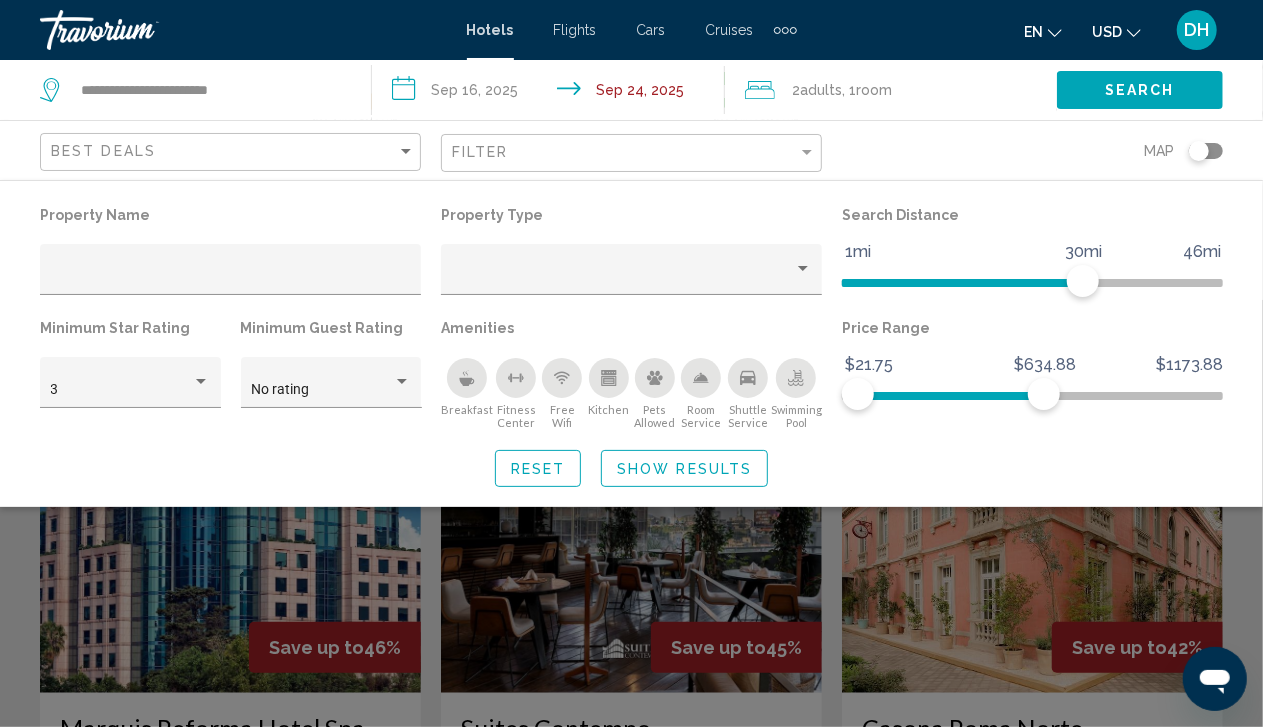 scroll, scrollTop: 1272, scrollLeft: 0, axis: vertical 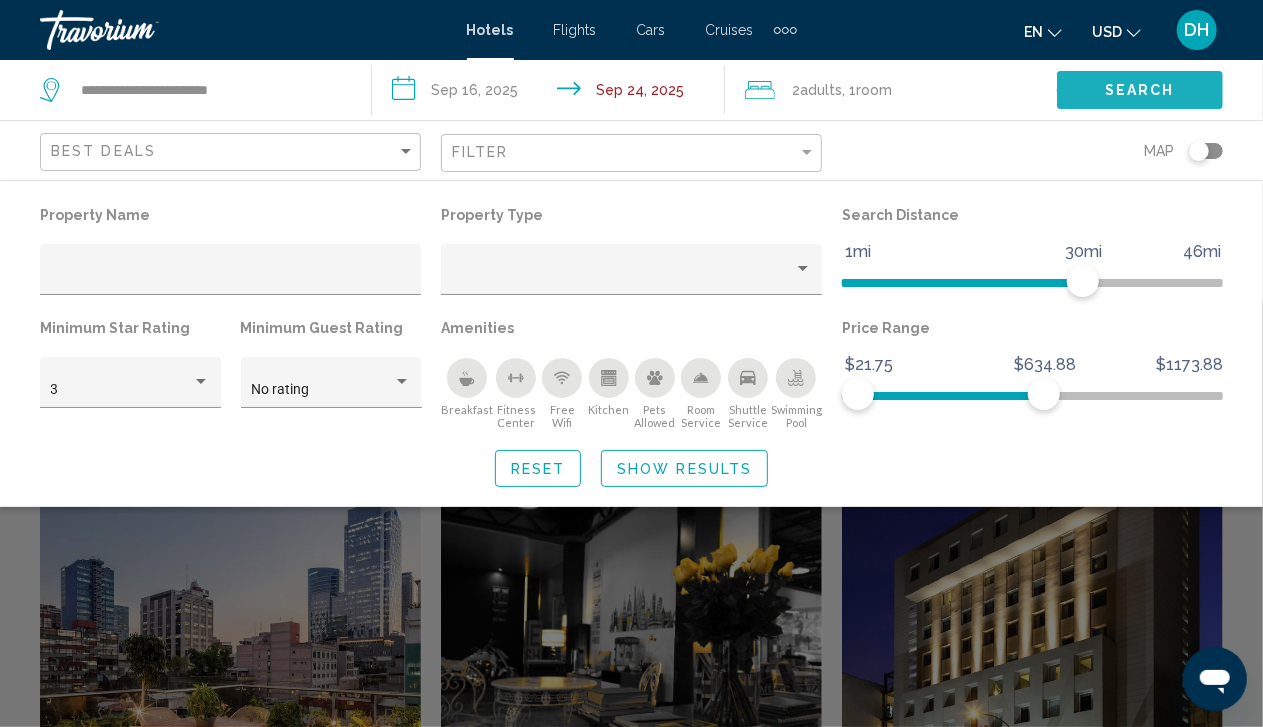 click on "Search" 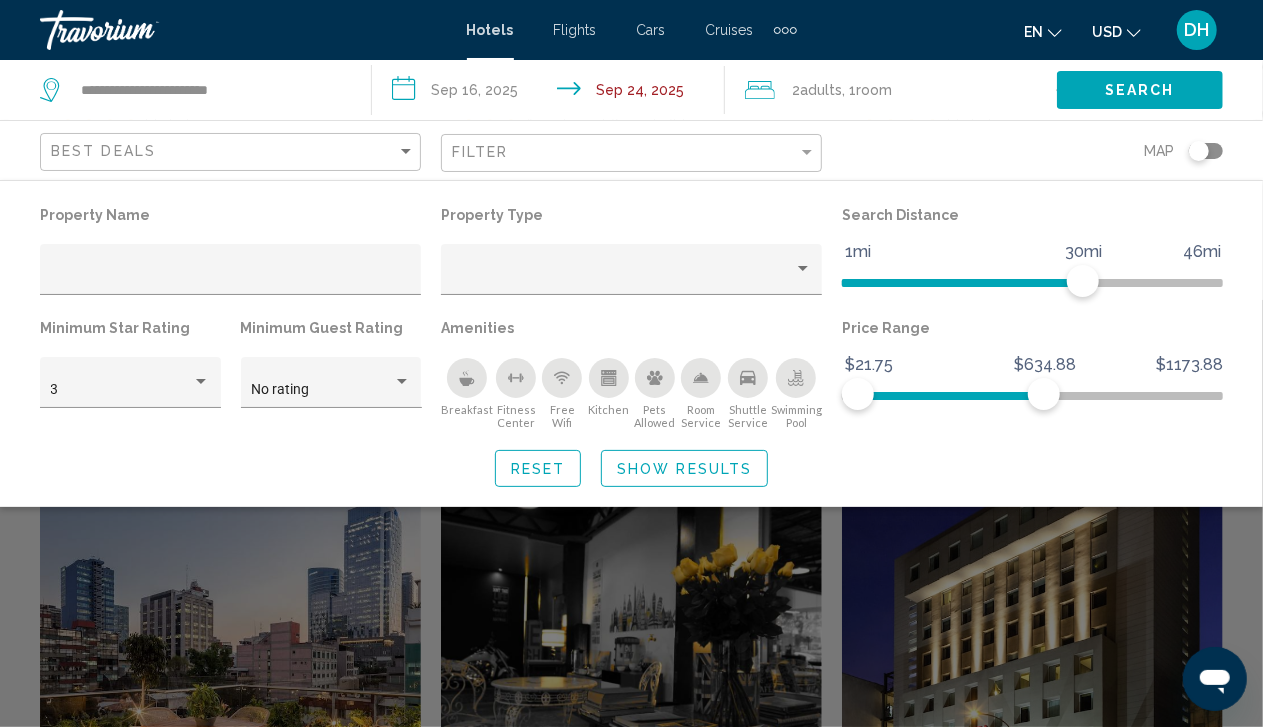 click 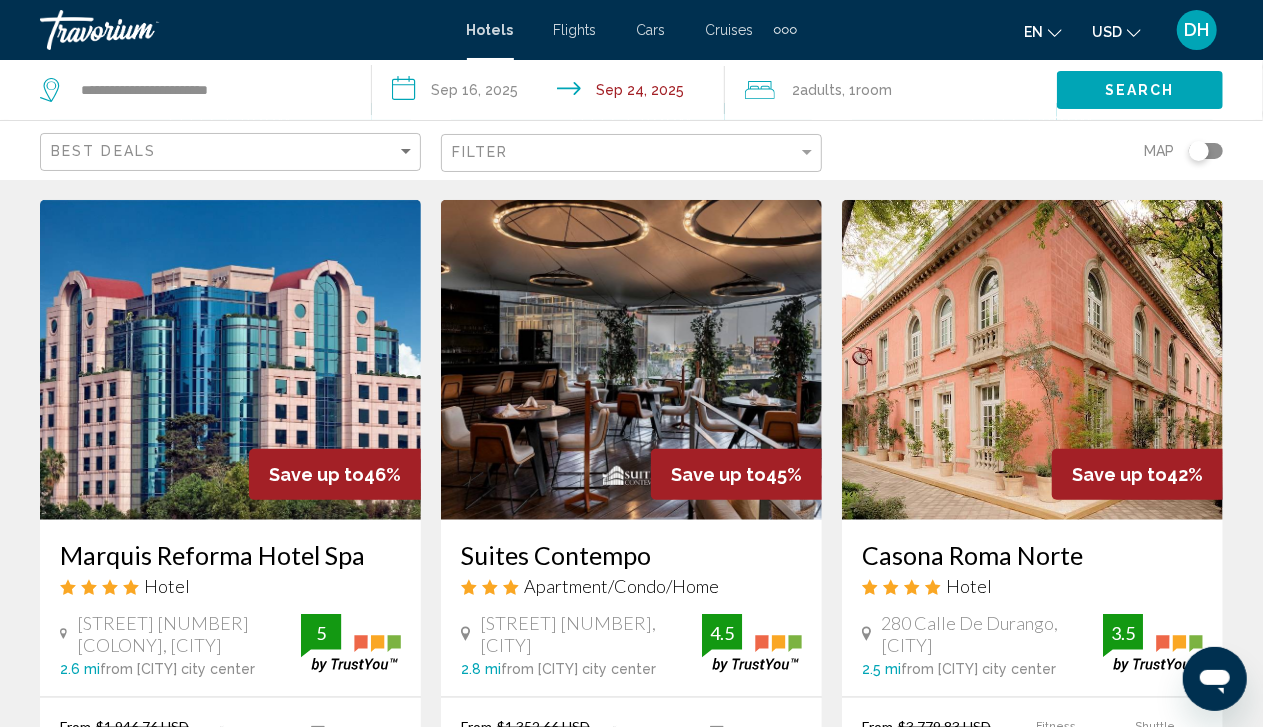 scroll, scrollTop: 358, scrollLeft: 0, axis: vertical 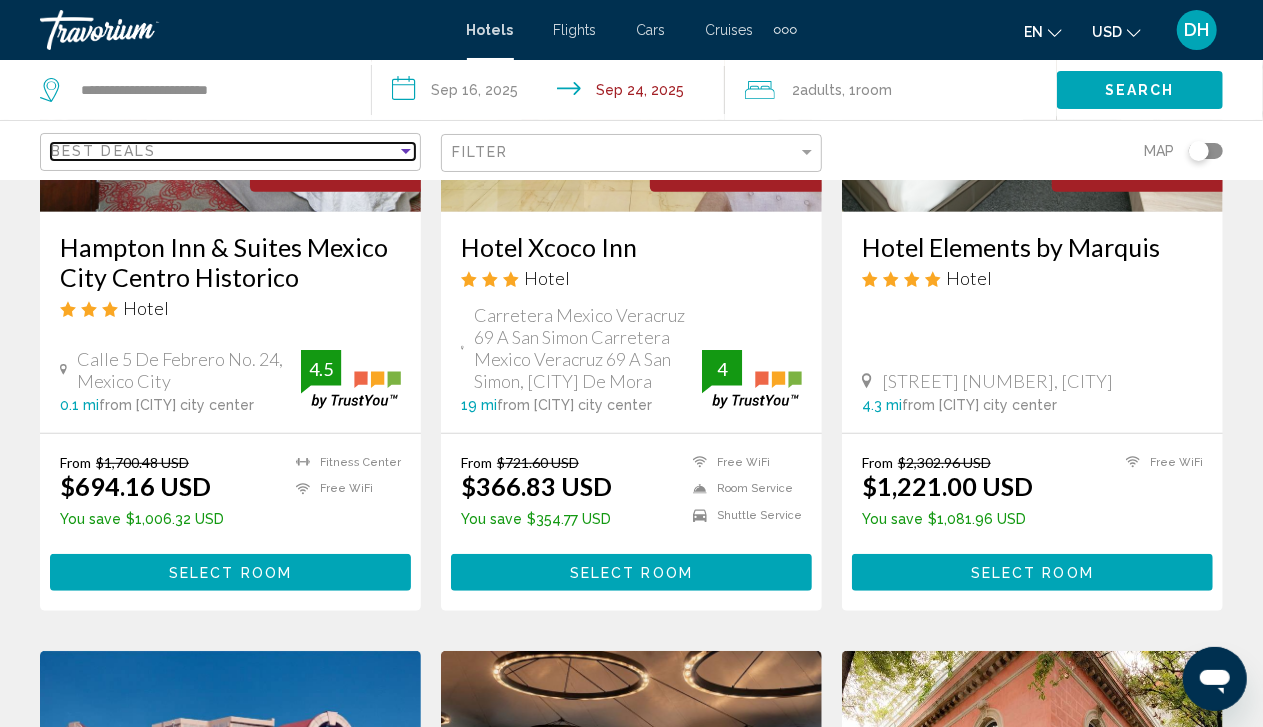 click on "Best Deals" at bounding box center [224, 151] 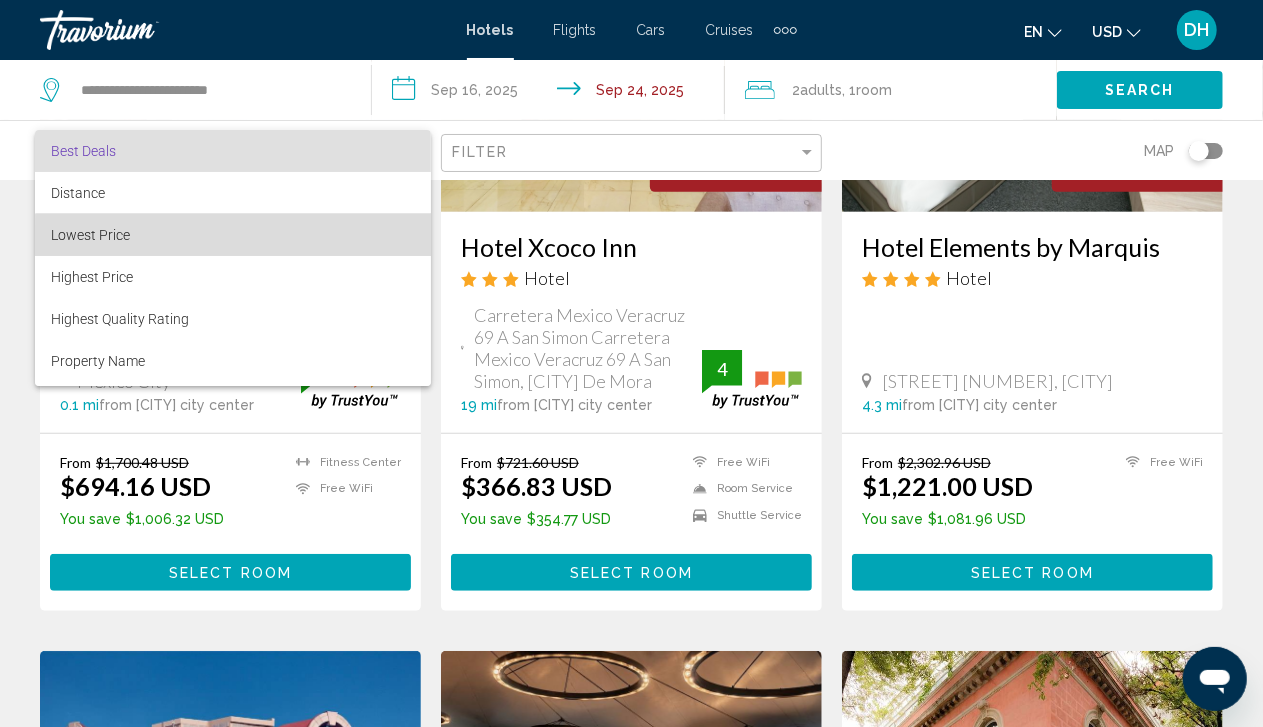 click on "Lowest Price" at bounding box center [233, 235] 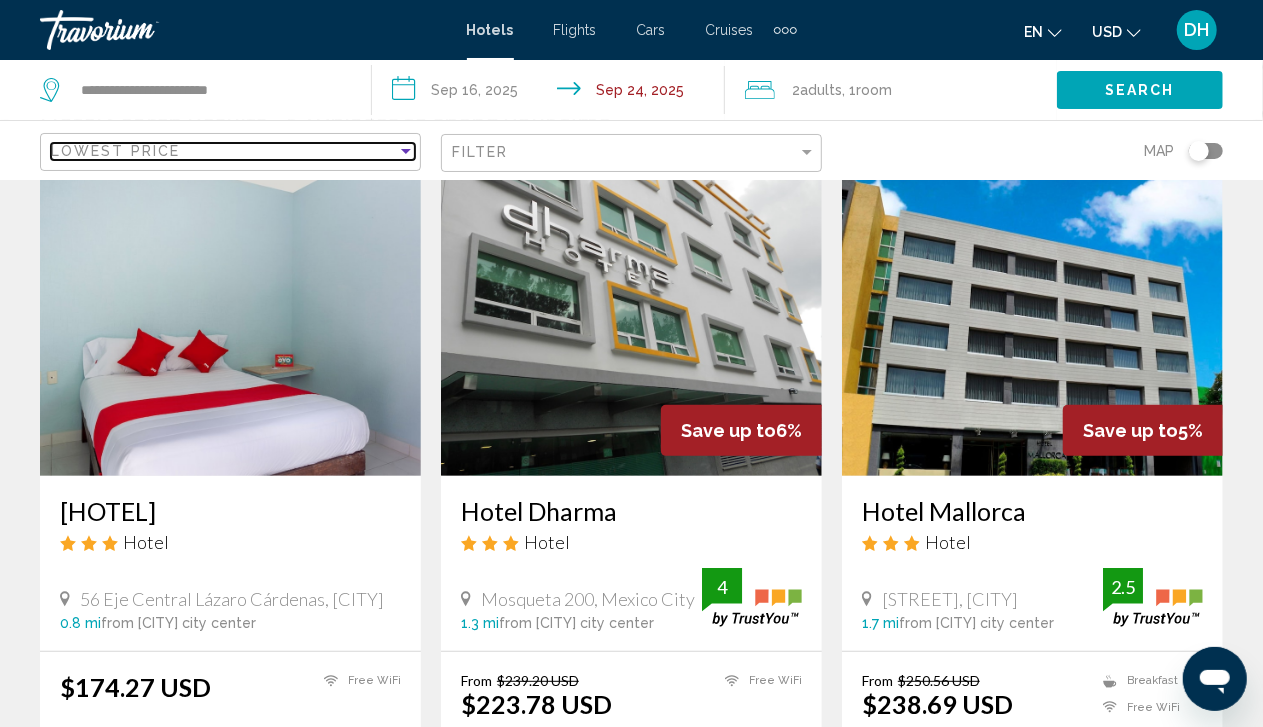 scroll, scrollTop: 0, scrollLeft: 0, axis: both 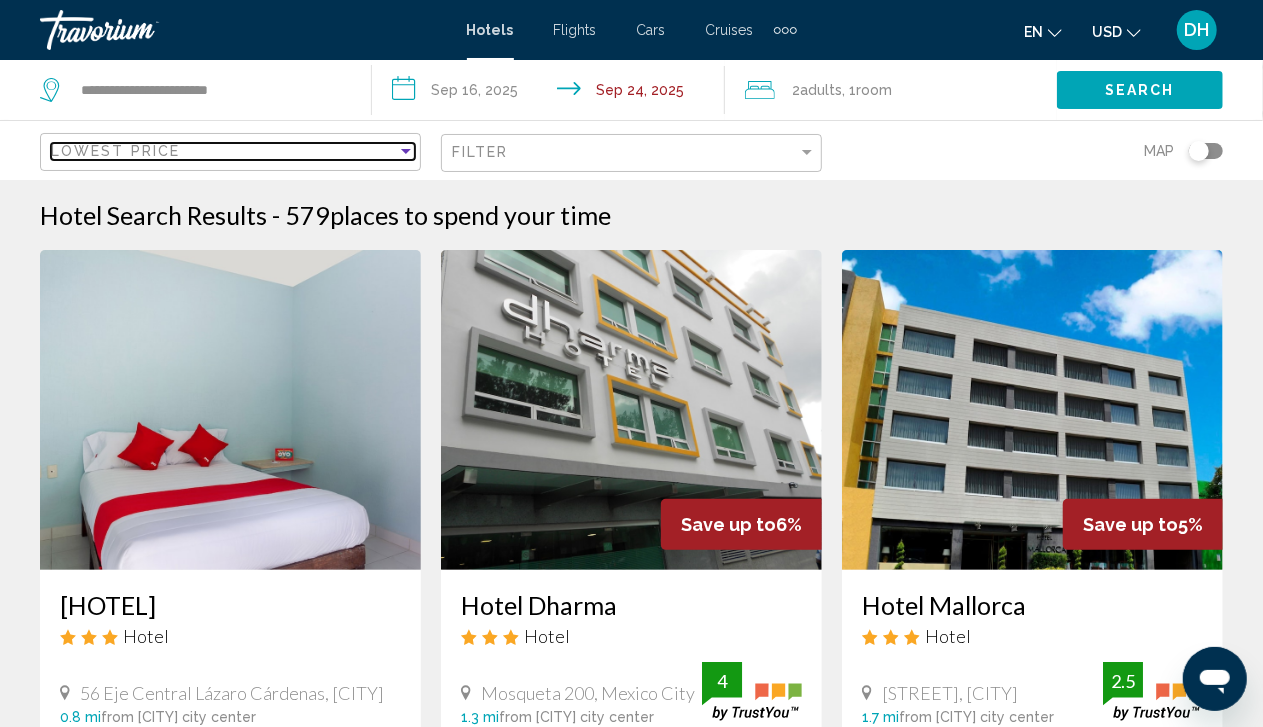 click on "Lowest Price" at bounding box center [224, 151] 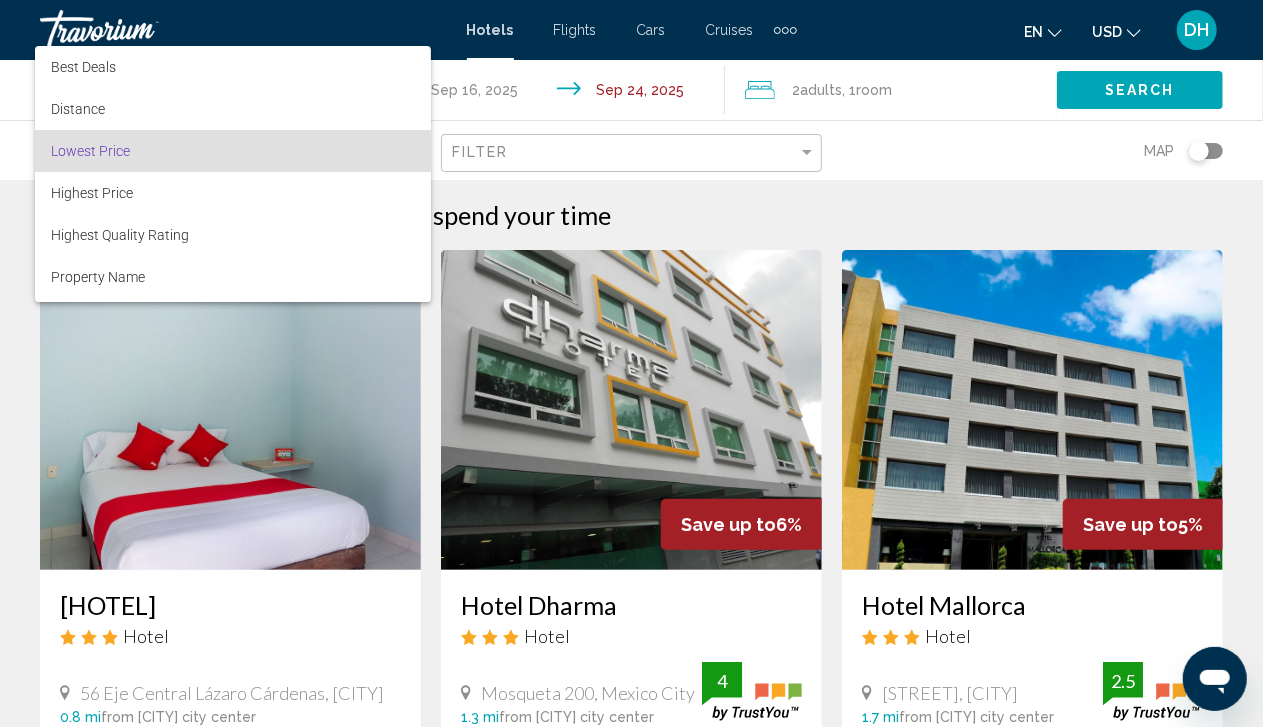 click on "Lowest Price" at bounding box center [233, 151] 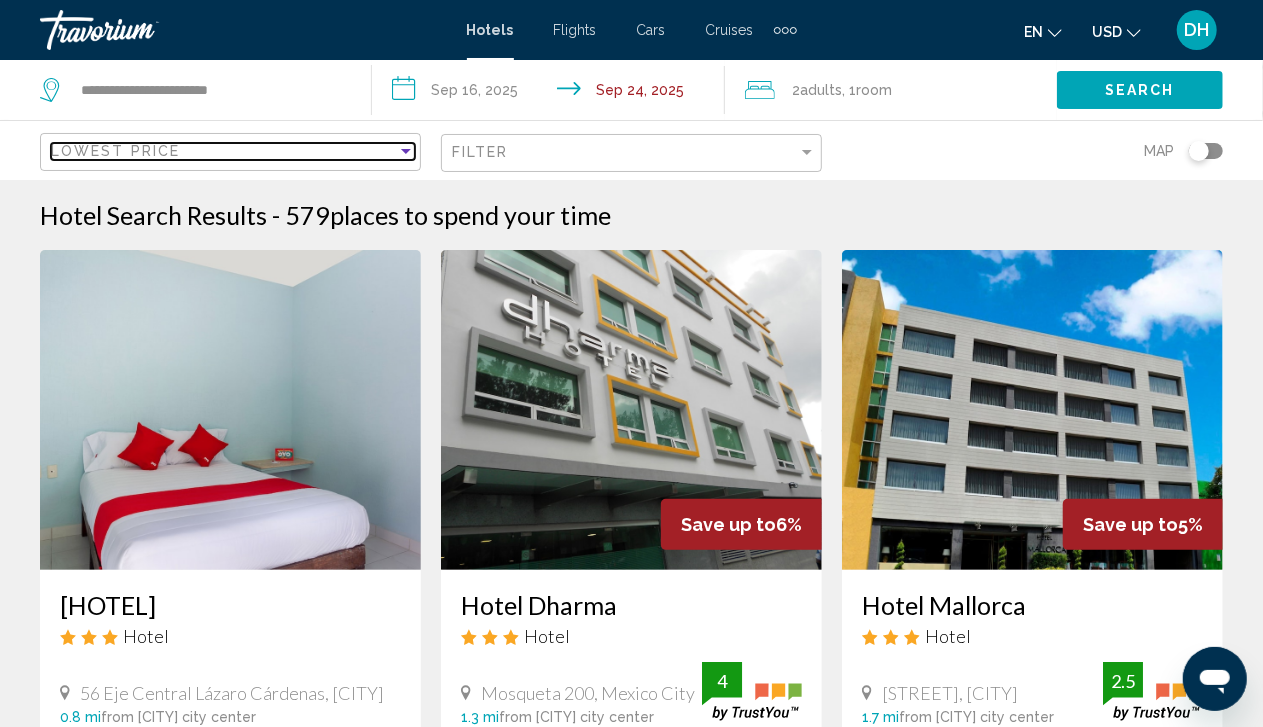click on "Lowest Price" at bounding box center [224, 151] 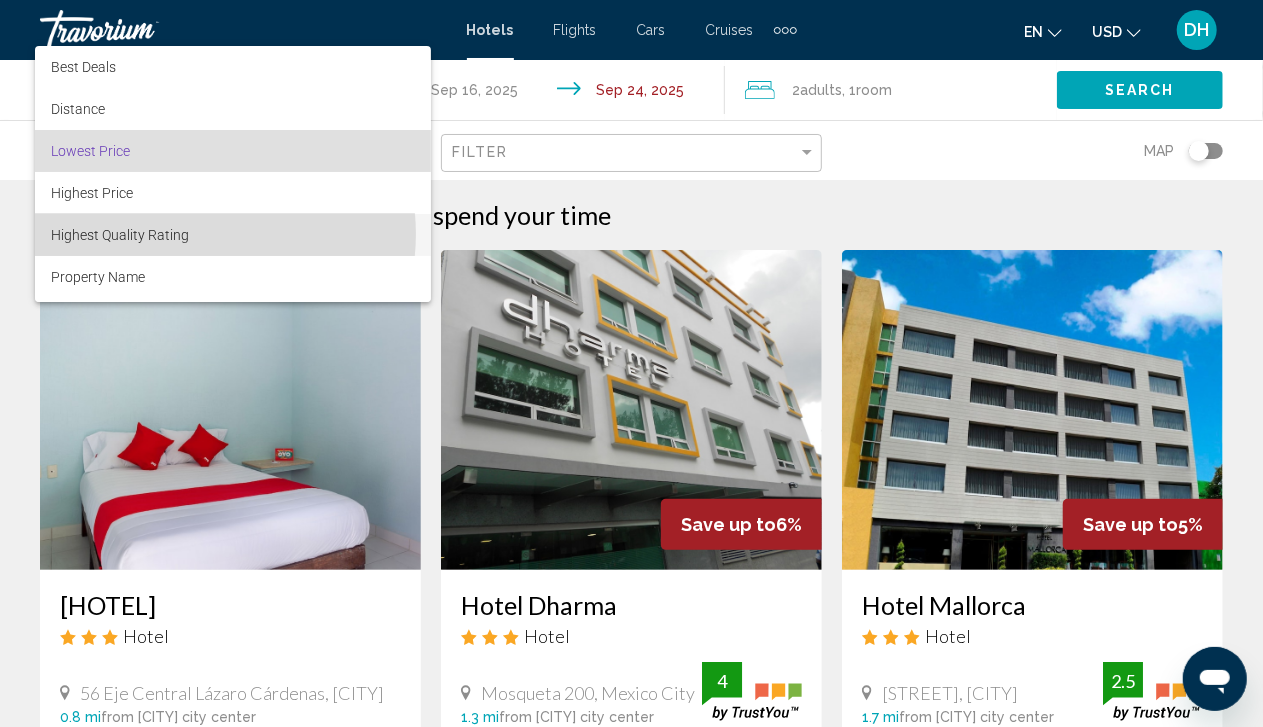 click on "Highest Quality Rating" at bounding box center [233, 235] 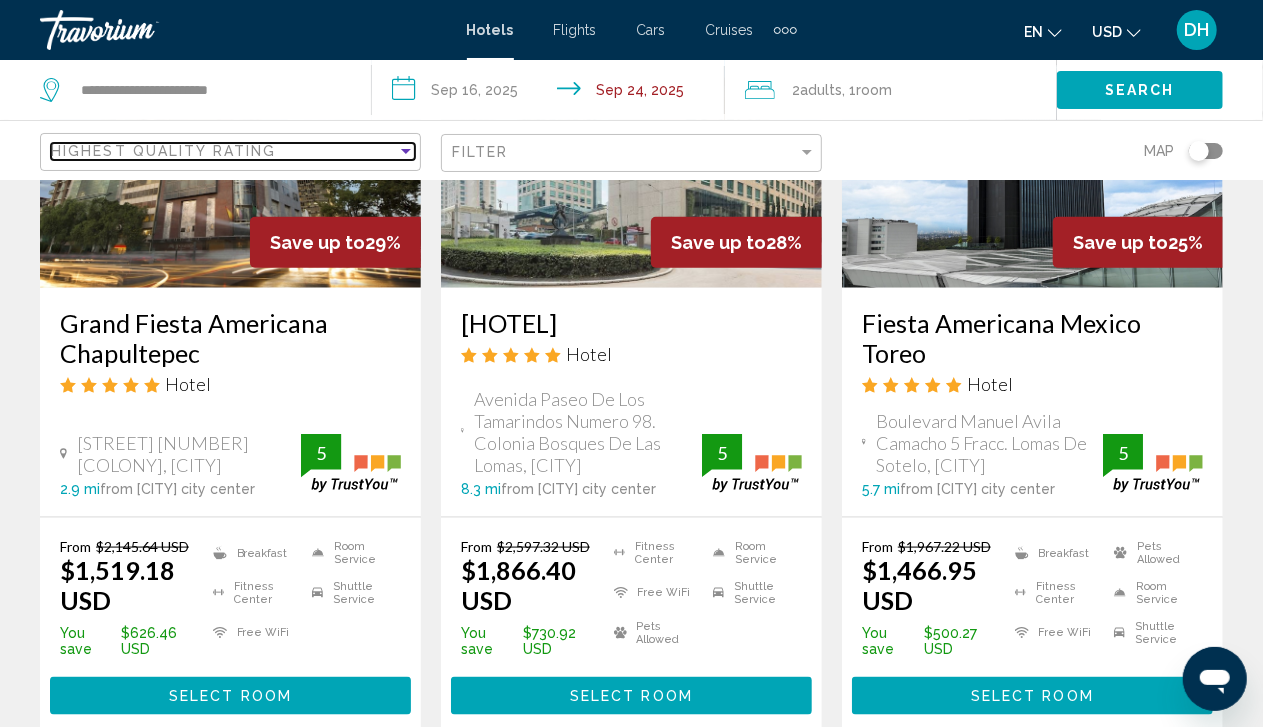 scroll, scrollTop: 0, scrollLeft: 0, axis: both 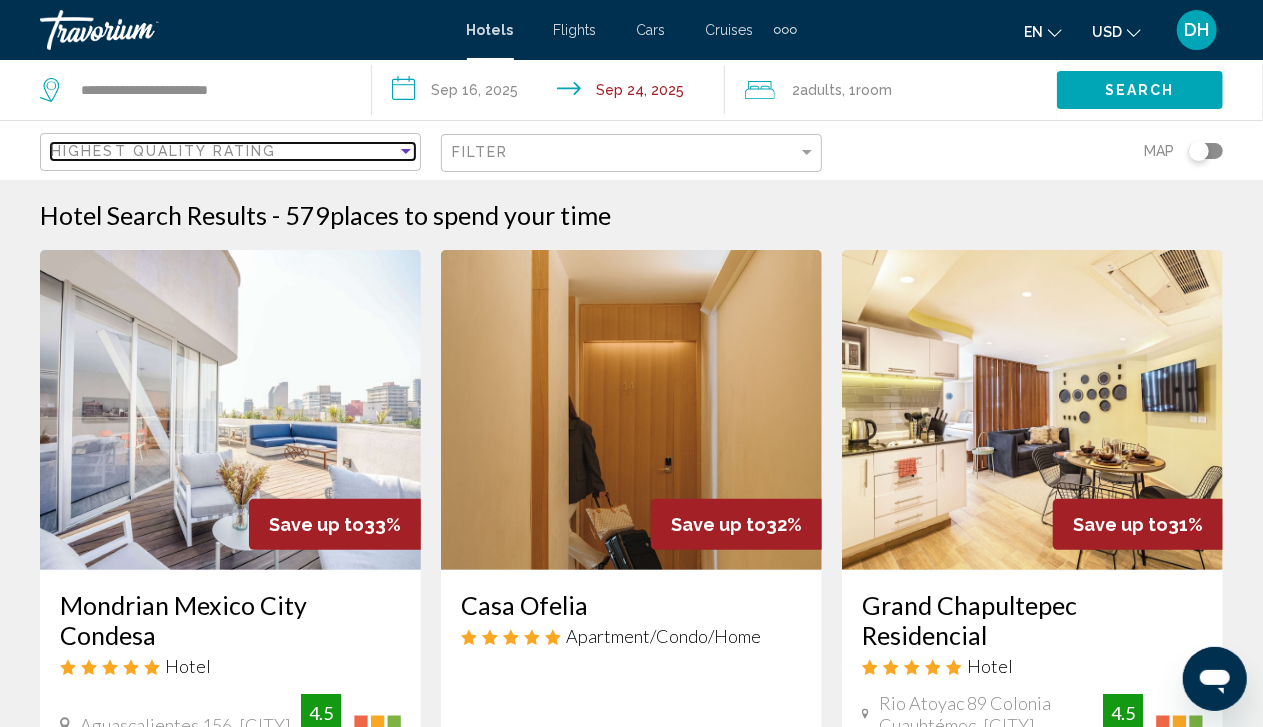 click on "Highest Quality Rating" at bounding box center (224, 151) 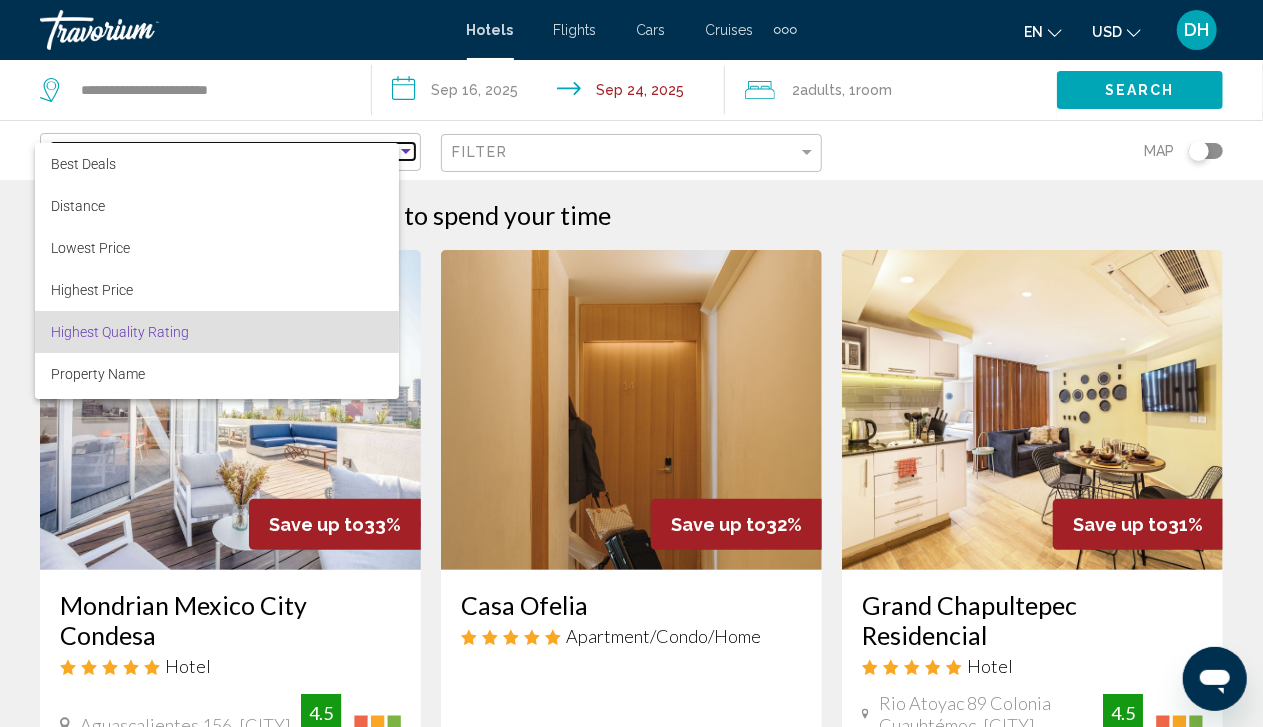 scroll, scrollTop: 38, scrollLeft: 0, axis: vertical 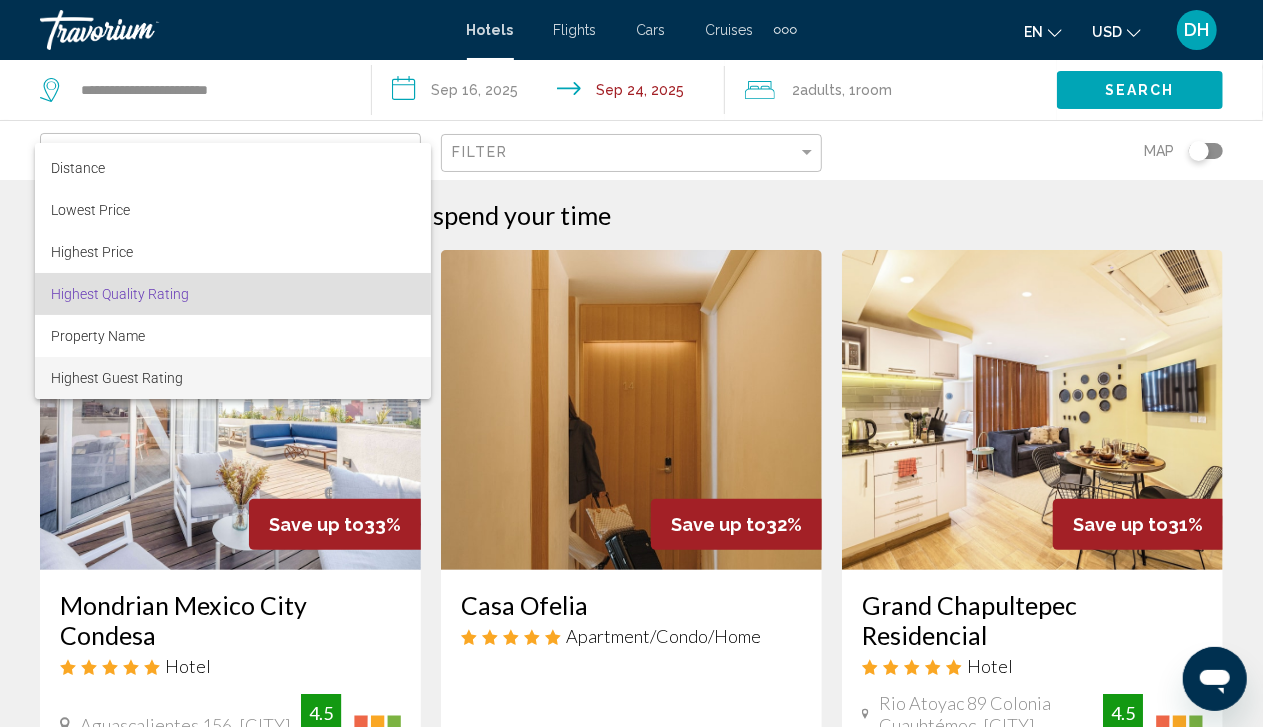 click on "Highest Guest Rating" at bounding box center [233, 378] 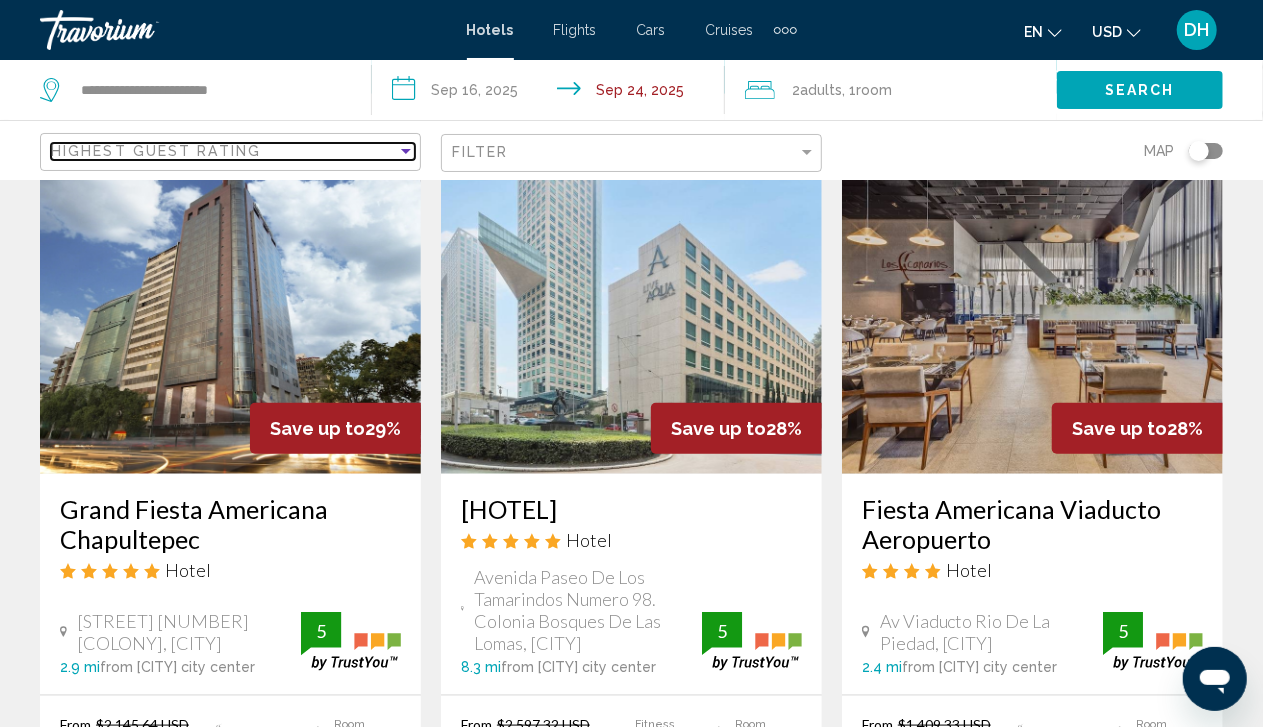 scroll, scrollTop: 1328, scrollLeft: 0, axis: vertical 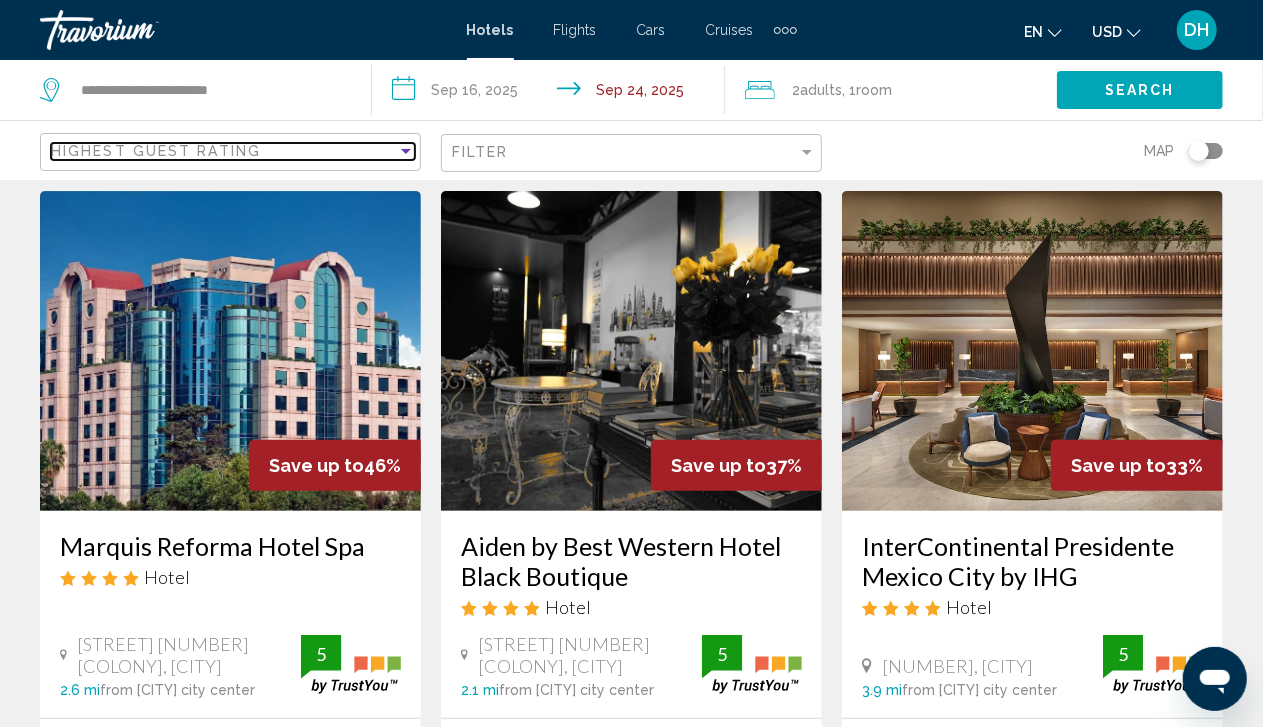 click at bounding box center [406, 151] 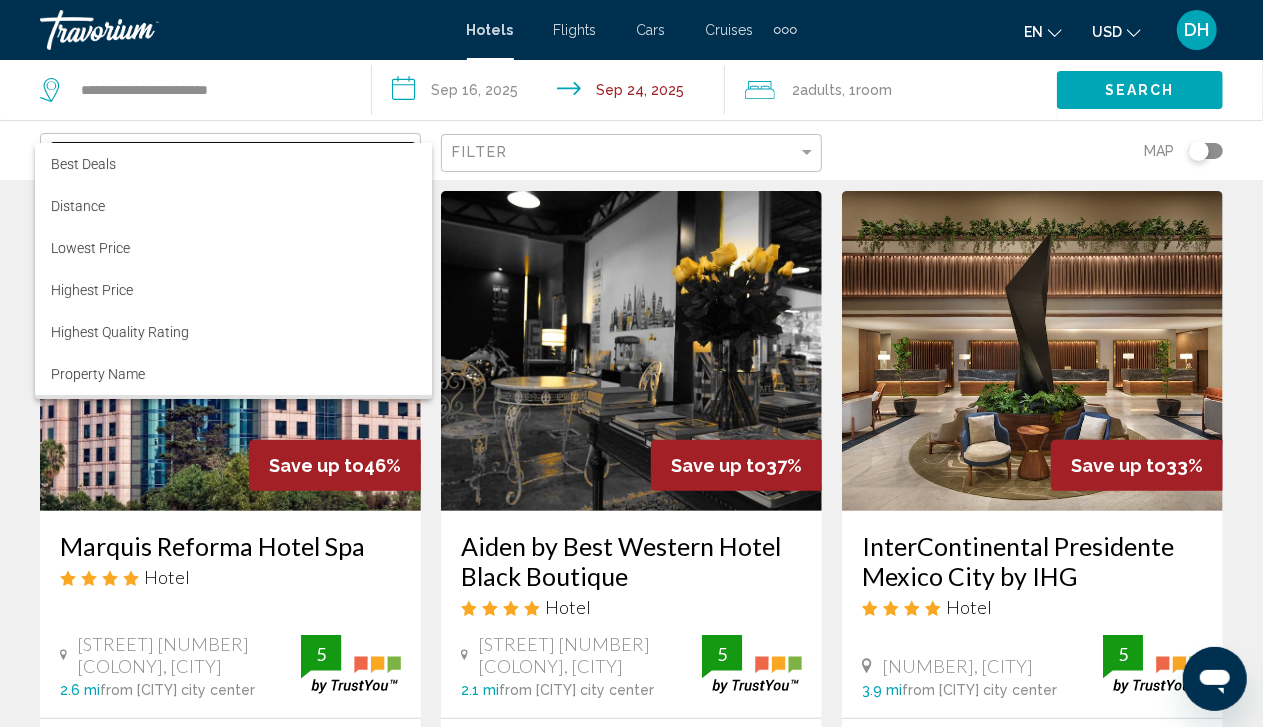 scroll, scrollTop: 38, scrollLeft: 0, axis: vertical 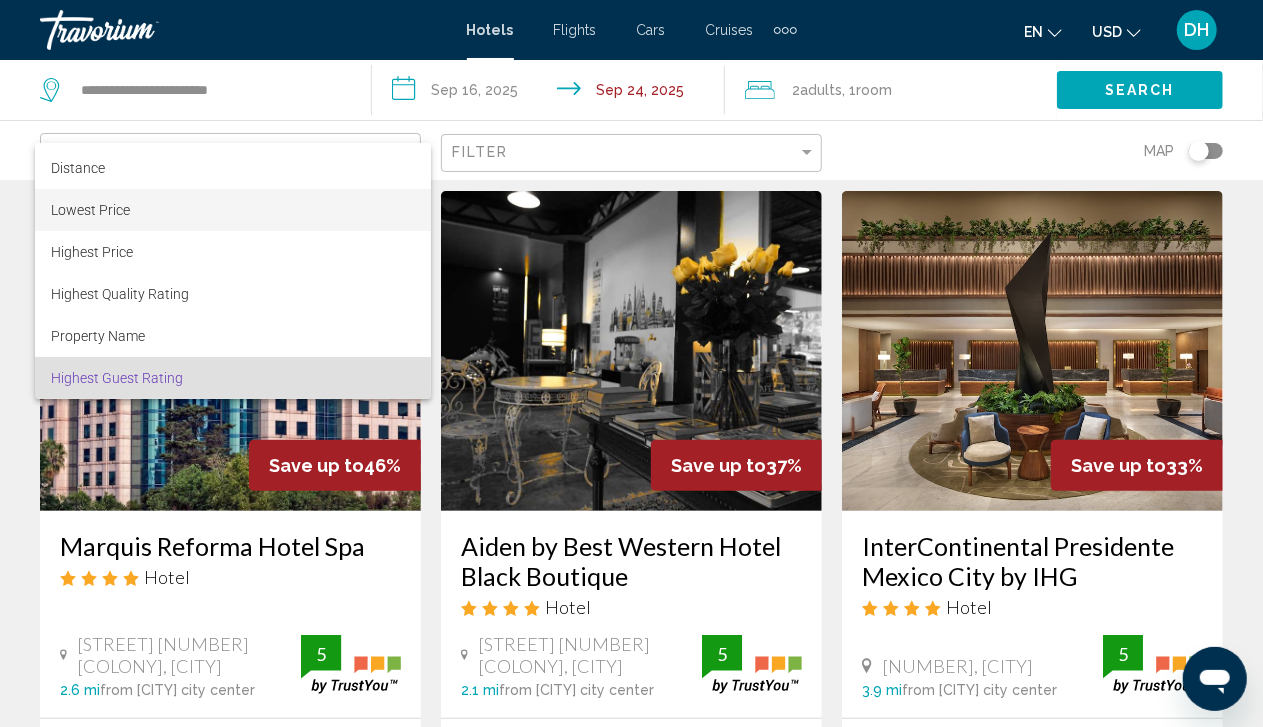 click on "Lowest Price" at bounding box center (233, 210) 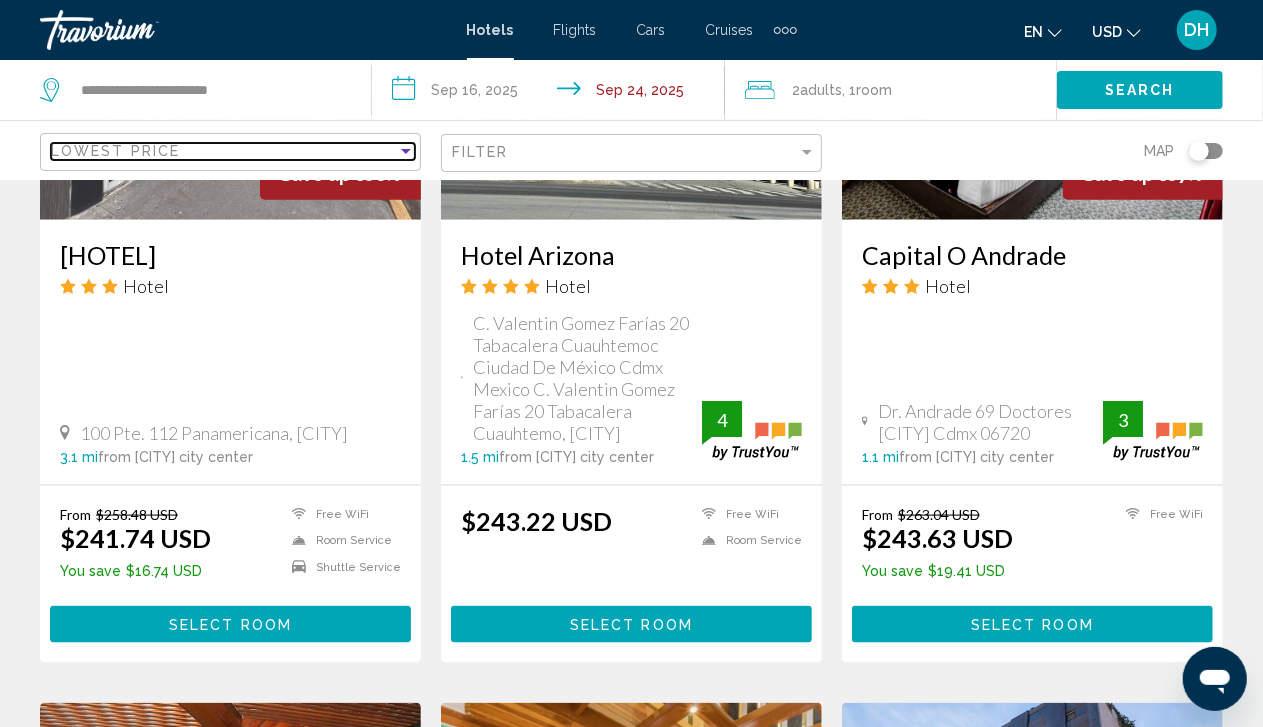scroll, scrollTop: 1067, scrollLeft: 0, axis: vertical 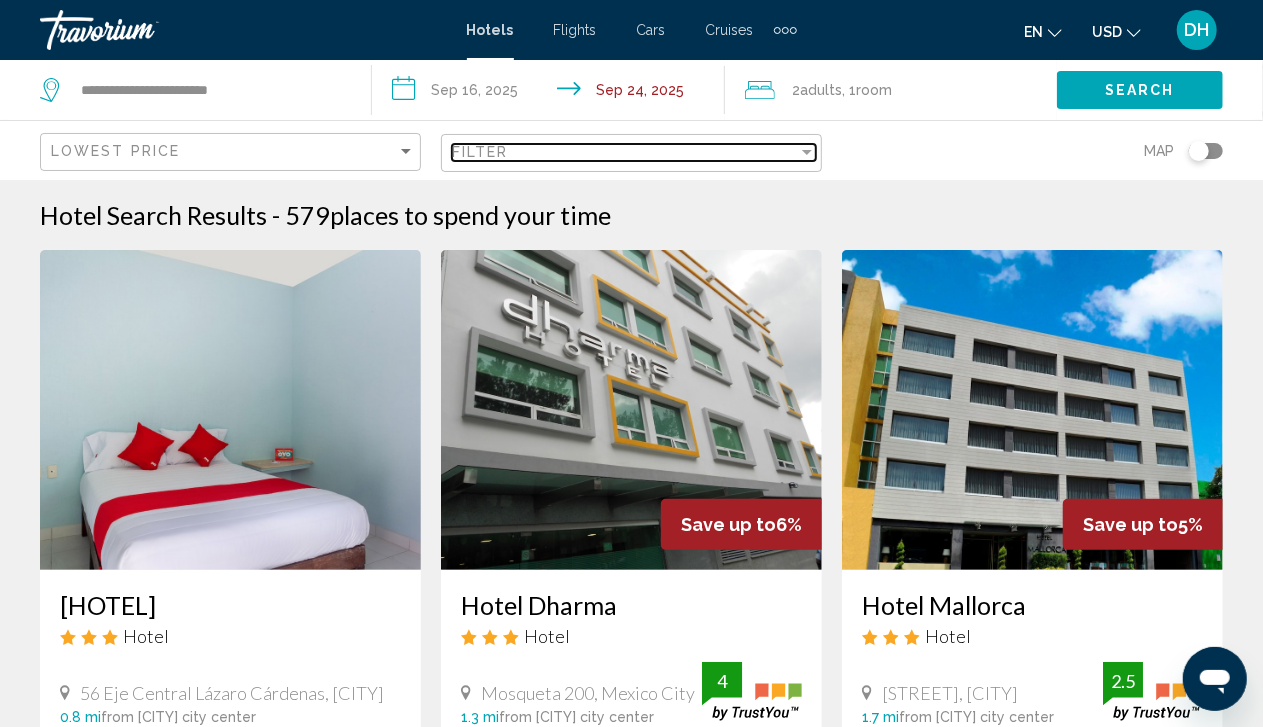 click on "Filter" at bounding box center (625, 152) 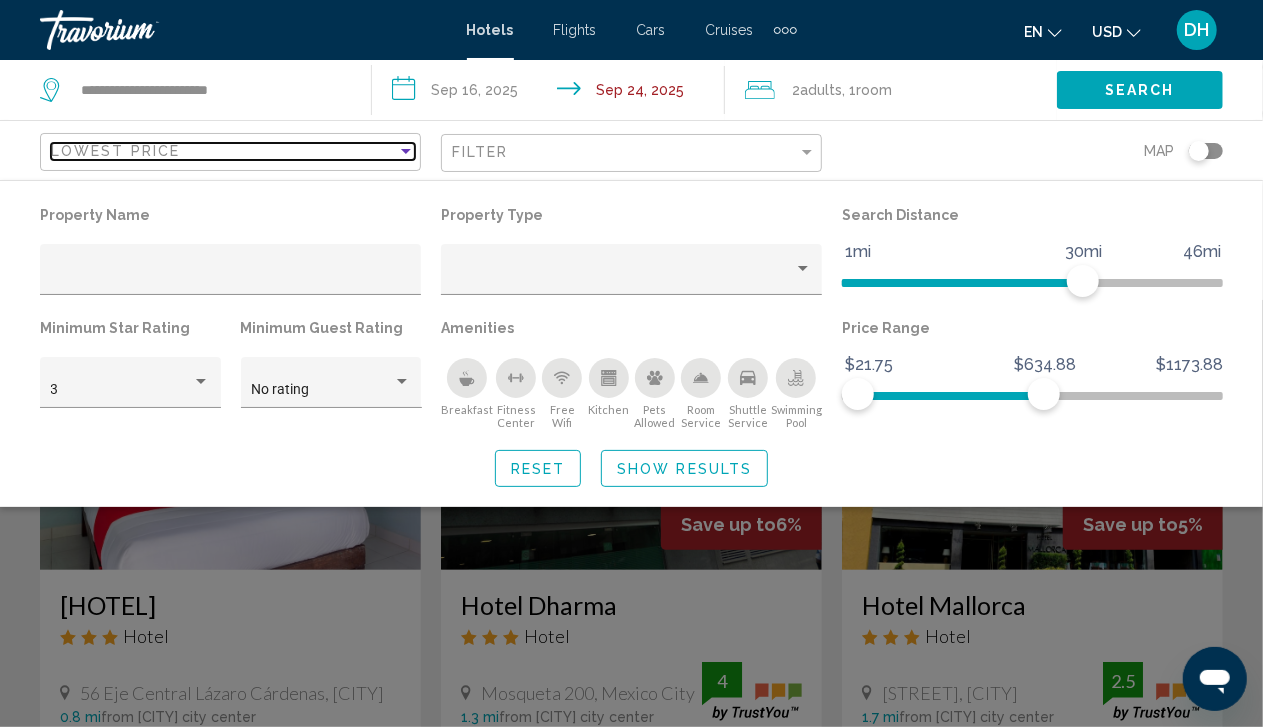 click on "Lowest Price" at bounding box center [224, 151] 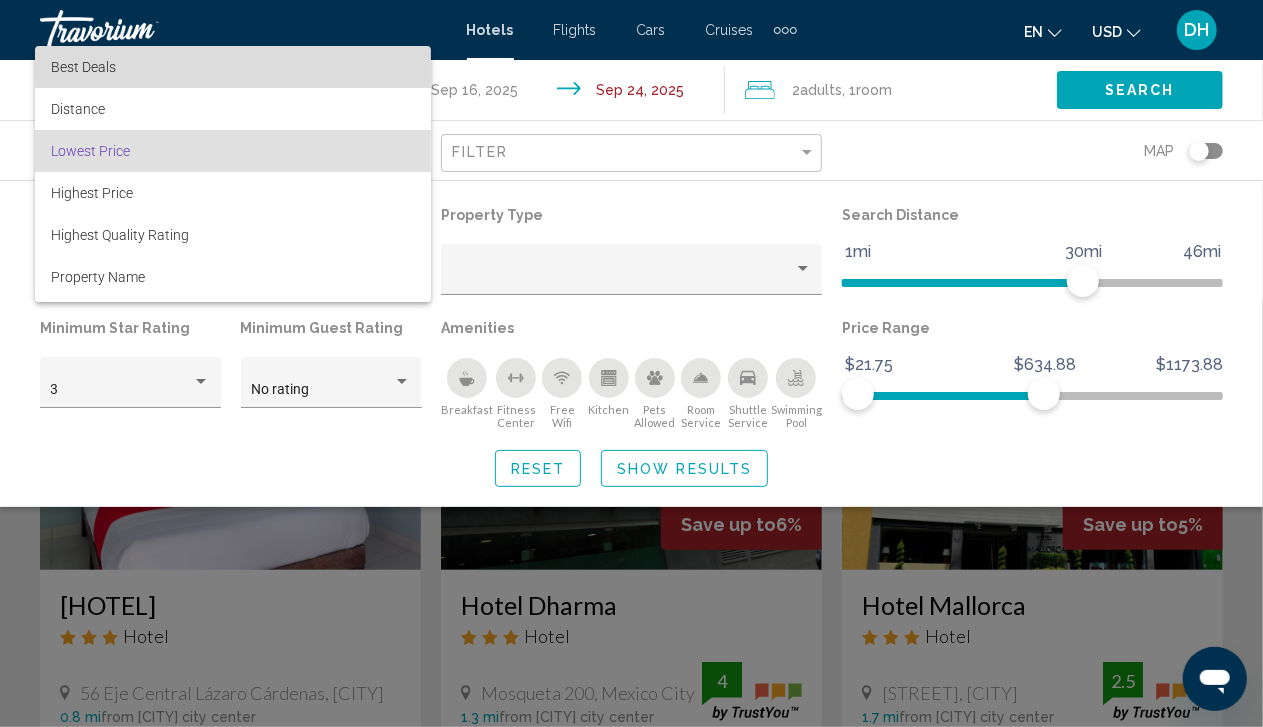 click on "Best Deals" at bounding box center (233, 67) 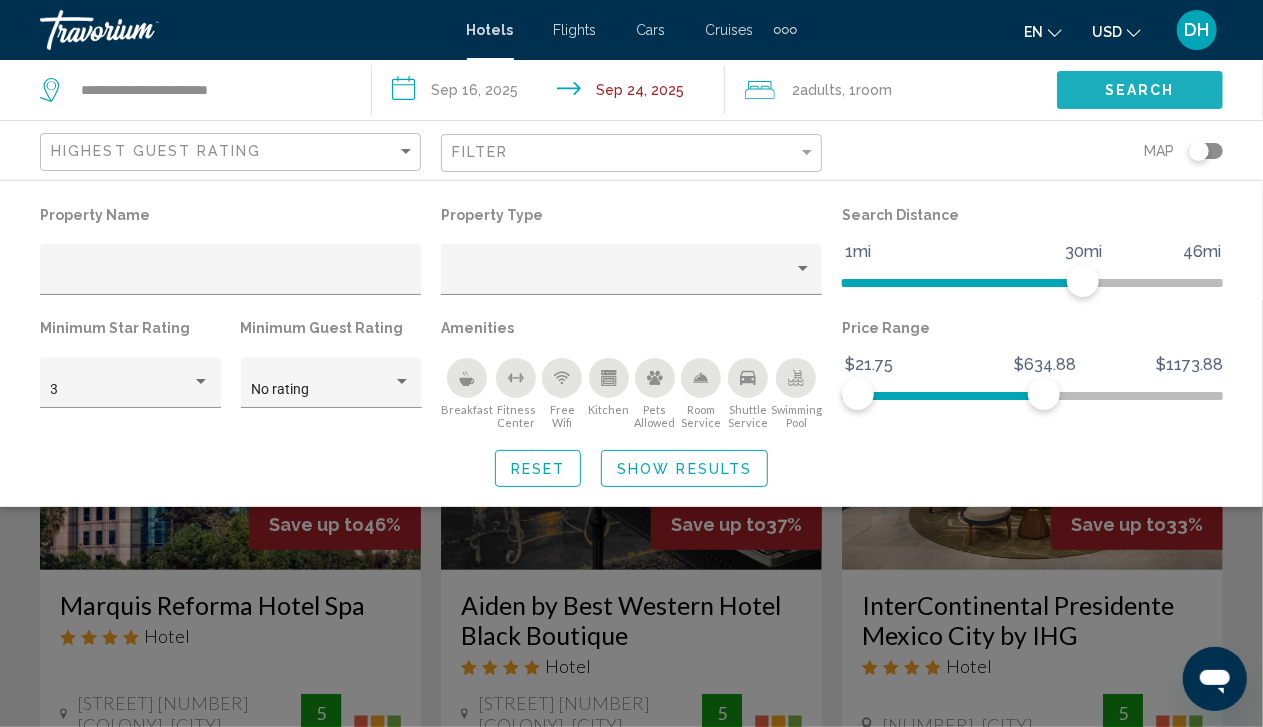 click on "Search" 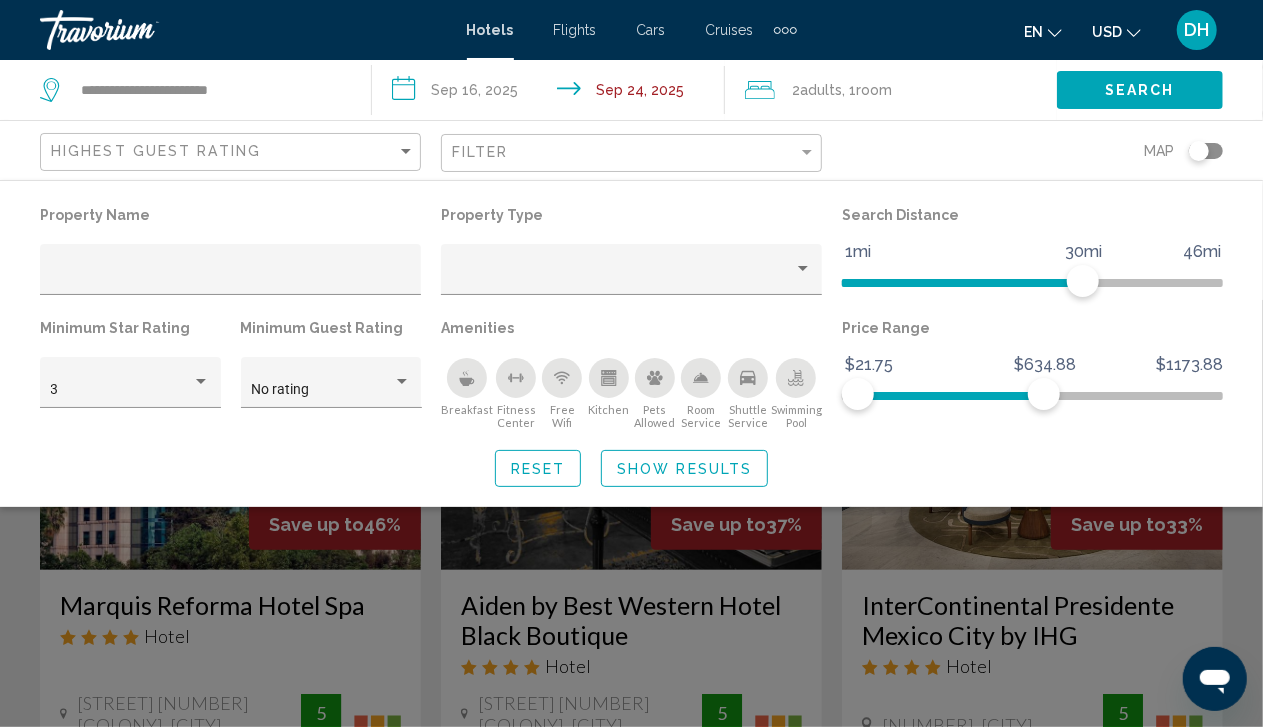 click 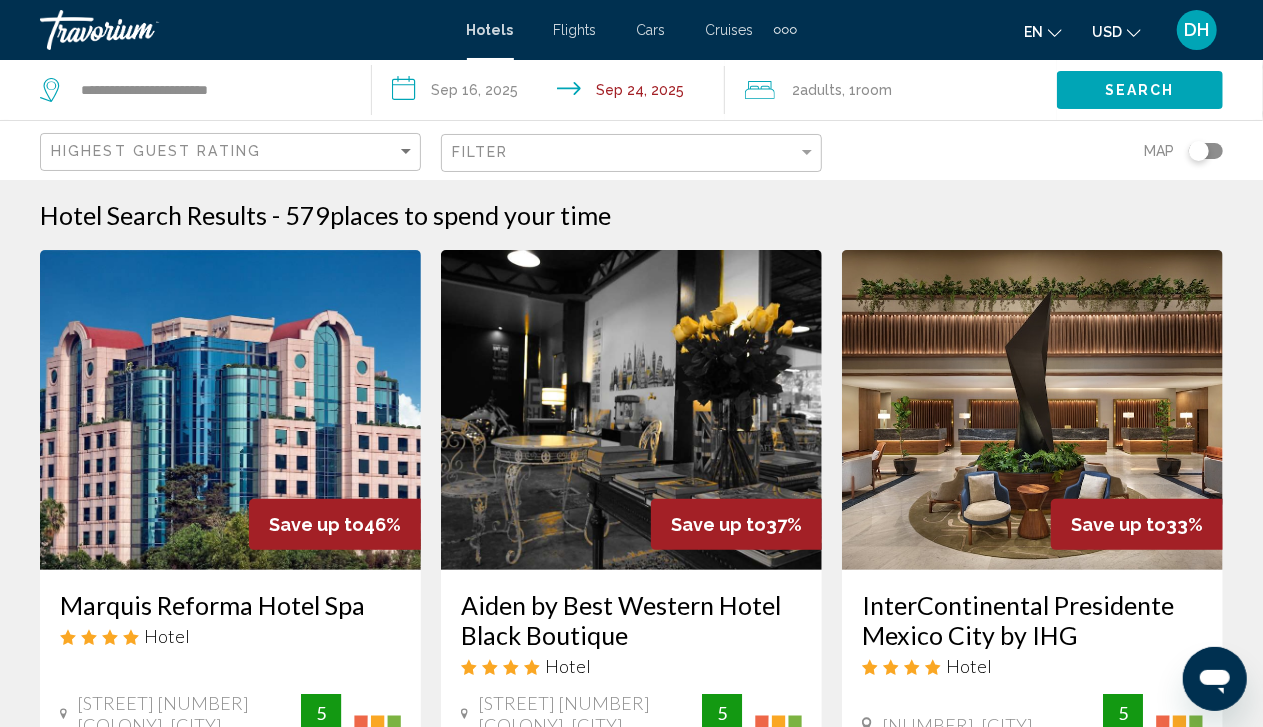 click at bounding box center (1032, 410) 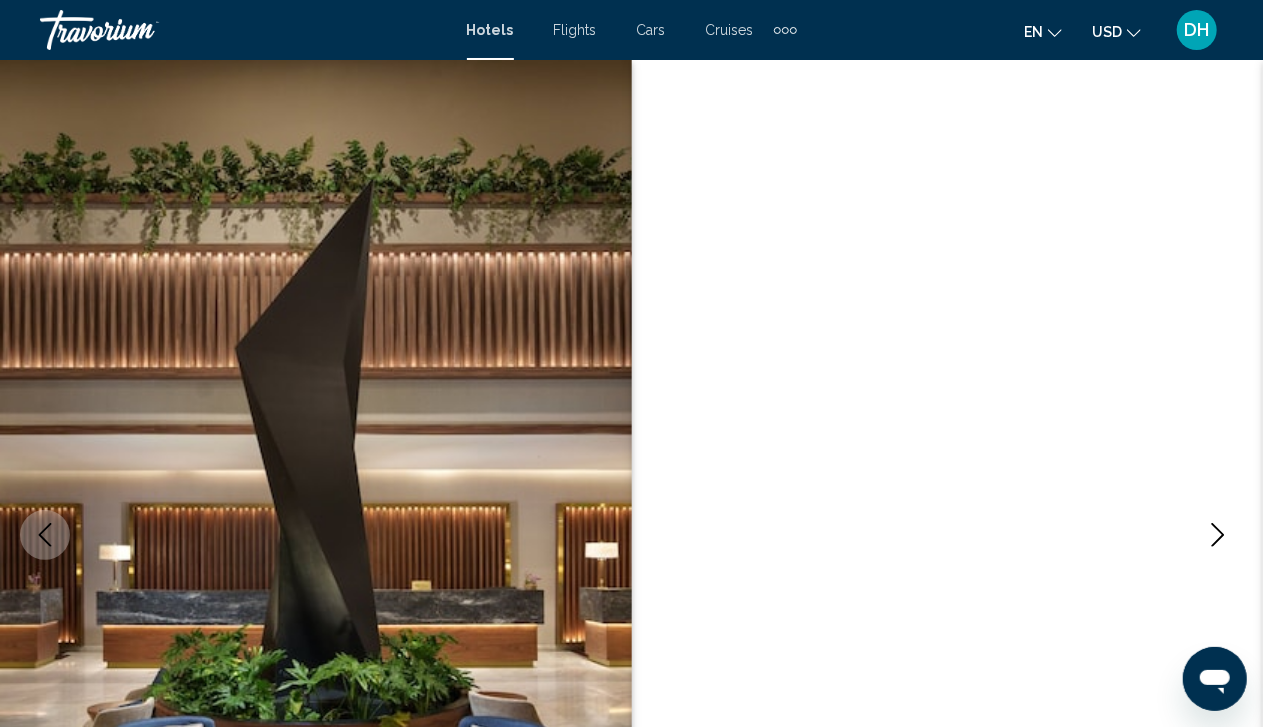 scroll, scrollTop: 171, scrollLeft: 0, axis: vertical 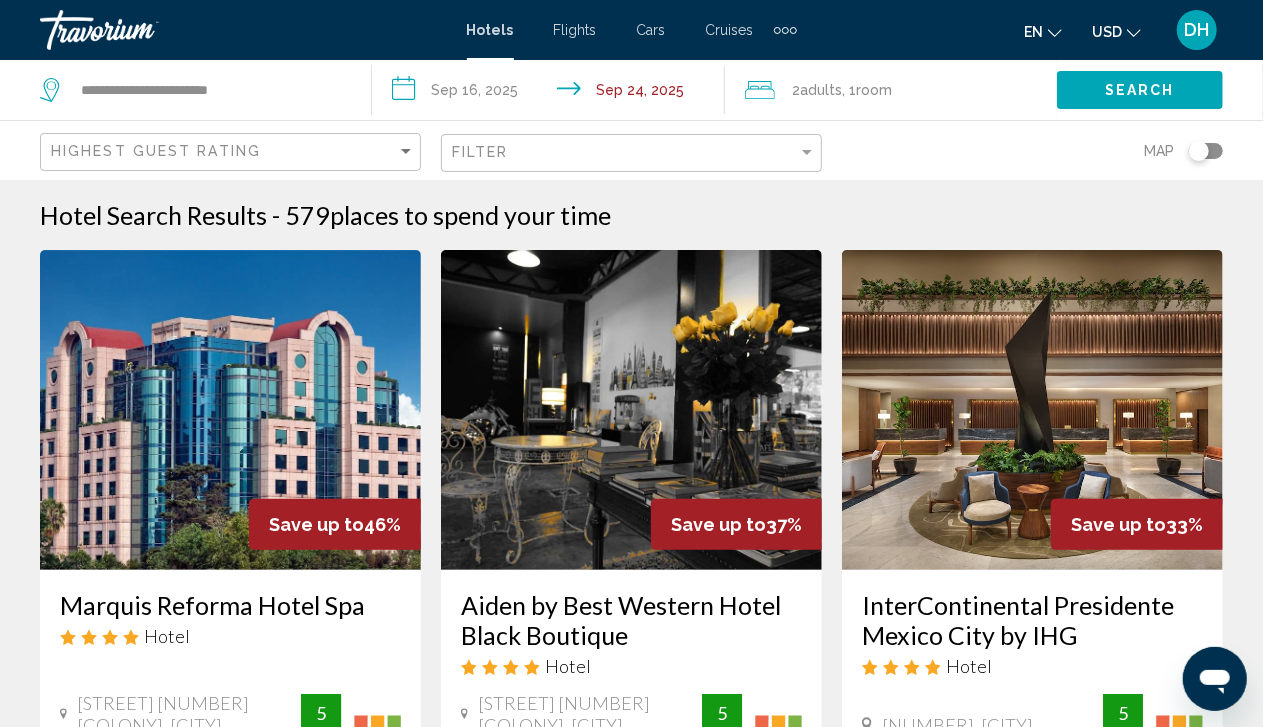 click on "Adults" 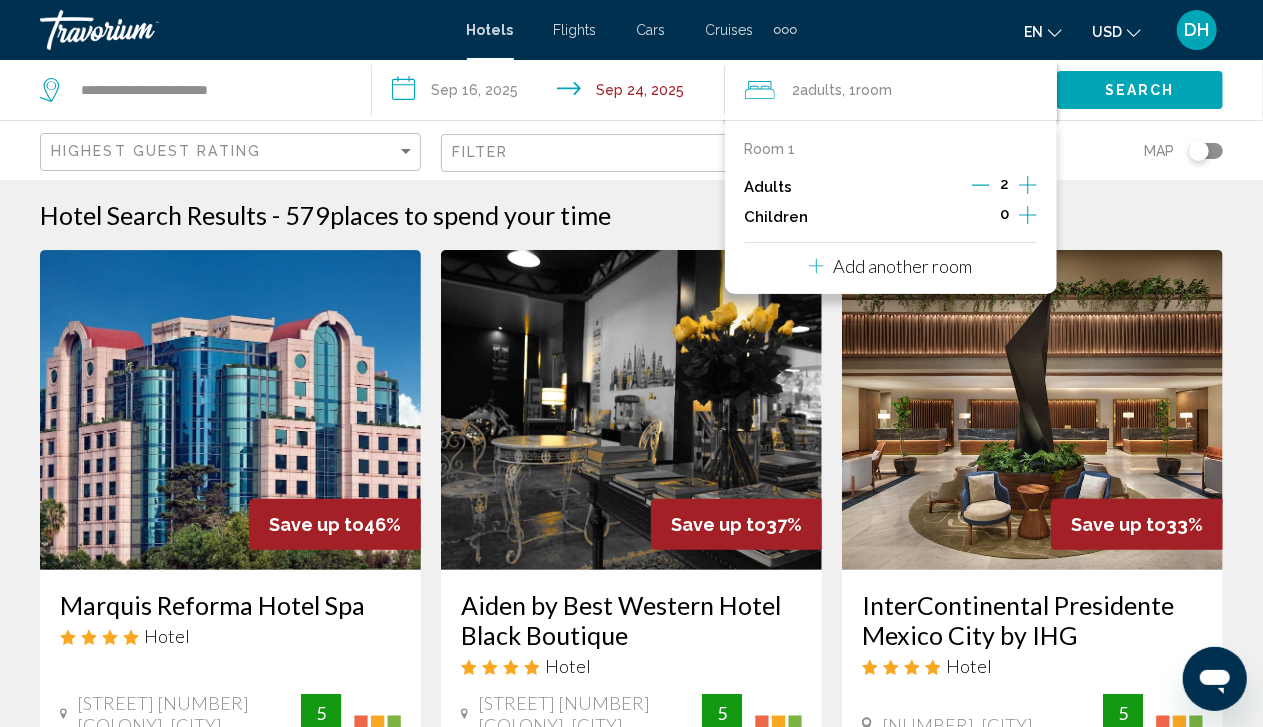 click 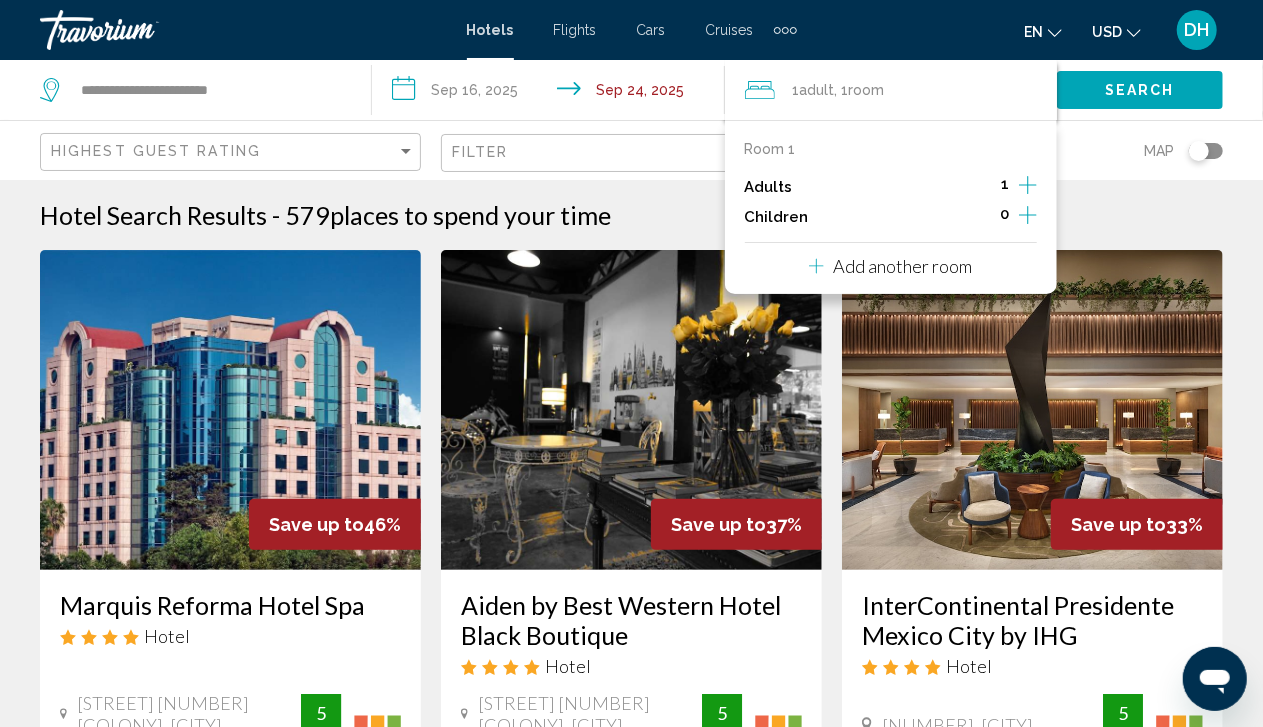 click on "Search" 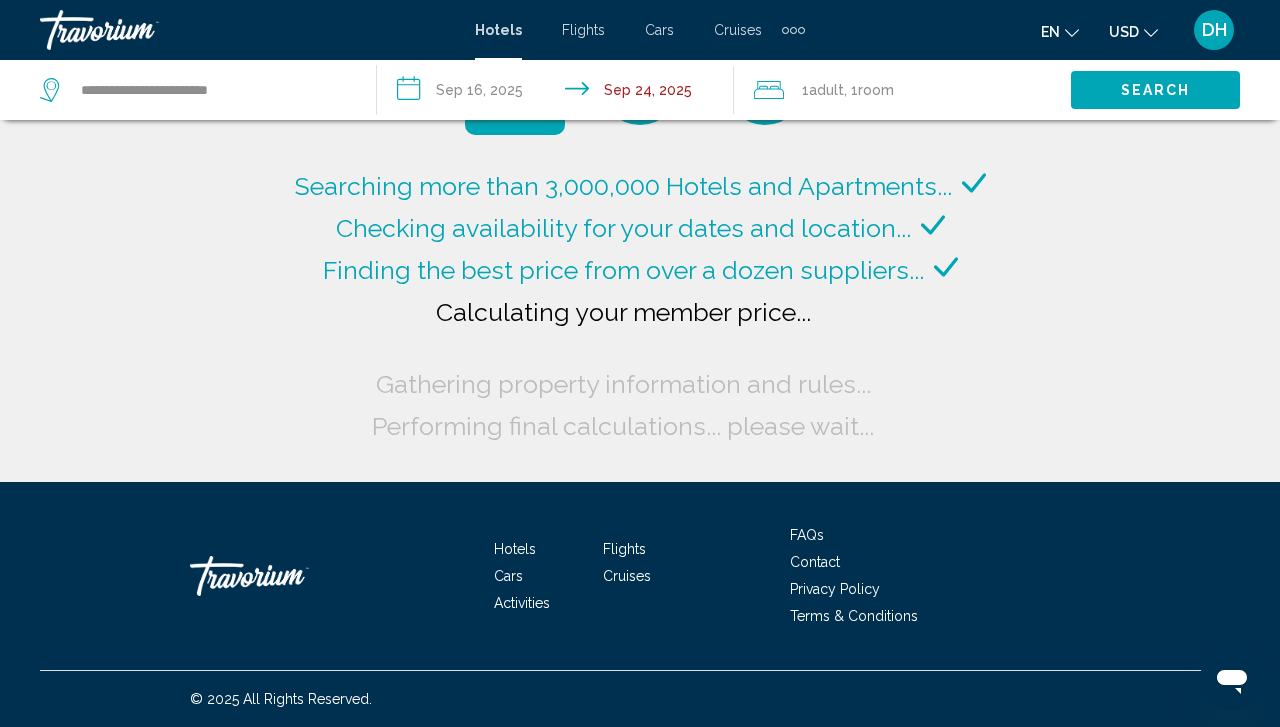 click on "**********" at bounding box center (559, 93) 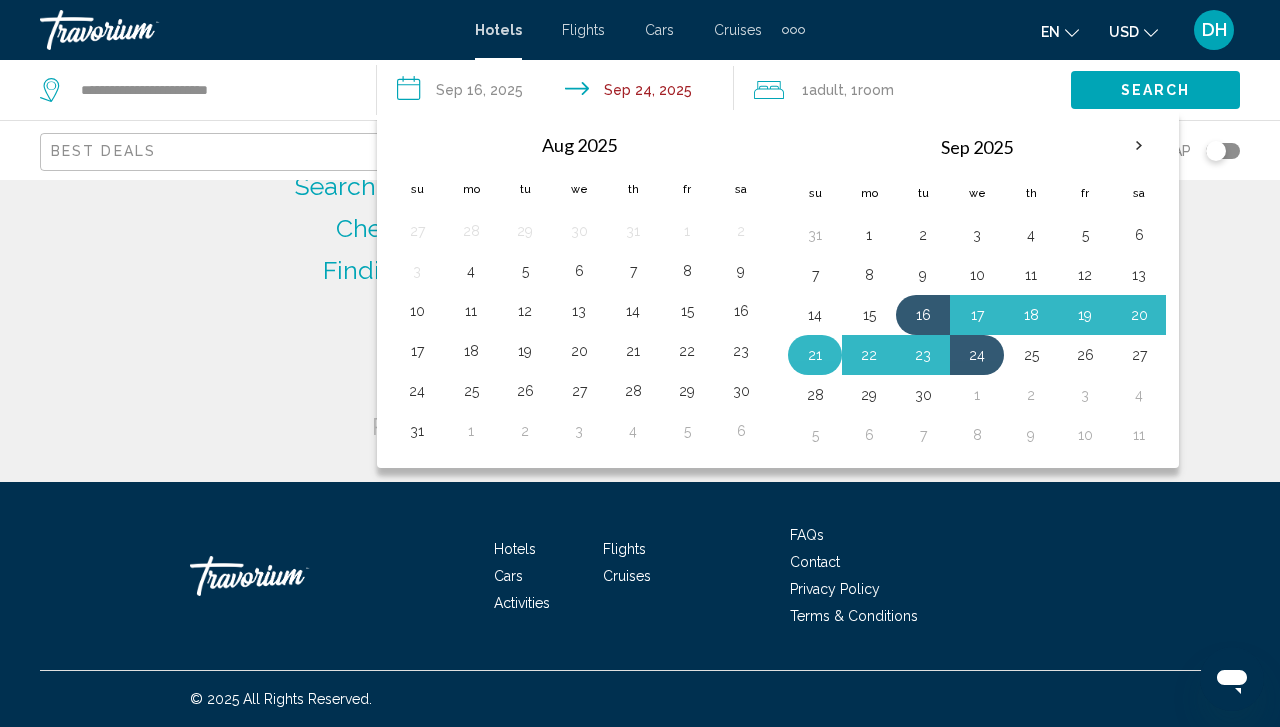 click on "21" at bounding box center (815, 355) 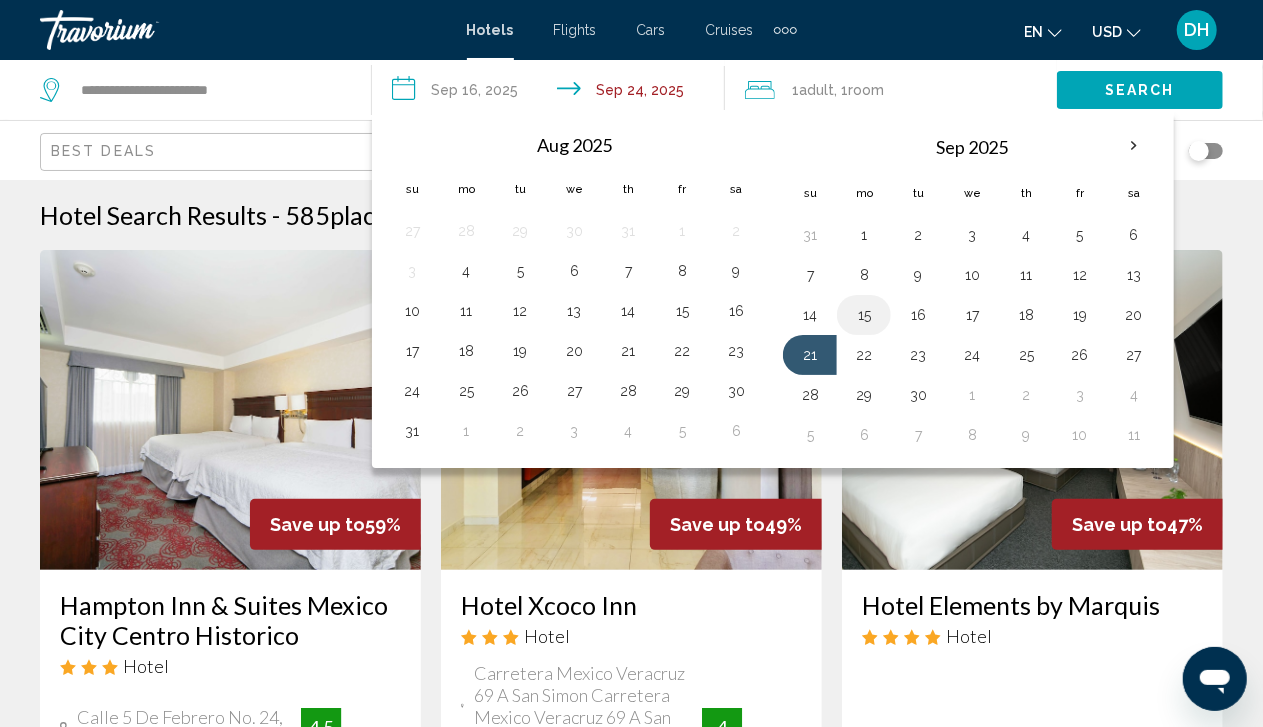 click on "15" at bounding box center [864, 315] 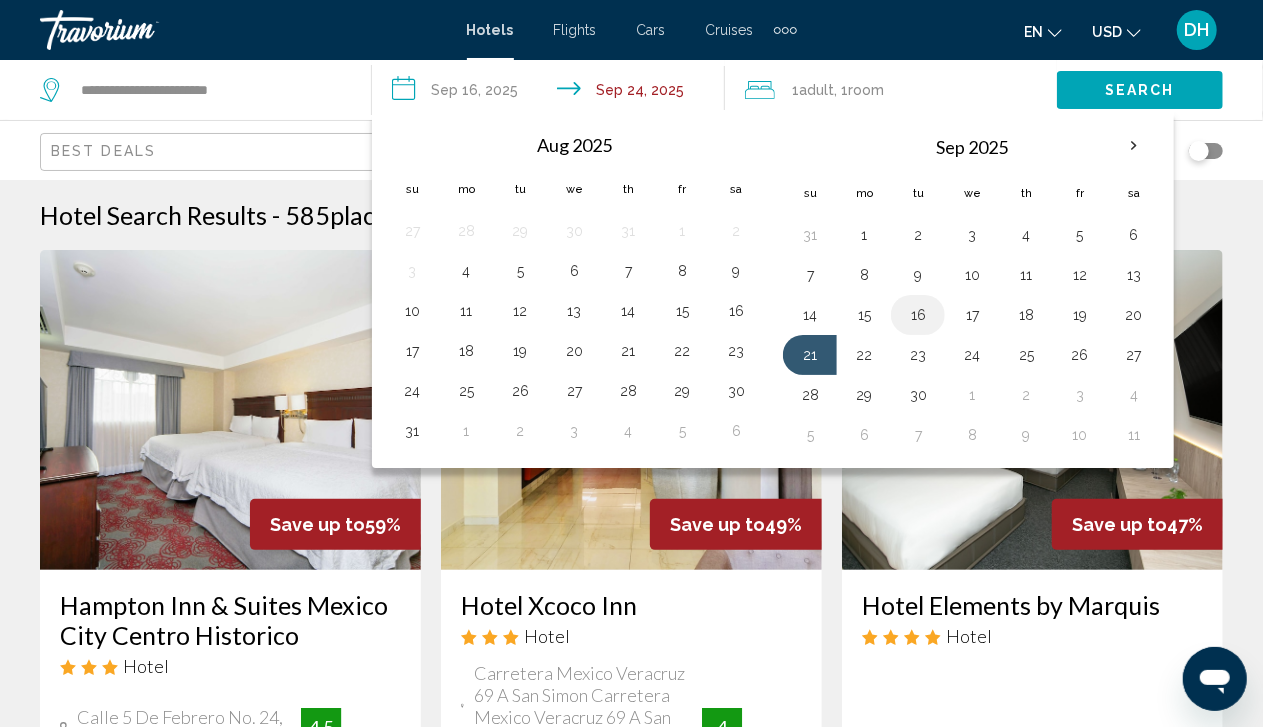 click on "16" at bounding box center (918, 315) 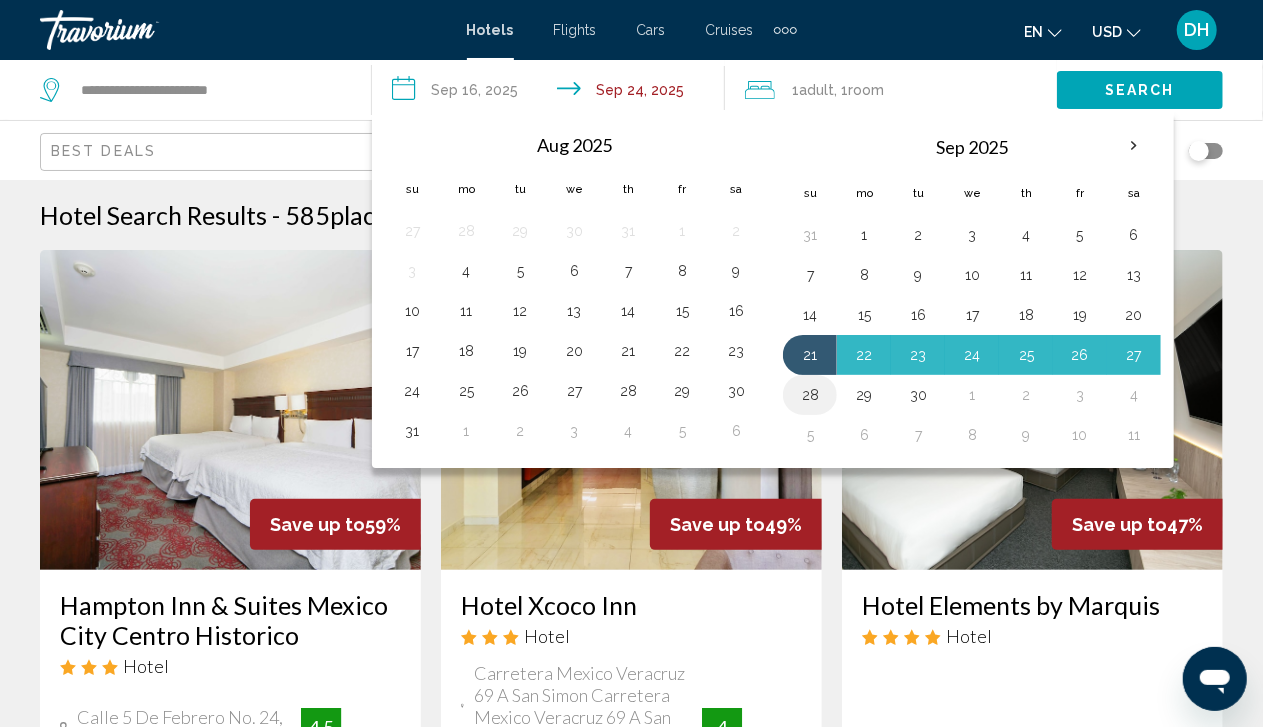 click on "28" at bounding box center [810, 395] 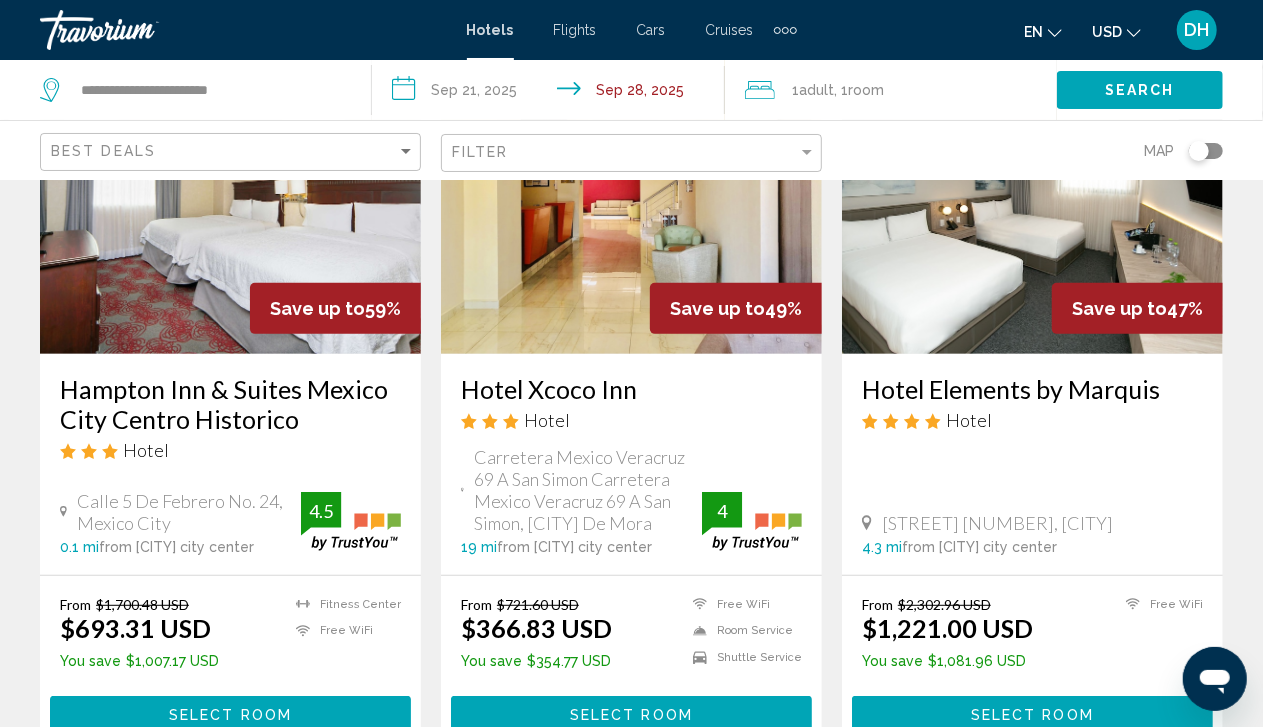 scroll, scrollTop: 0, scrollLeft: 0, axis: both 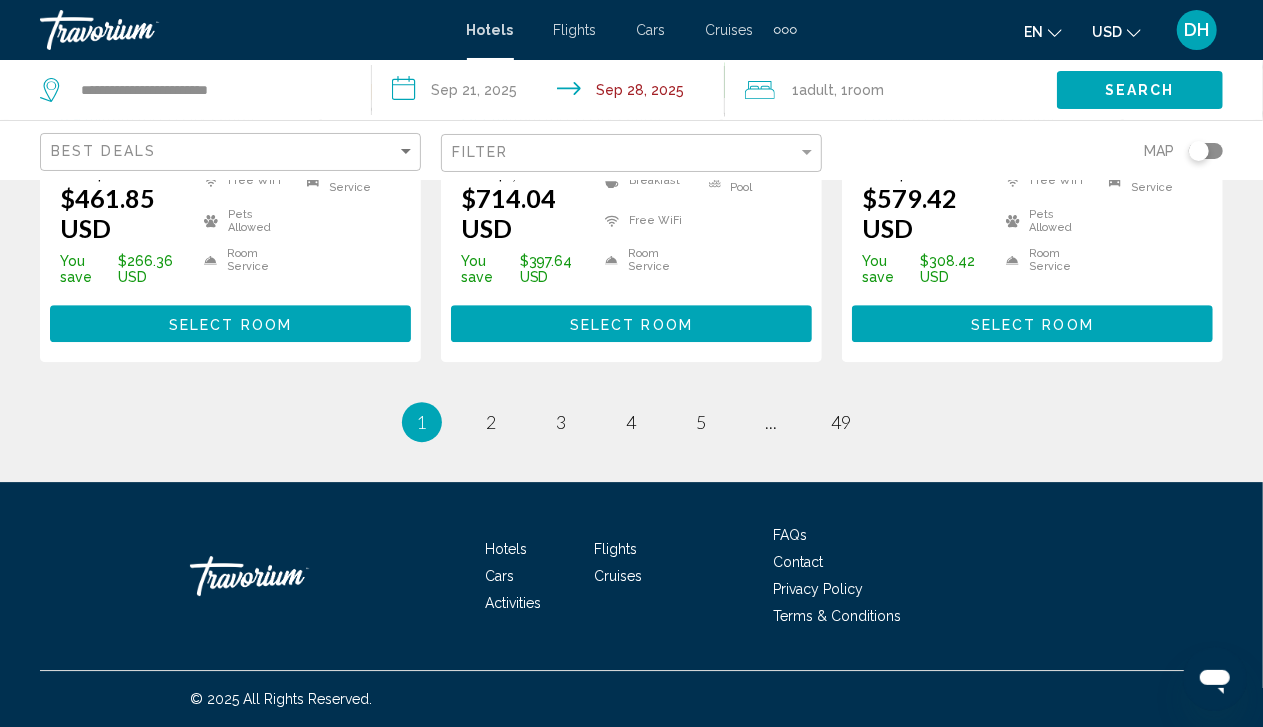 drag, startPoint x: 1277, startPoint y: 610, endPoint x: 931, endPoint y: 489, distance: 366.5474 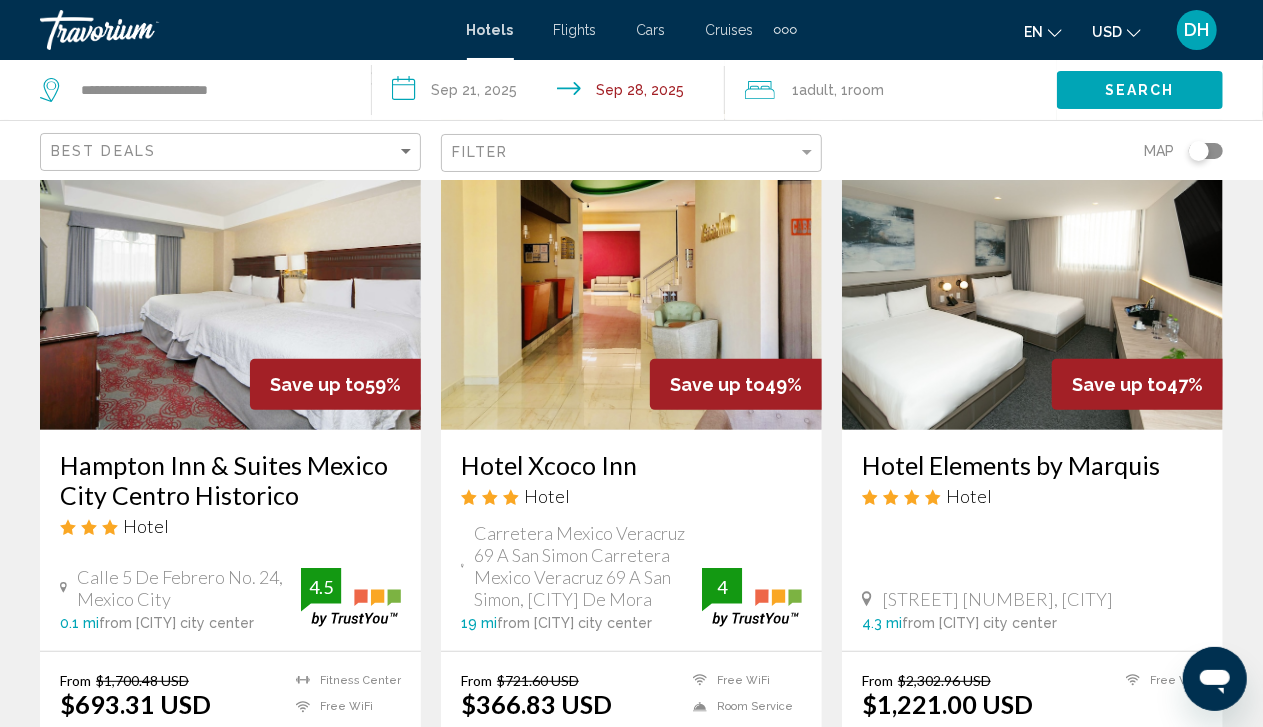 scroll, scrollTop: 200, scrollLeft: 0, axis: vertical 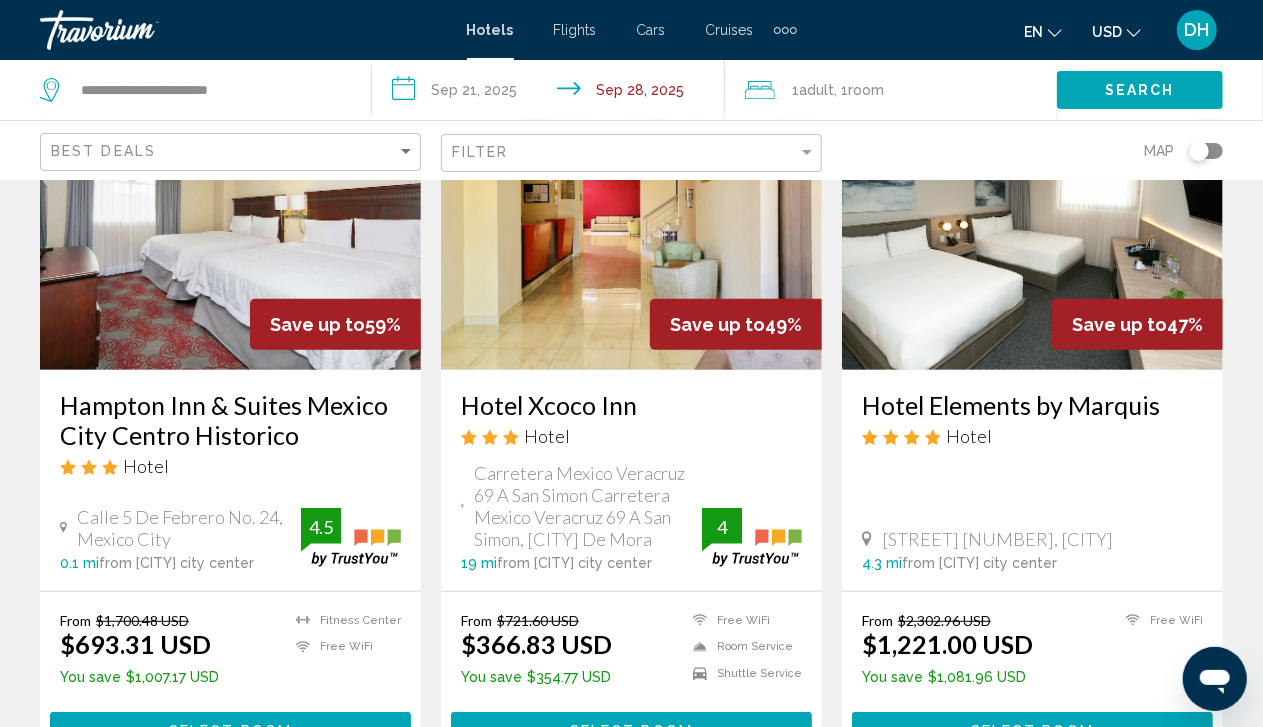 click on "Hampton Inn & Suites Mexico City Centro Historico" at bounding box center [230, 420] 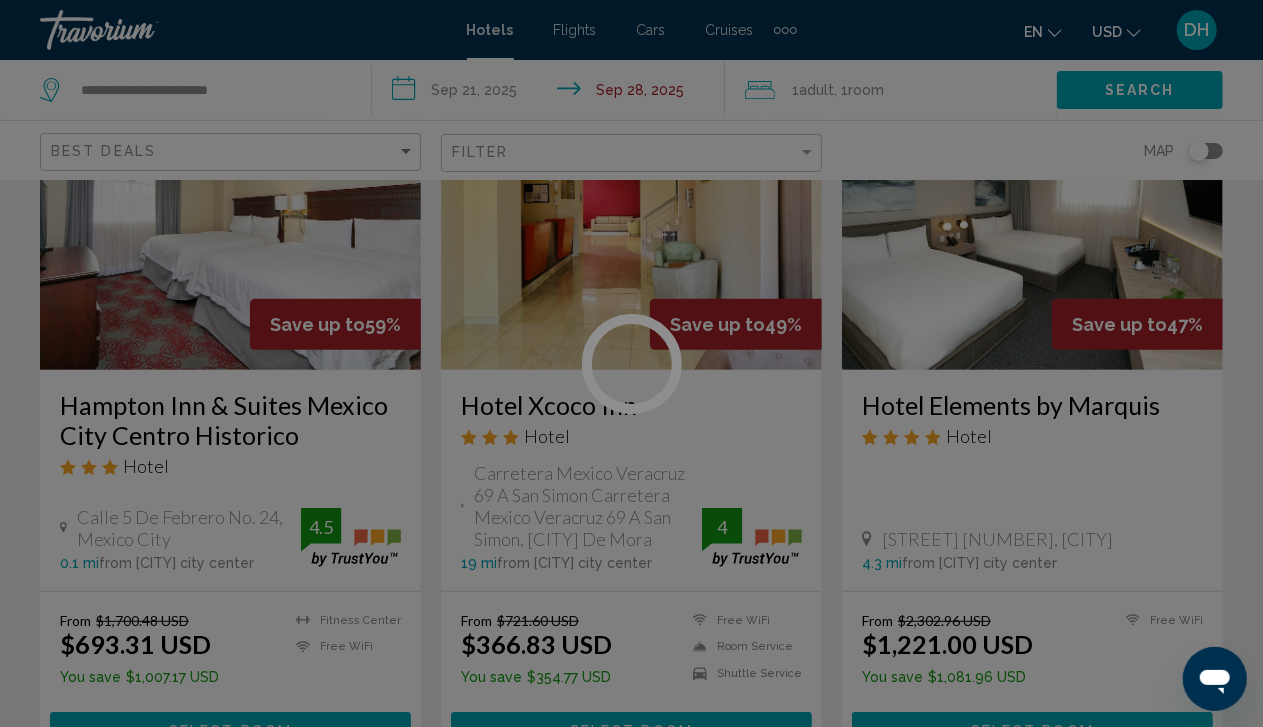 scroll, scrollTop: 170, scrollLeft: 0, axis: vertical 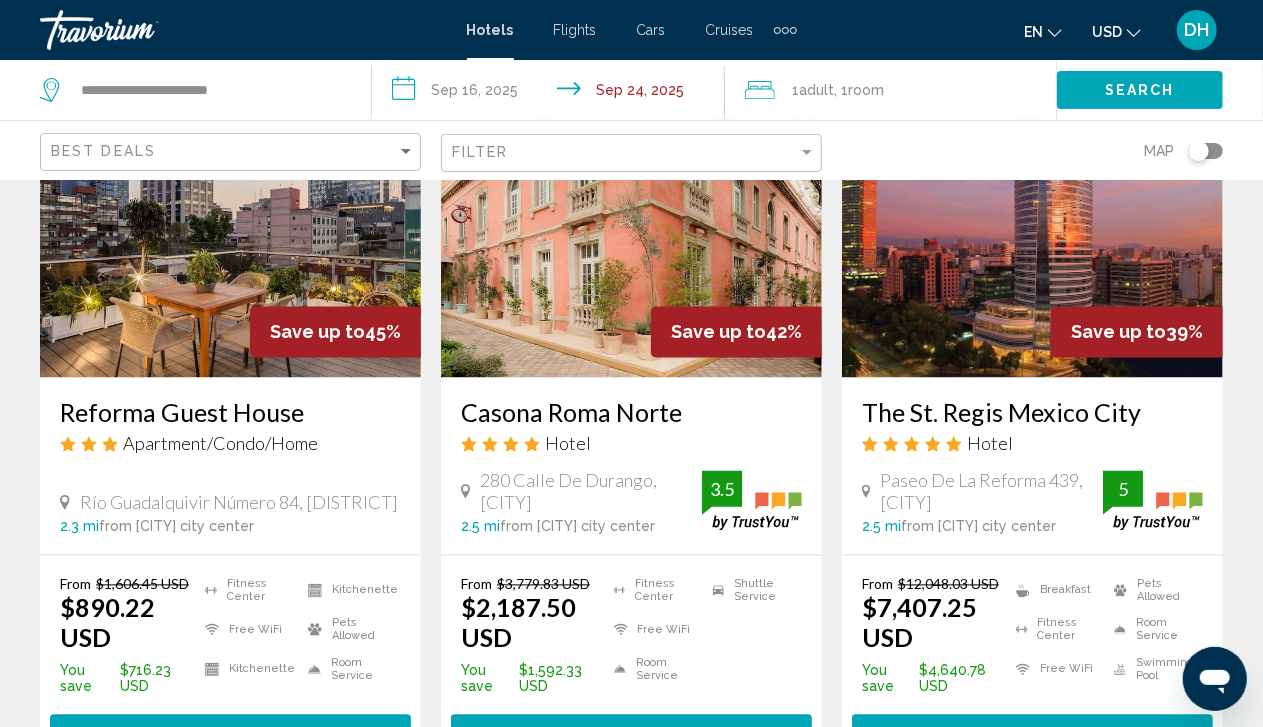 click on "The St. Regis Mexico City" at bounding box center [1032, 413] 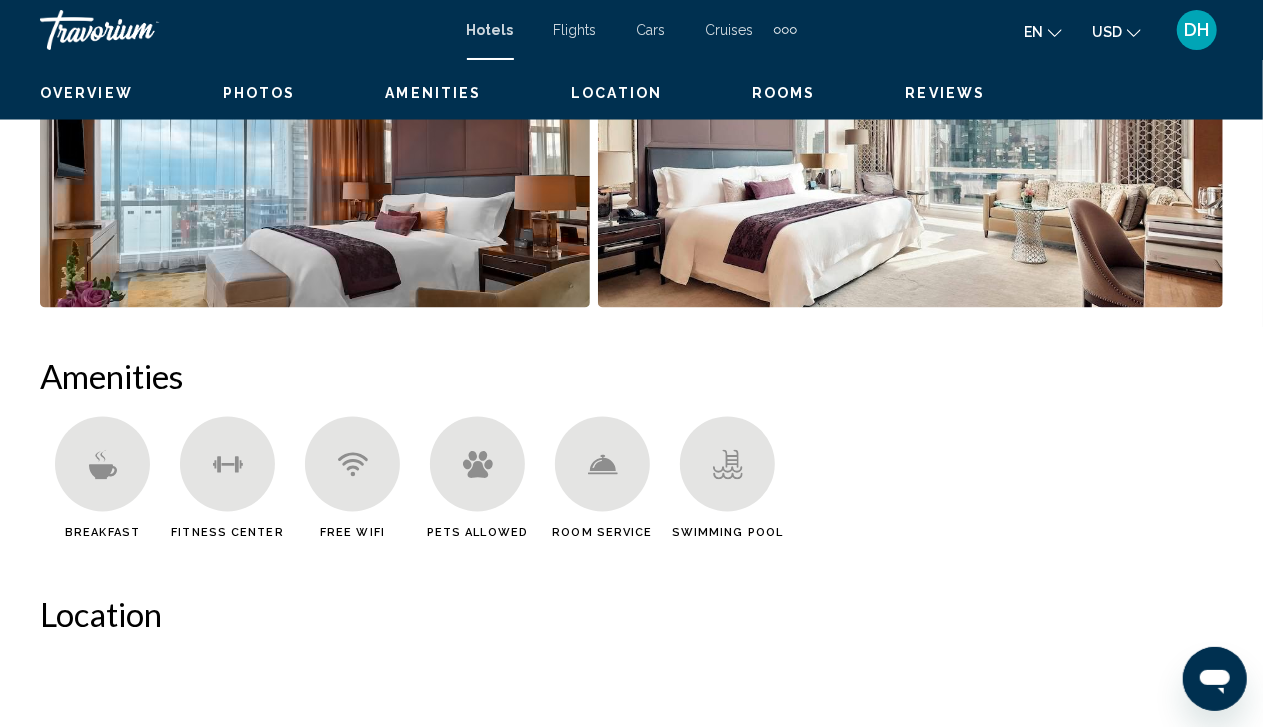 scroll, scrollTop: 170, scrollLeft: 0, axis: vertical 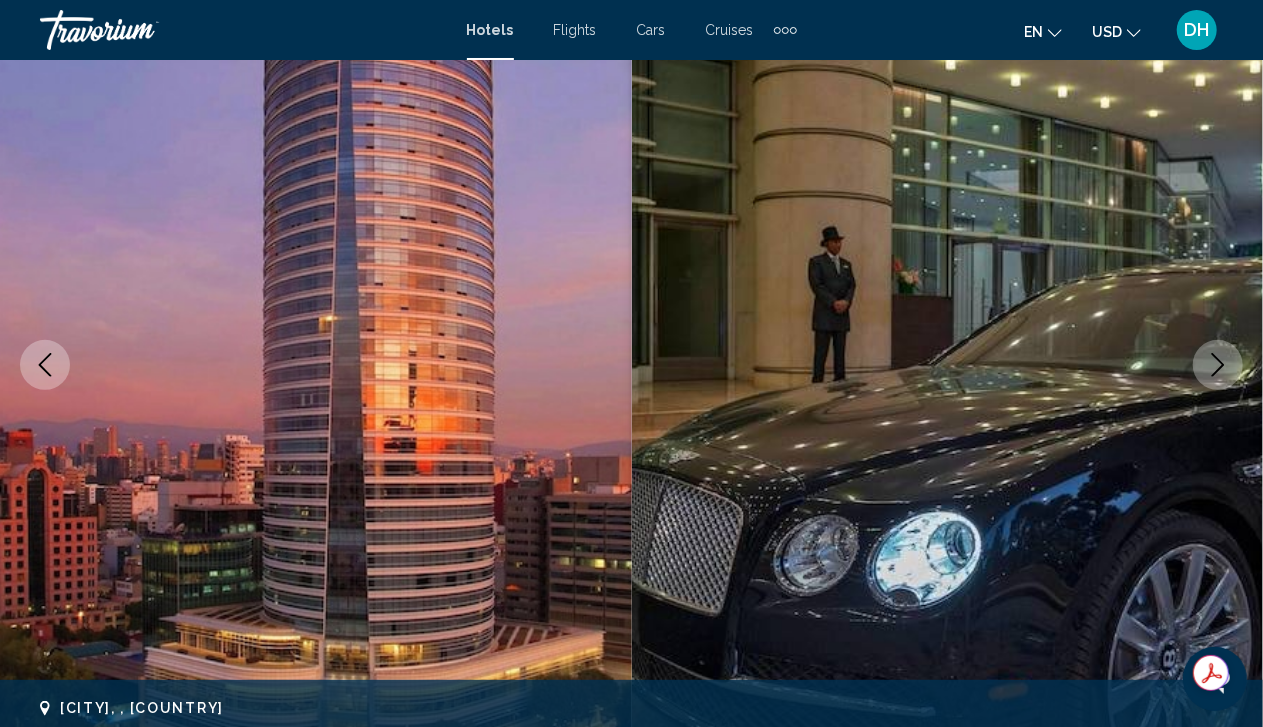 click at bounding box center [1218, 365] 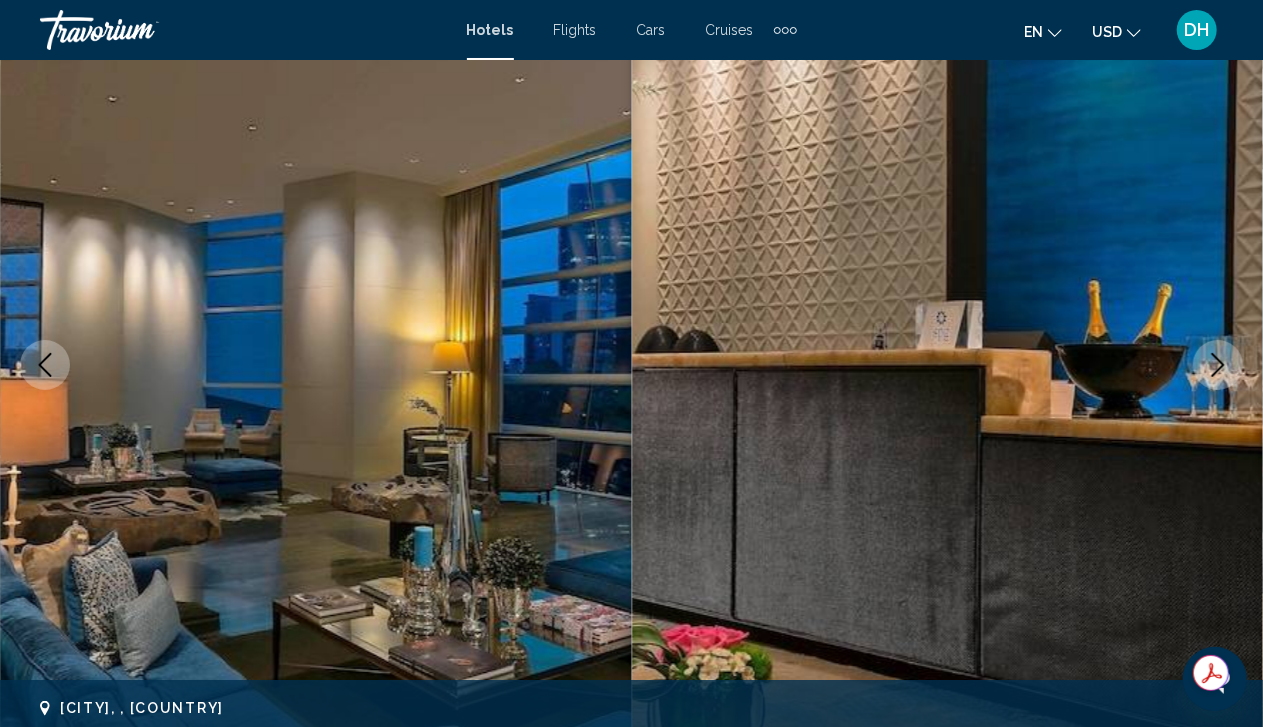 click at bounding box center (1218, 365) 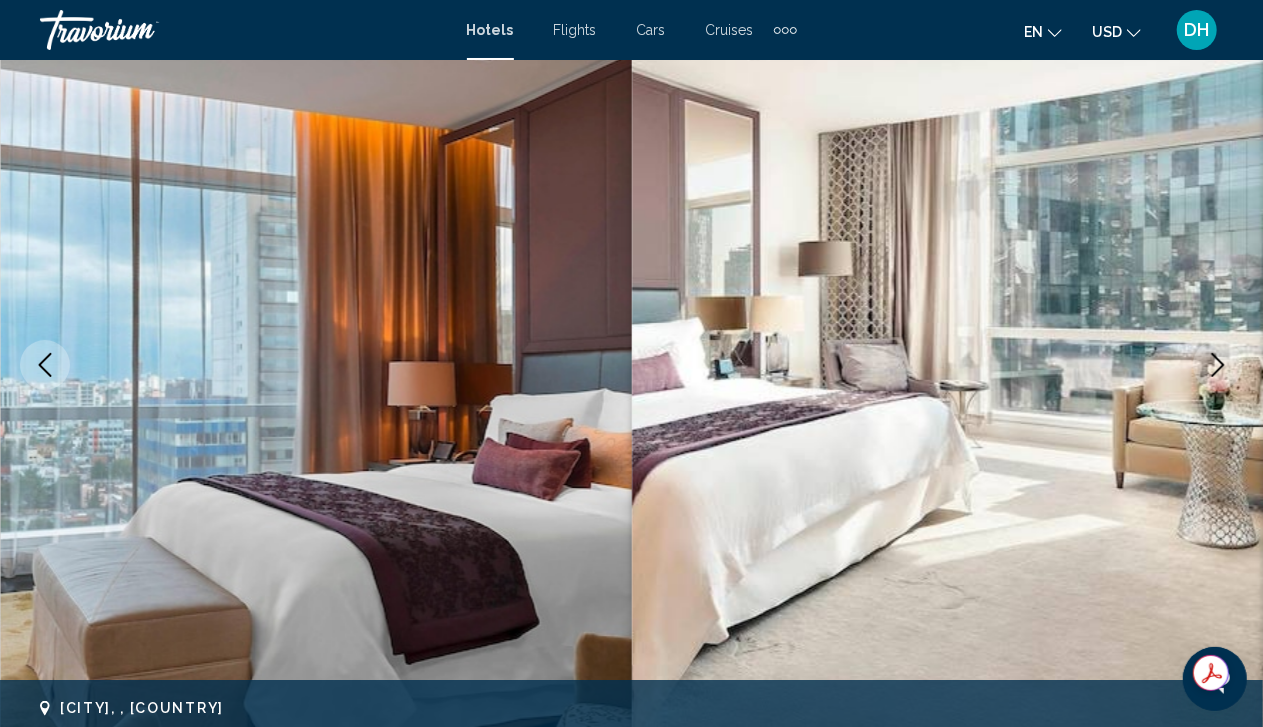 click at bounding box center (1218, 365) 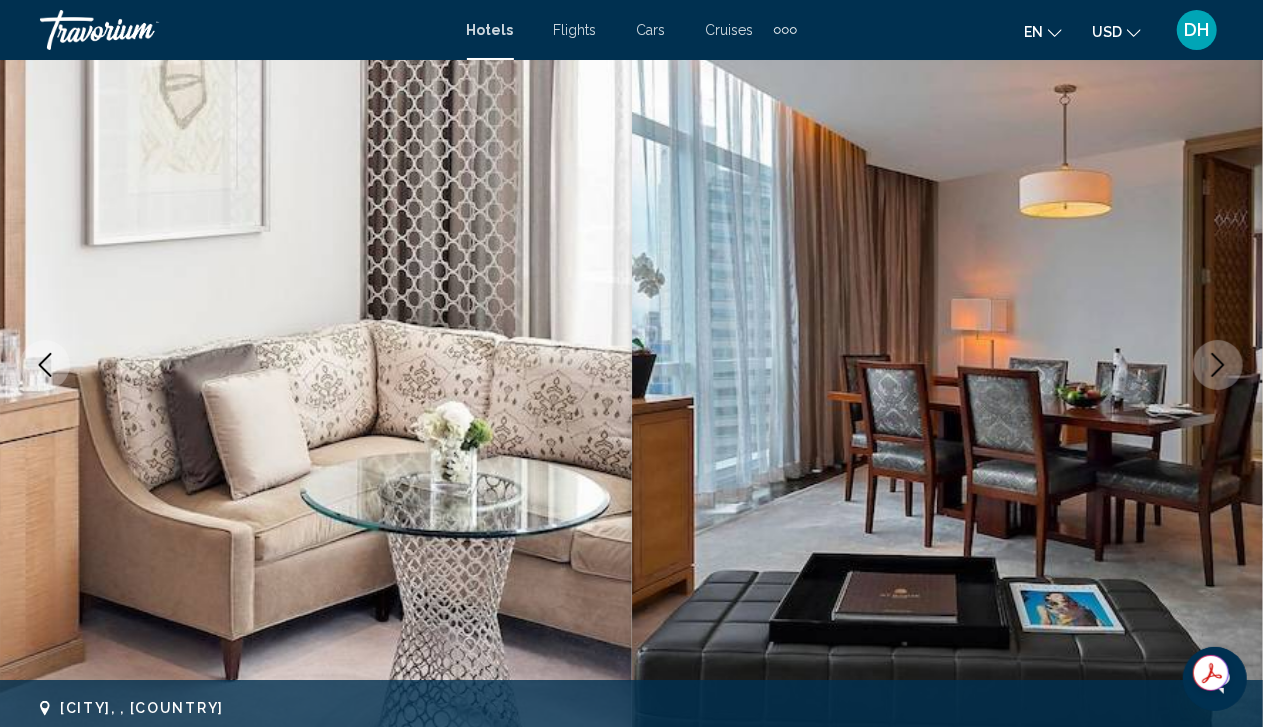 click at bounding box center (1218, 365) 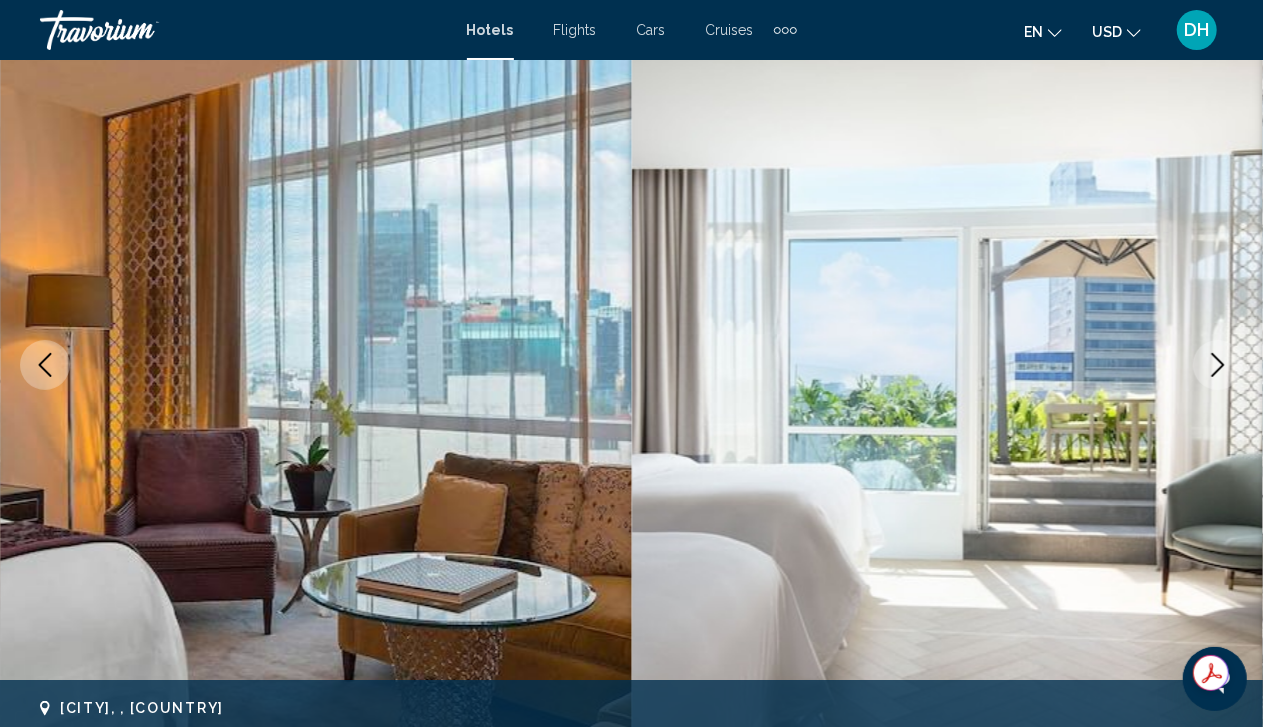 click at bounding box center (1218, 365) 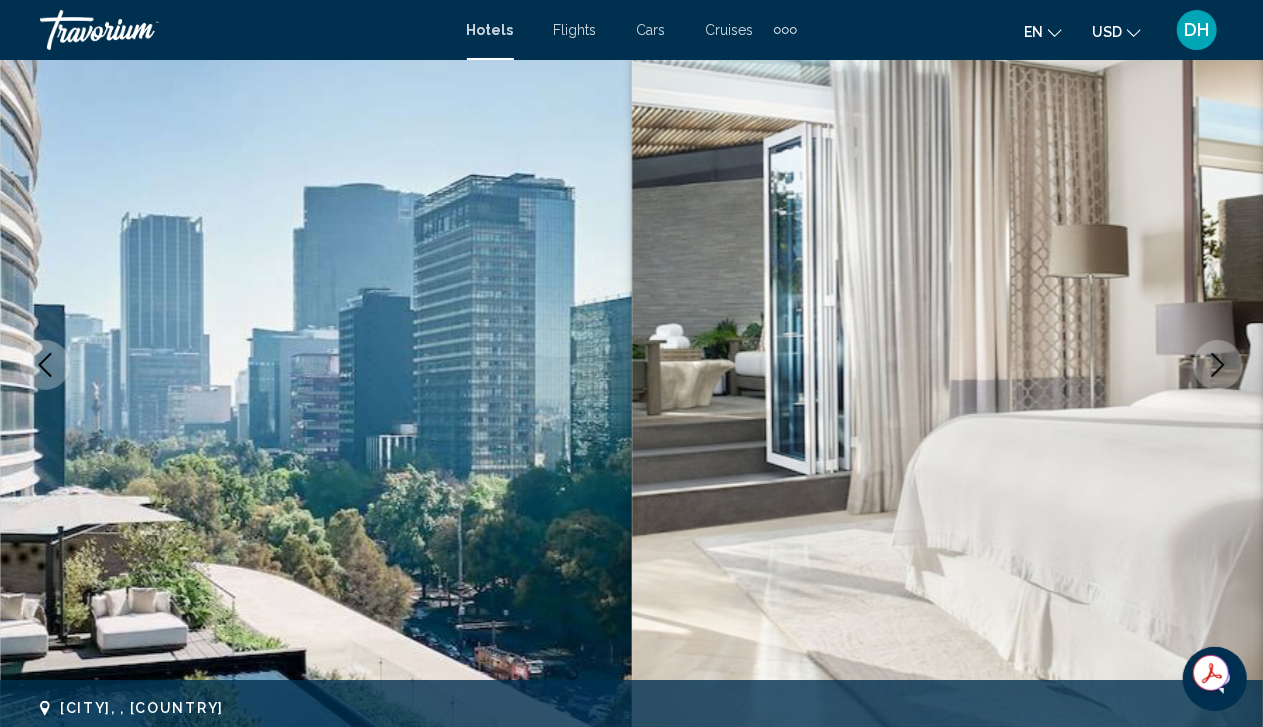click at bounding box center (1218, 365) 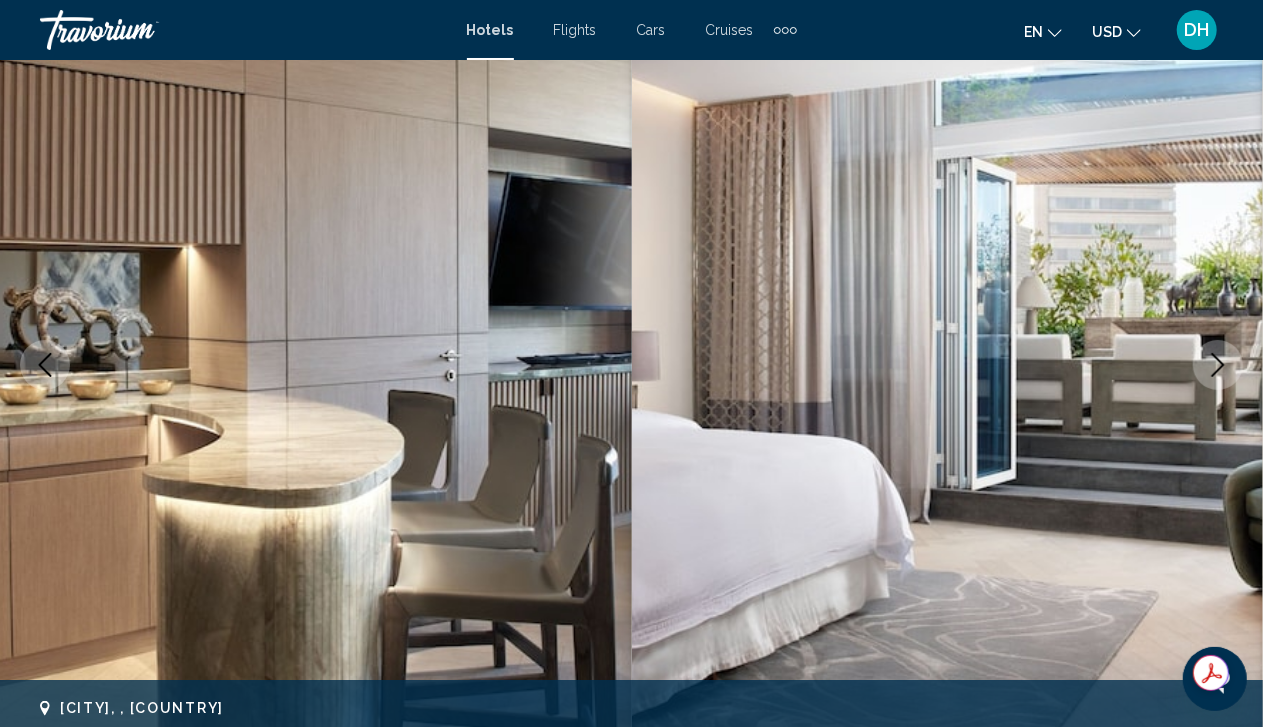 click at bounding box center [1218, 365] 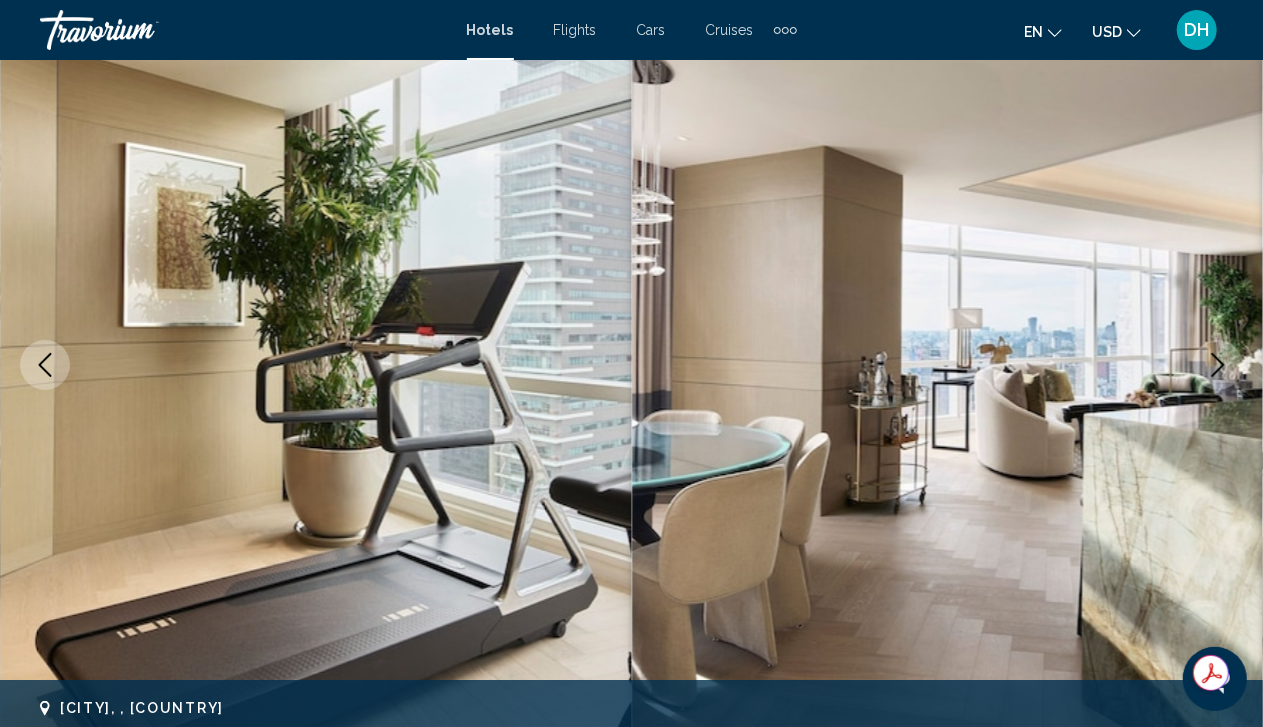 click at bounding box center (1218, 365) 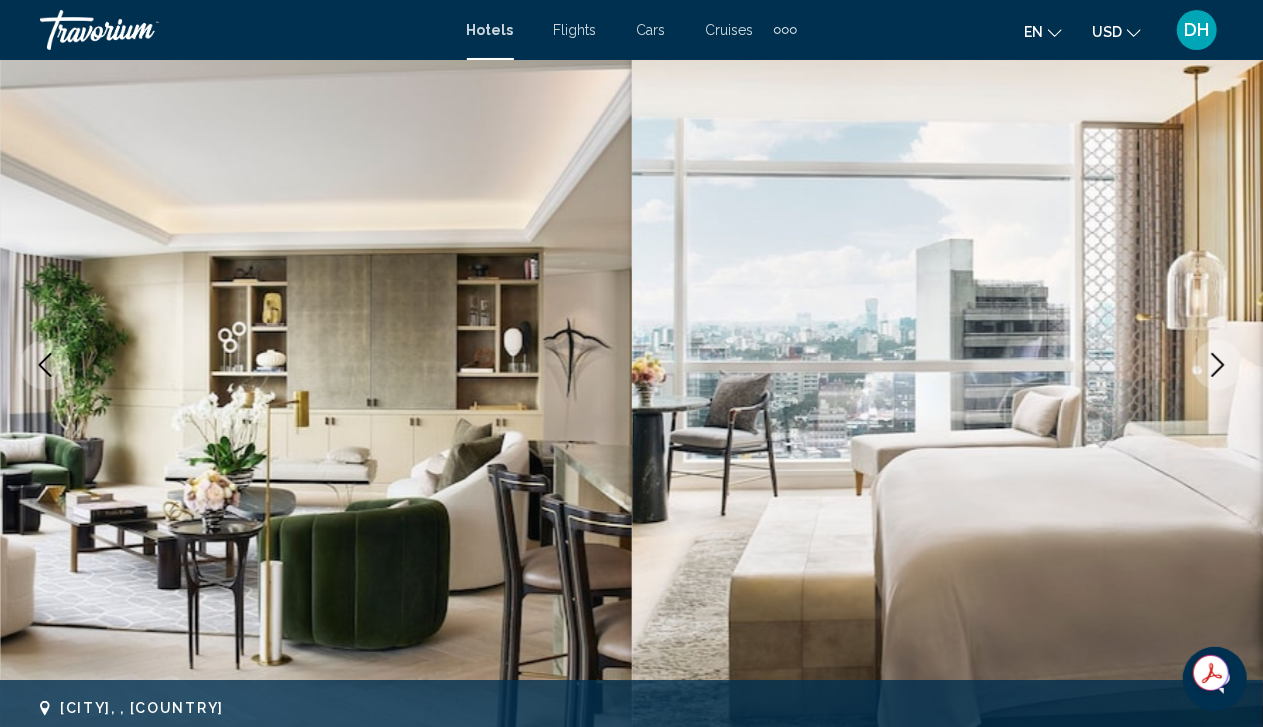 click at bounding box center [1218, 365] 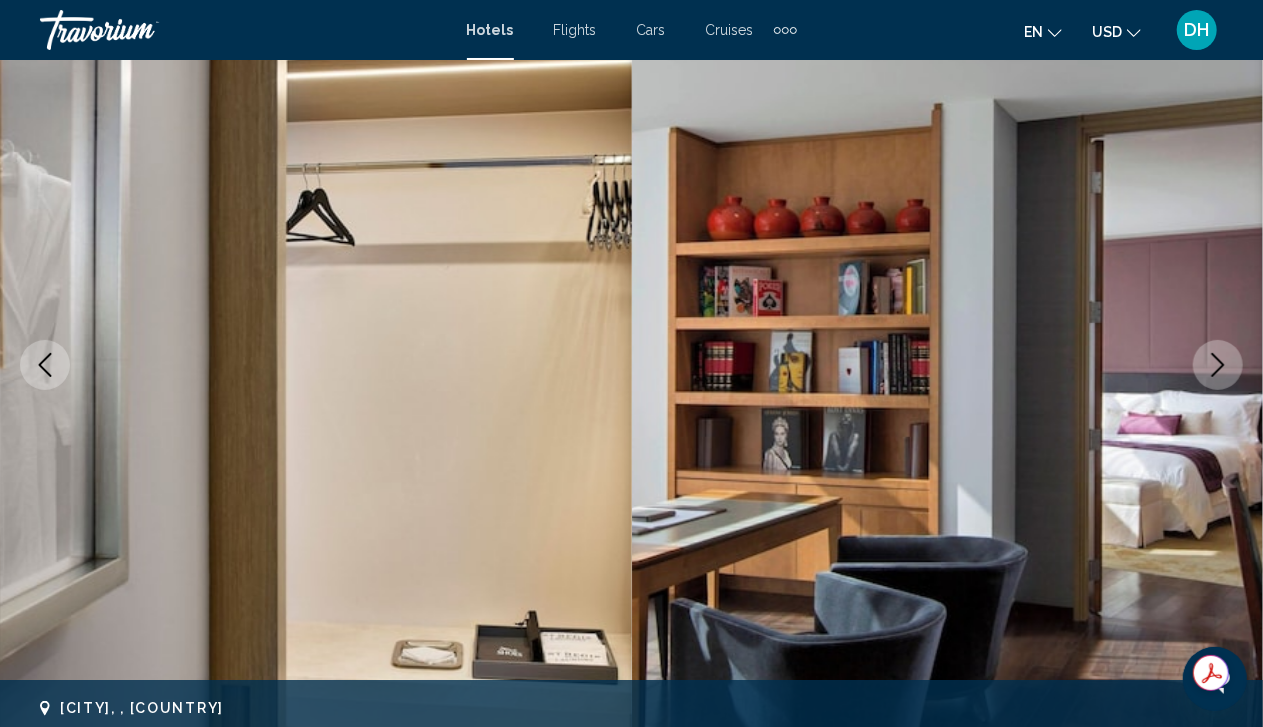 click at bounding box center (1218, 365) 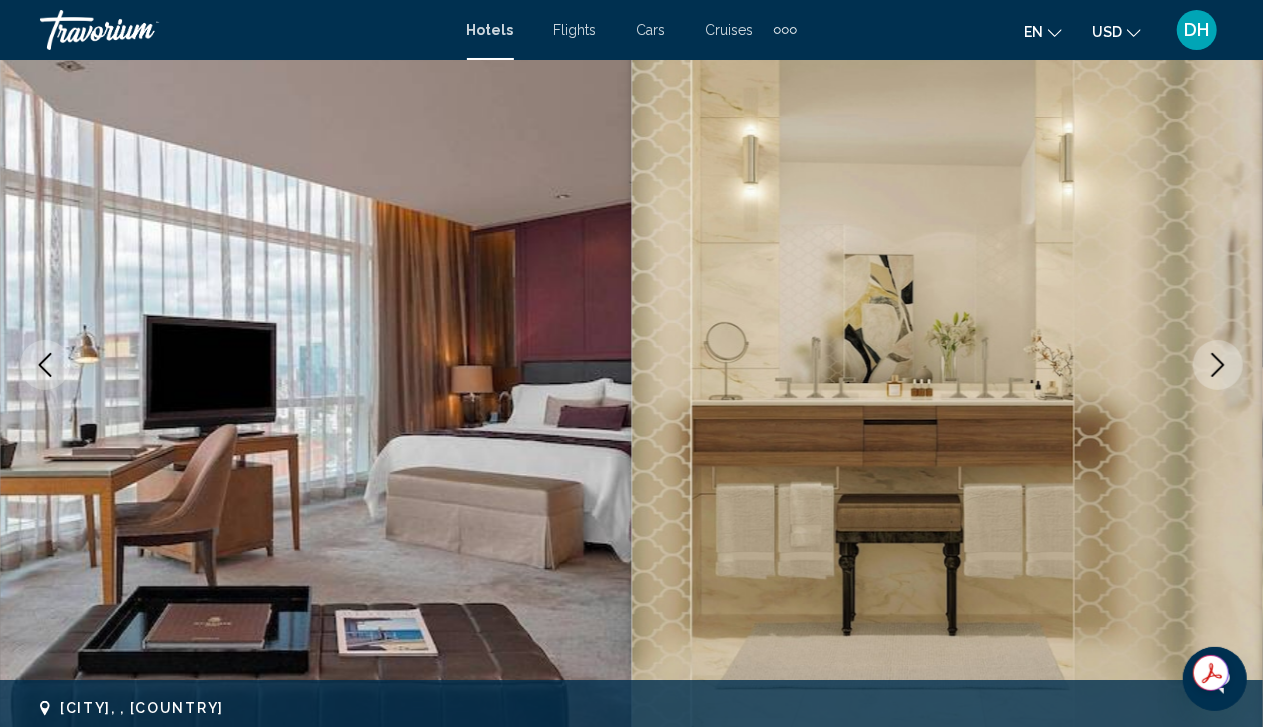 click at bounding box center (1218, 365) 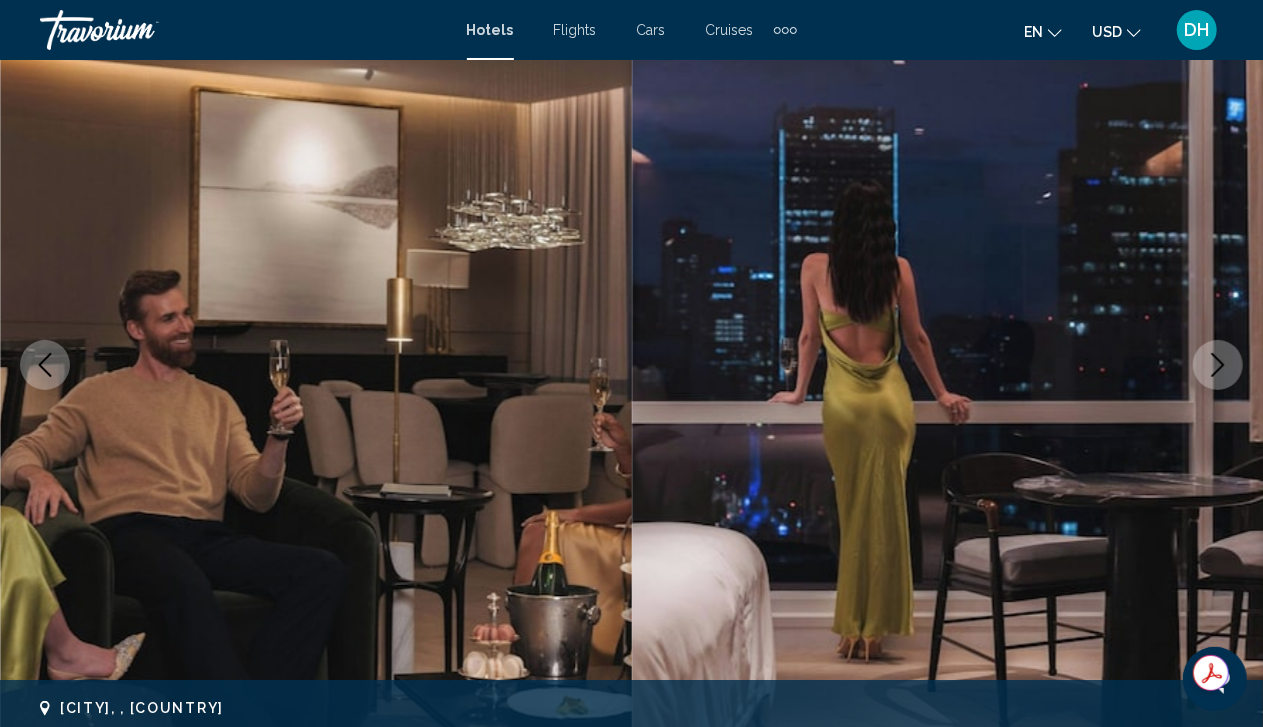 click at bounding box center (1218, 365) 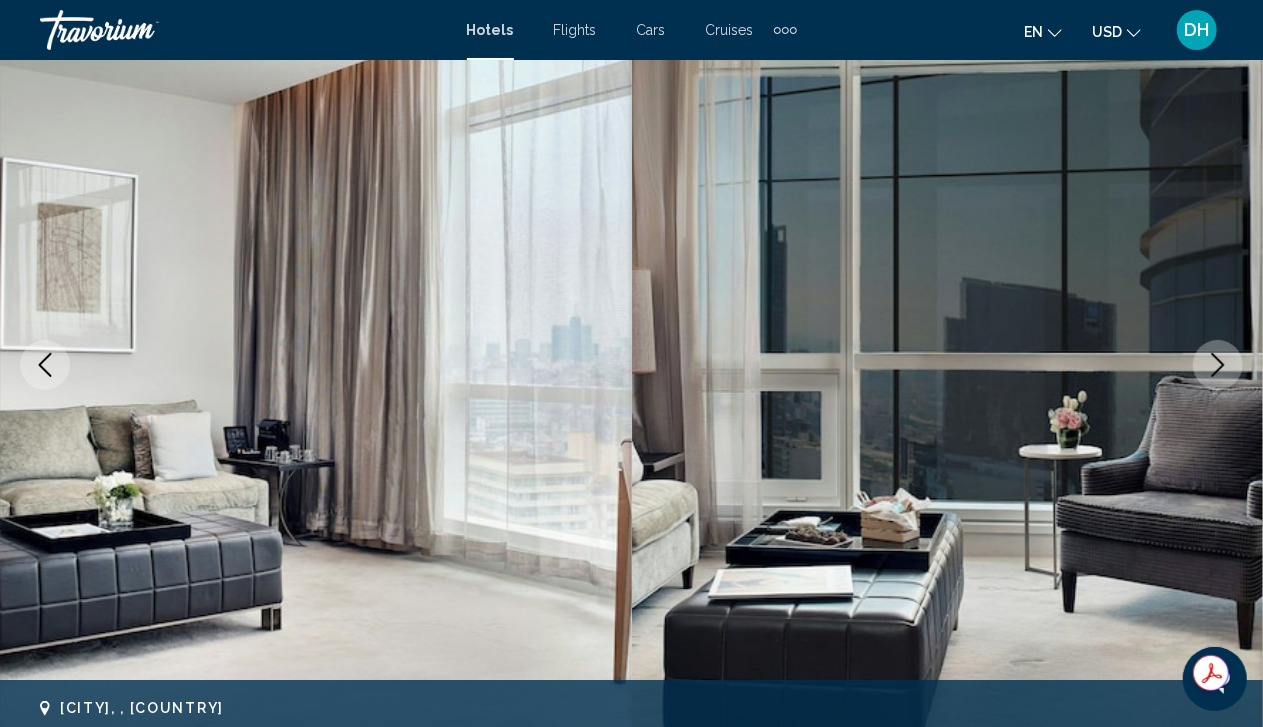 click at bounding box center [1218, 365] 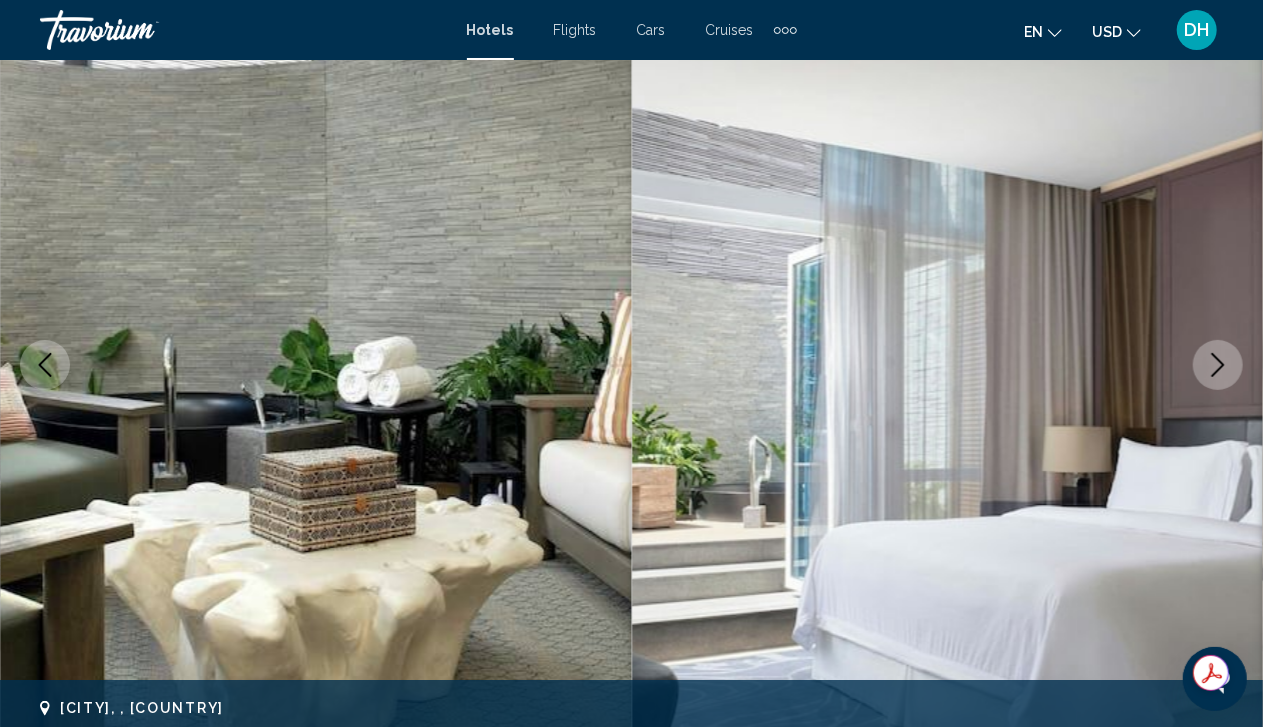 click at bounding box center (1218, 365) 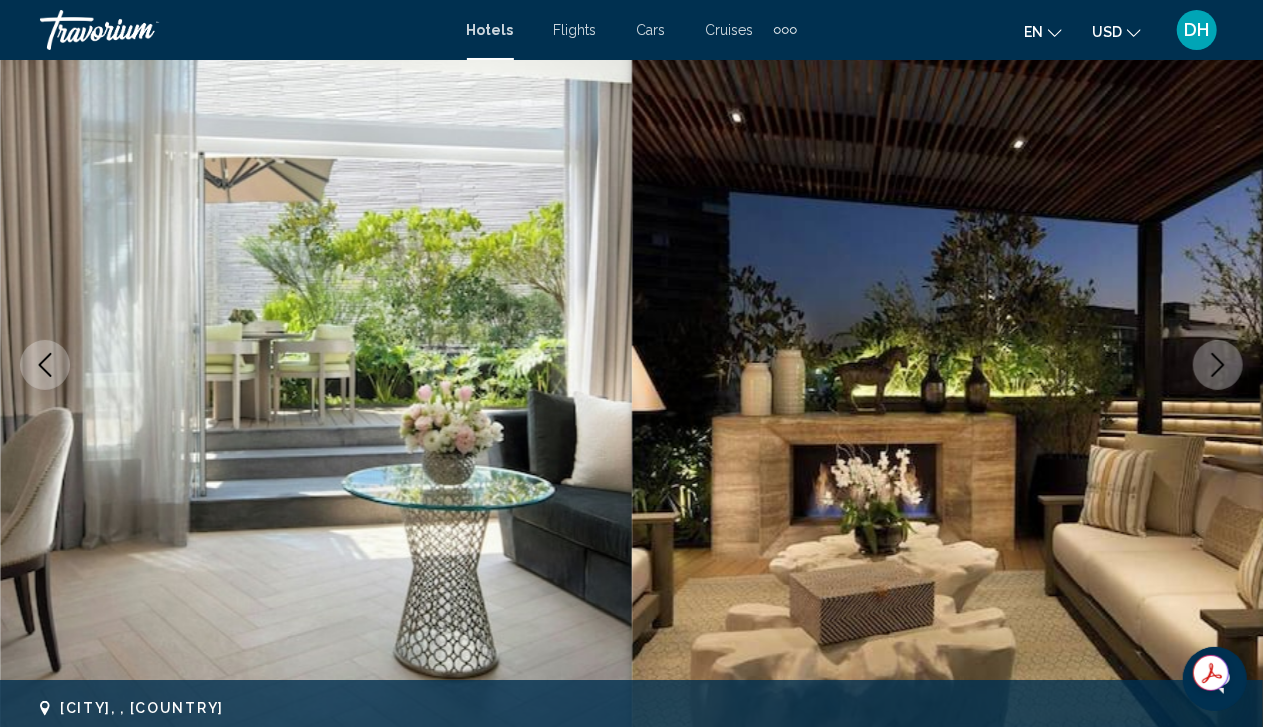 click at bounding box center [1218, 365] 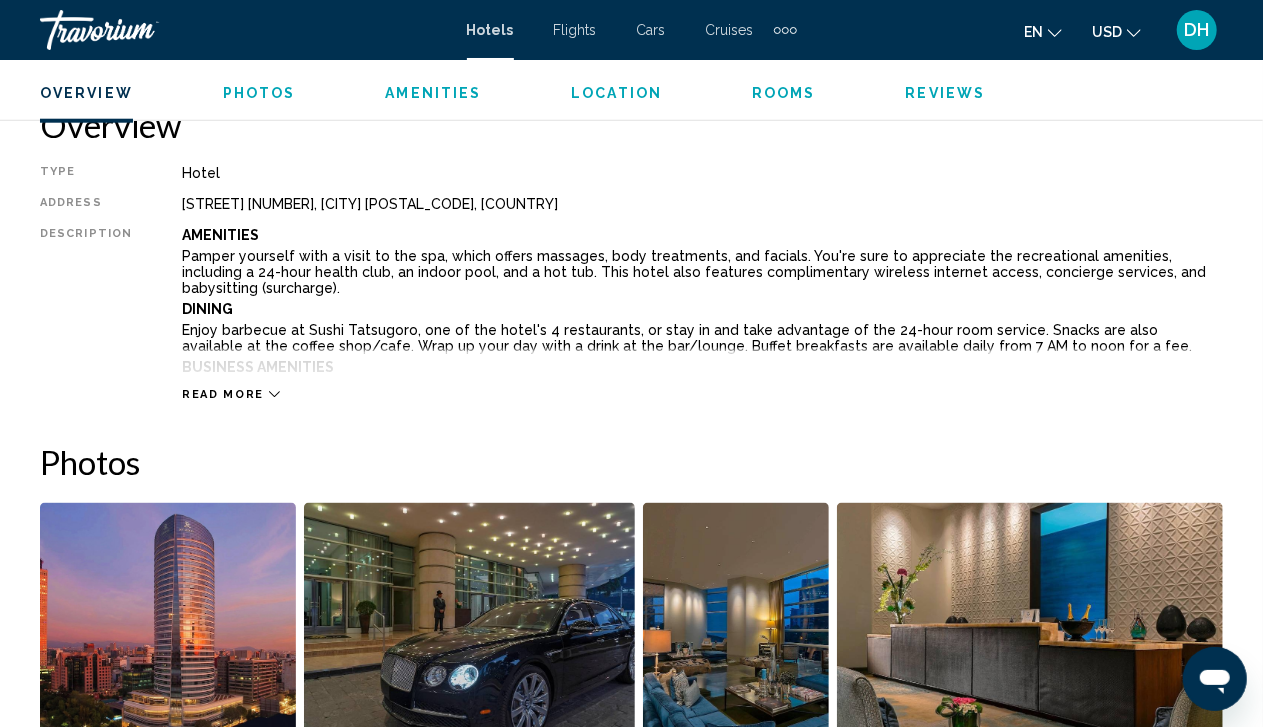 scroll, scrollTop: 910, scrollLeft: 0, axis: vertical 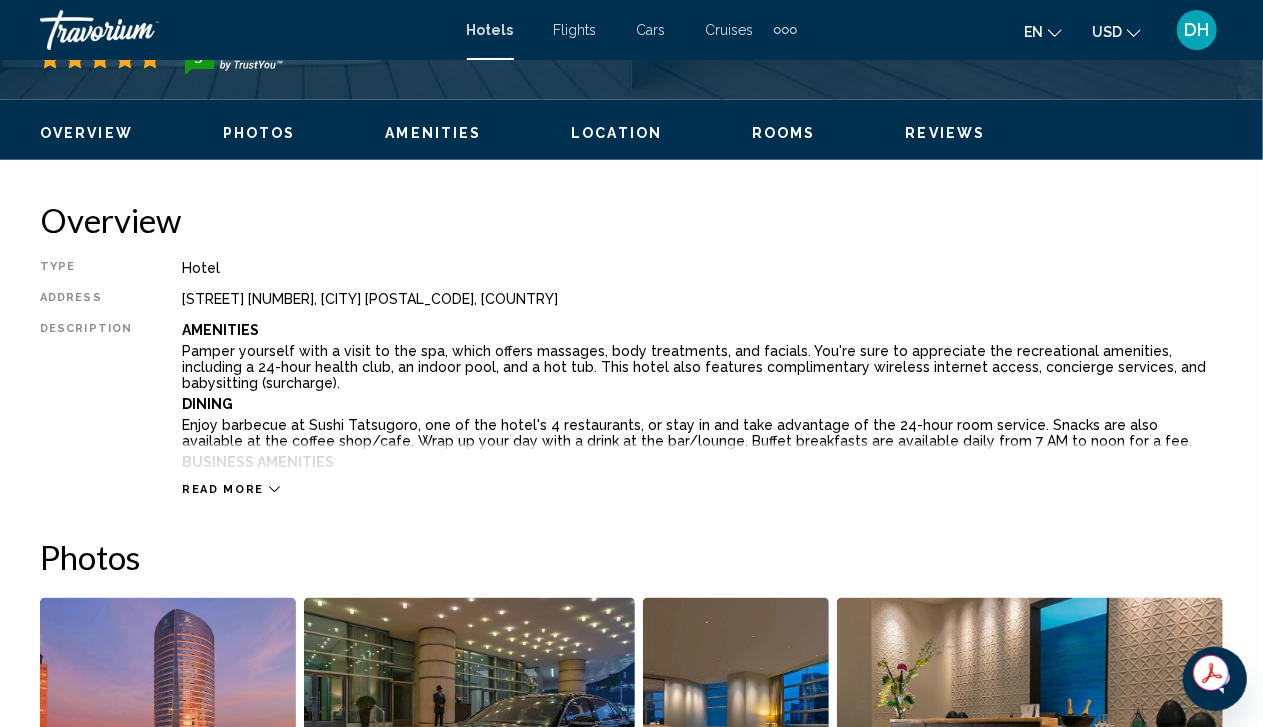 click on "Read more" at bounding box center (223, 489) 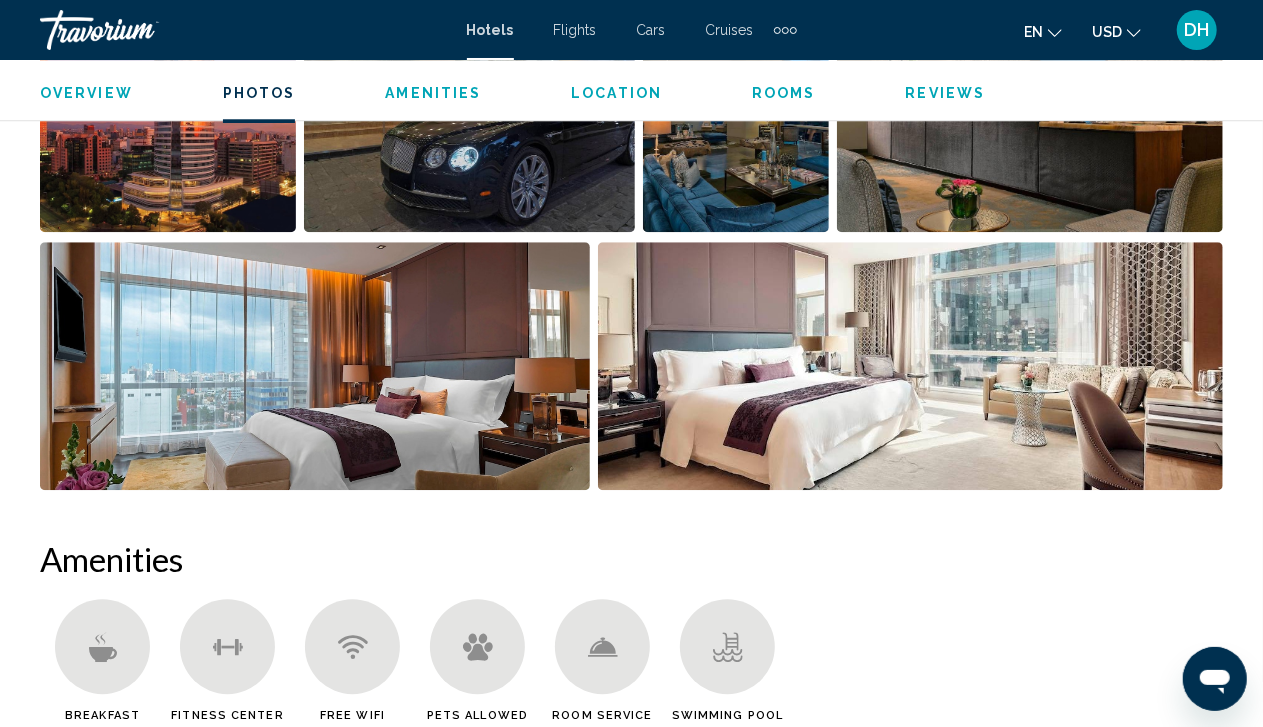 scroll, scrollTop: 2709, scrollLeft: 0, axis: vertical 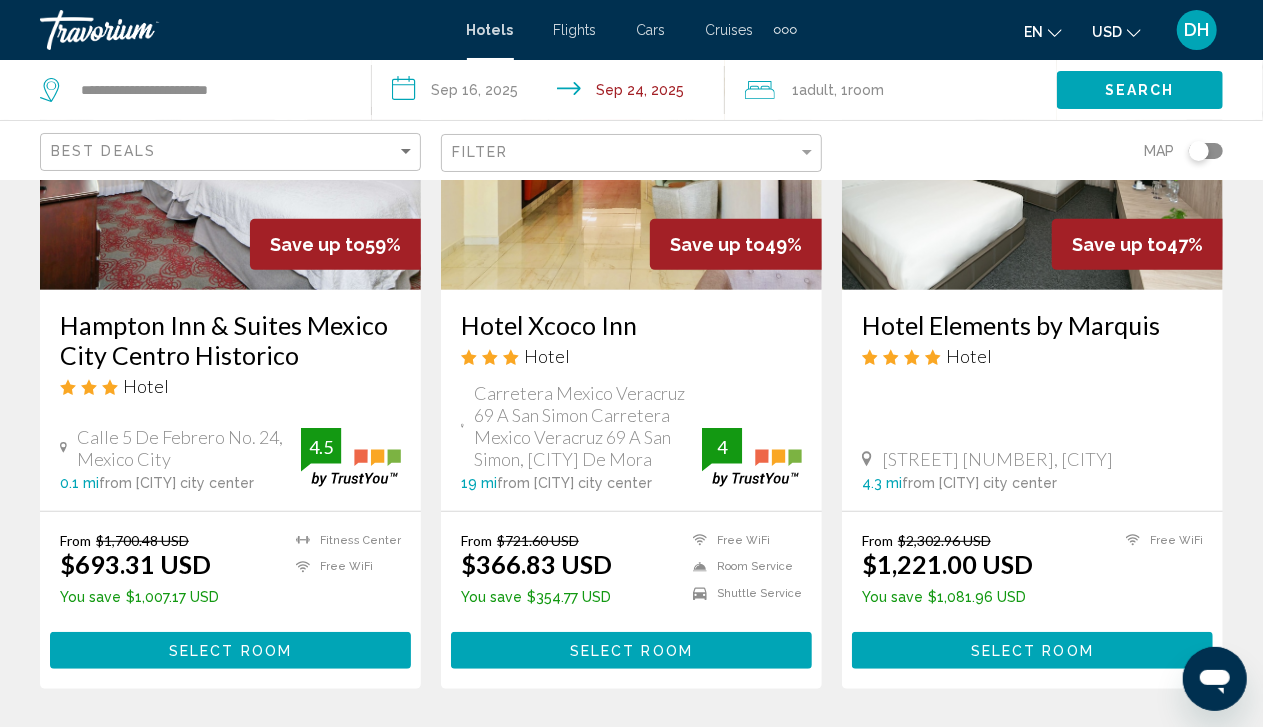 click on "Hotel Xcoco Inn" at bounding box center (631, 325) 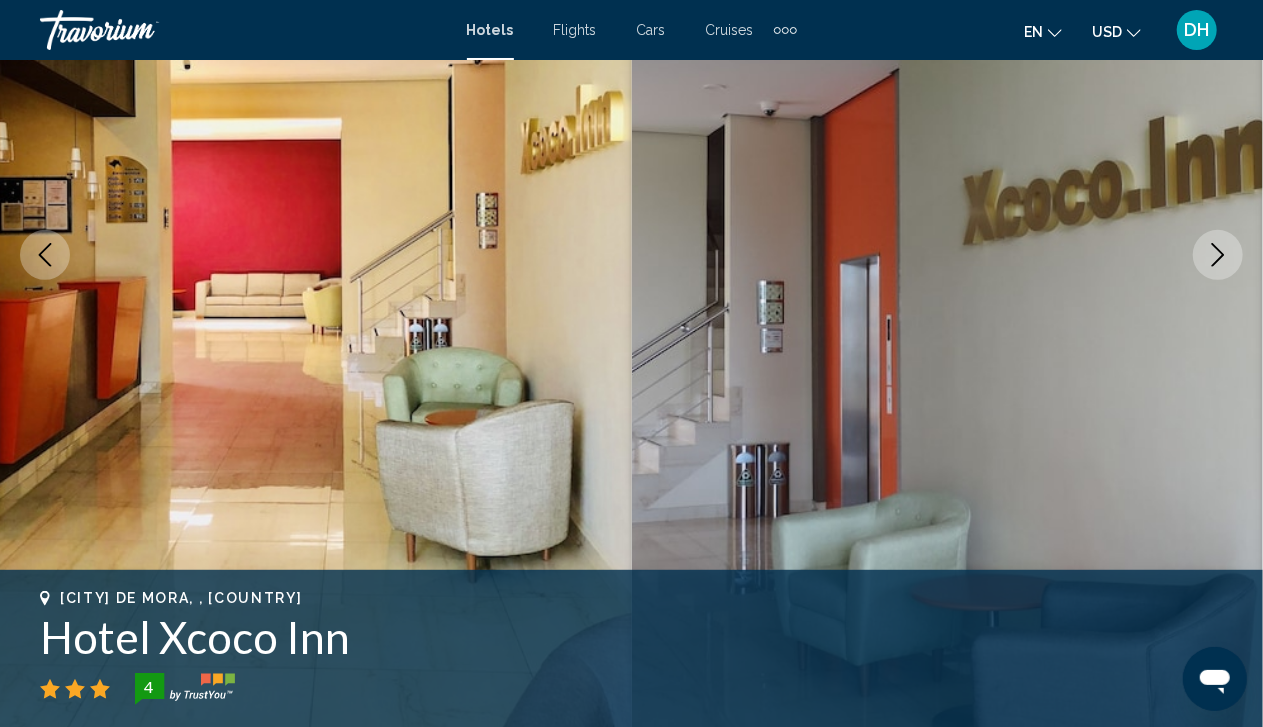 scroll, scrollTop: 170, scrollLeft: 0, axis: vertical 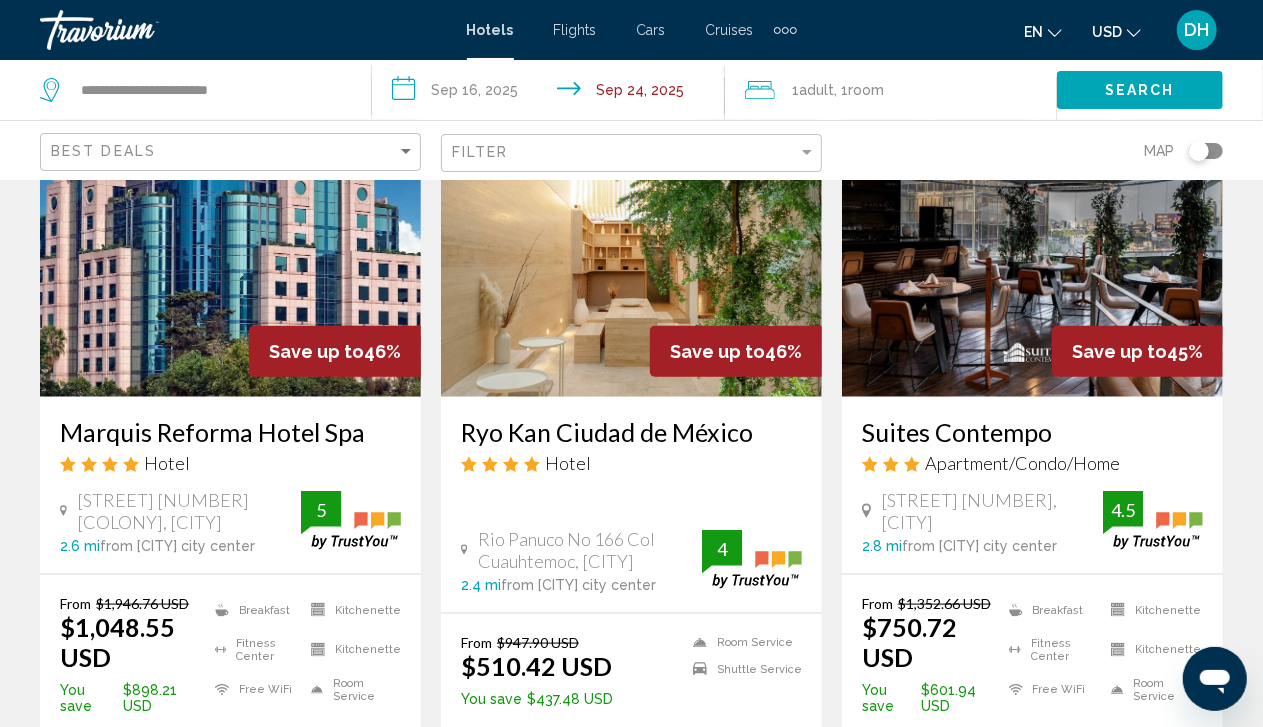 click on "Ryo Kan Ciudad de México" at bounding box center [631, 432] 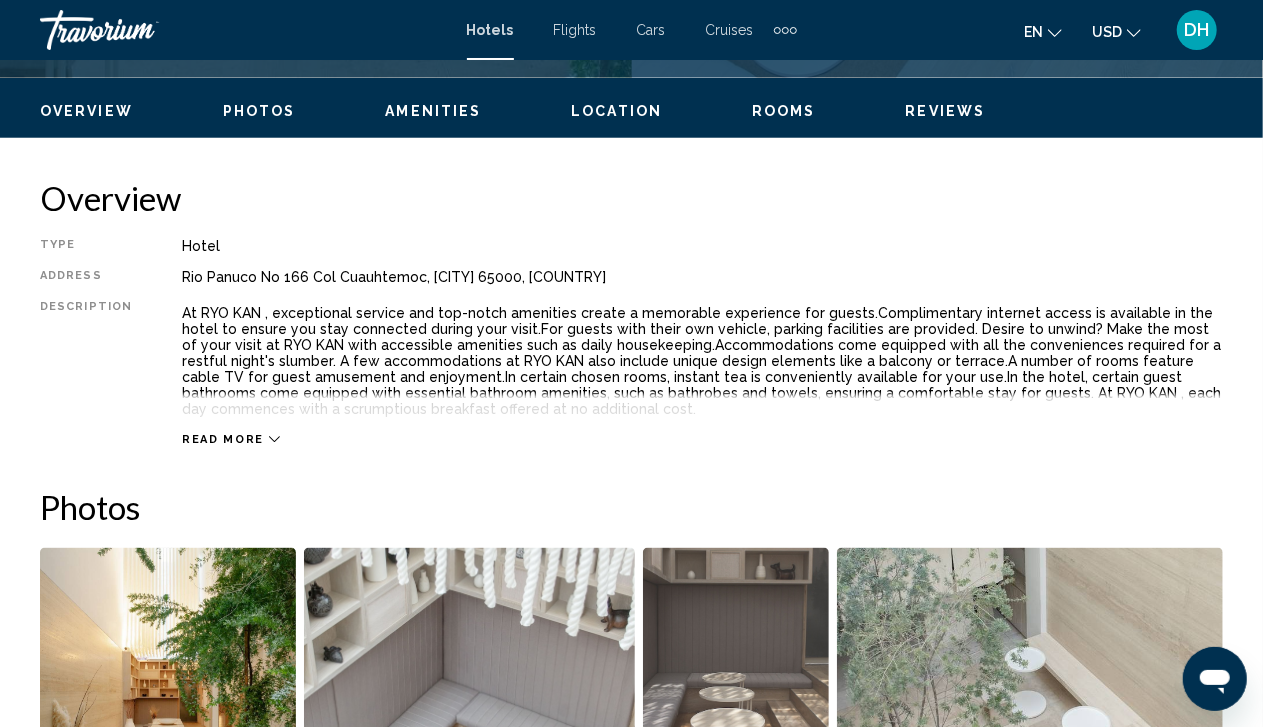 scroll, scrollTop: 170, scrollLeft: 0, axis: vertical 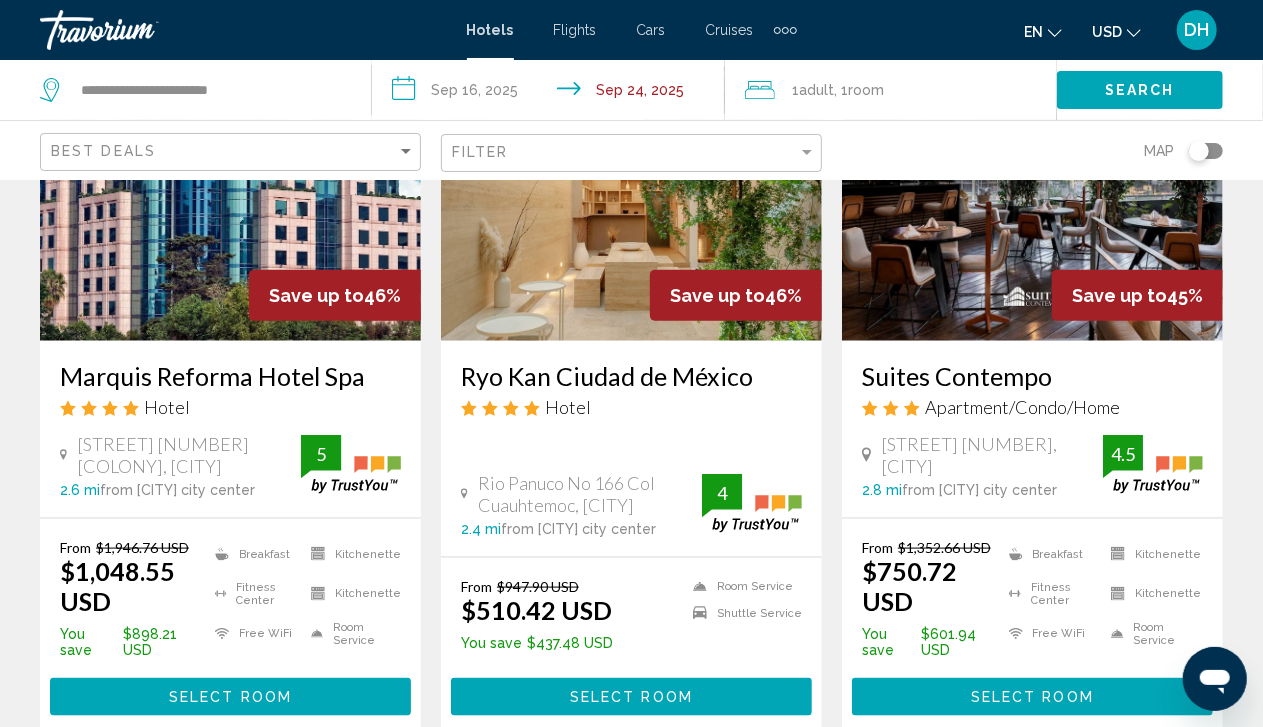 click on "Ryo Kan Ciudad de México" at bounding box center [631, 376] 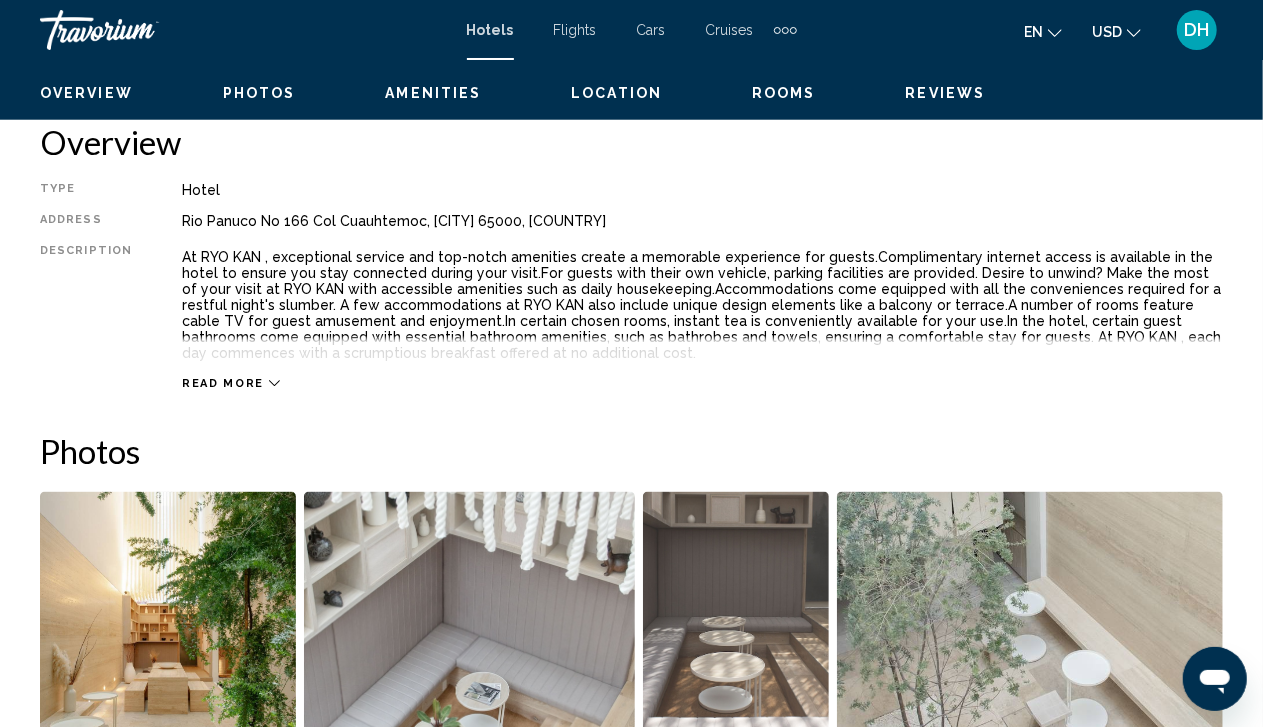 scroll, scrollTop: 170, scrollLeft: 0, axis: vertical 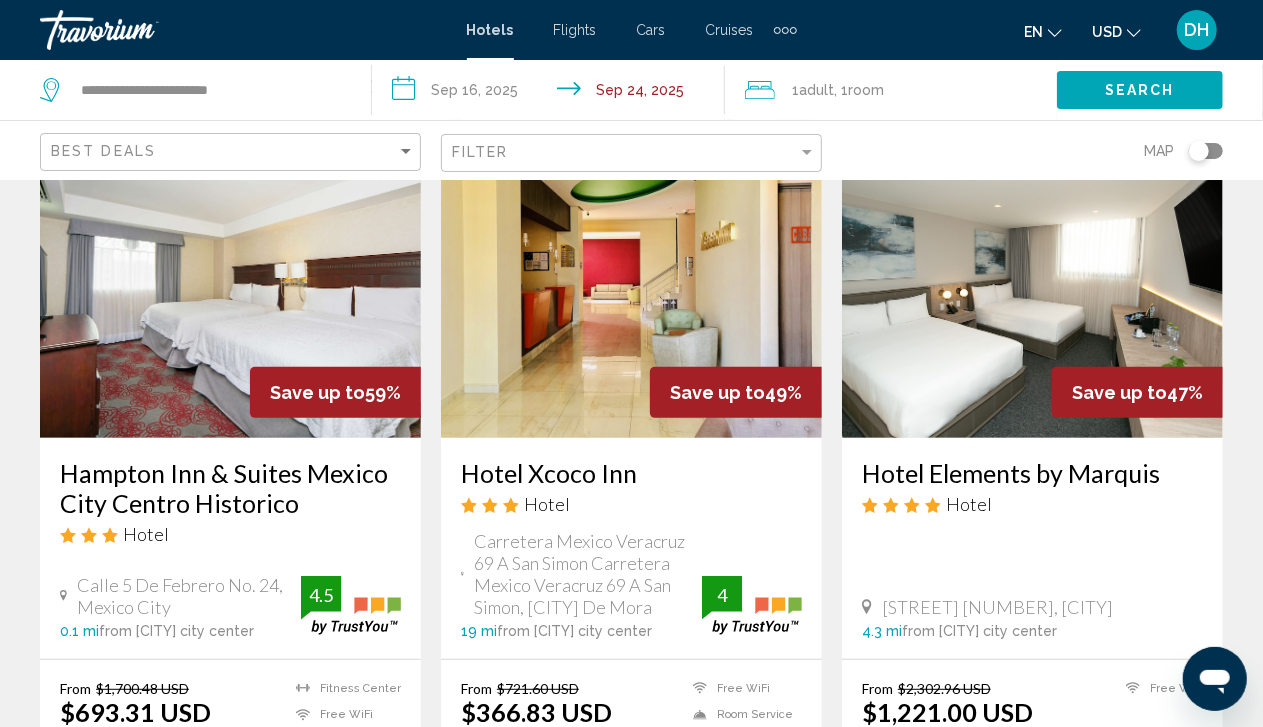 click at bounding box center [631, 278] 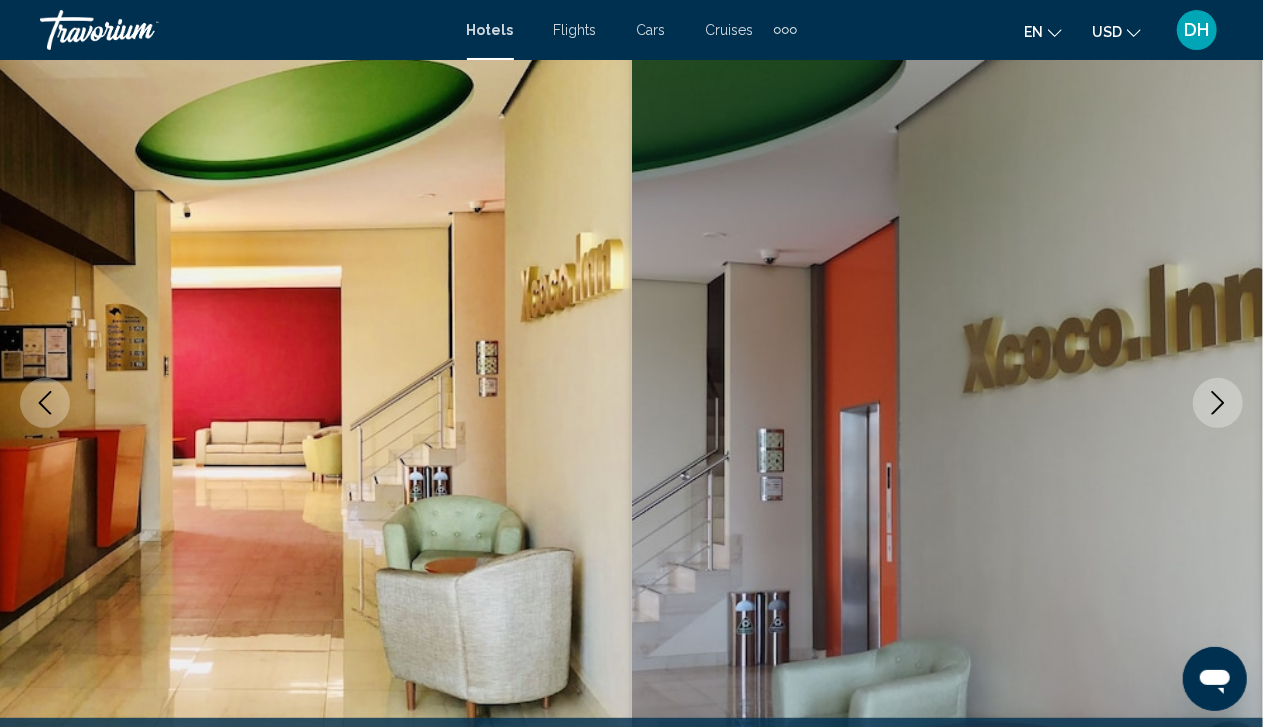 scroll, scrollTop: 170, scrollLeft: 0, axis: vertical 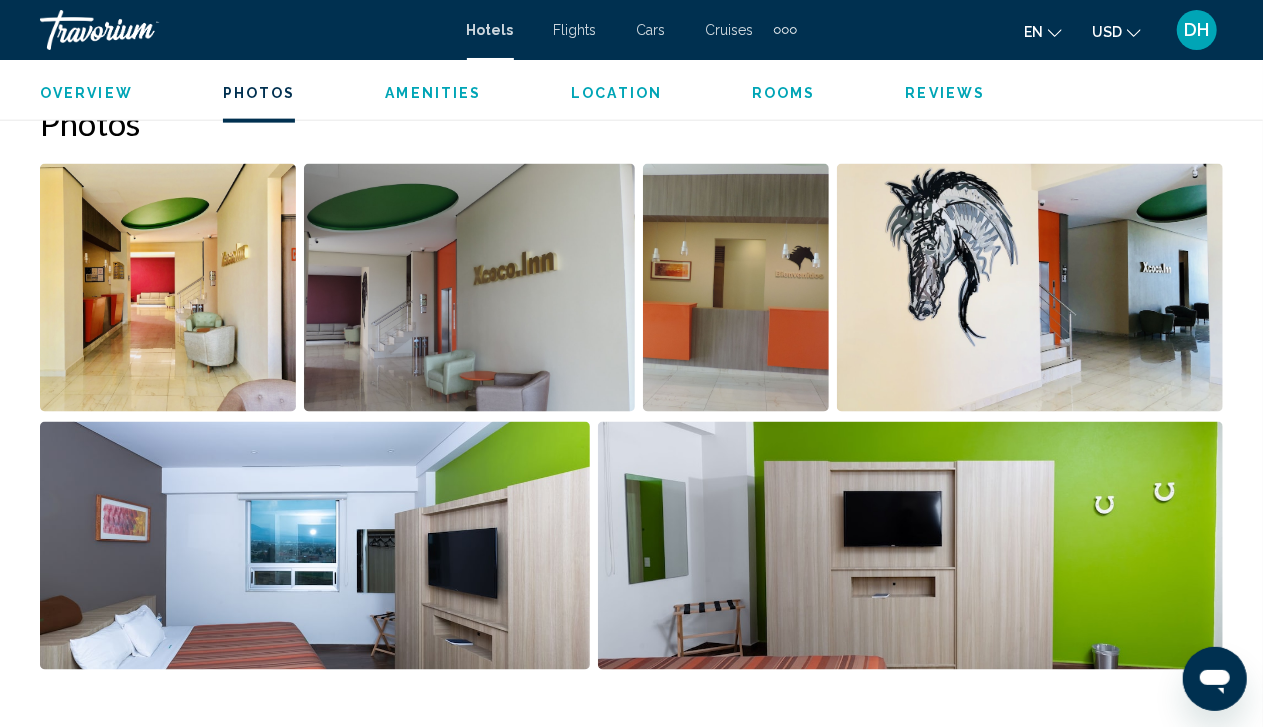 click at bounding box center (469, 288) 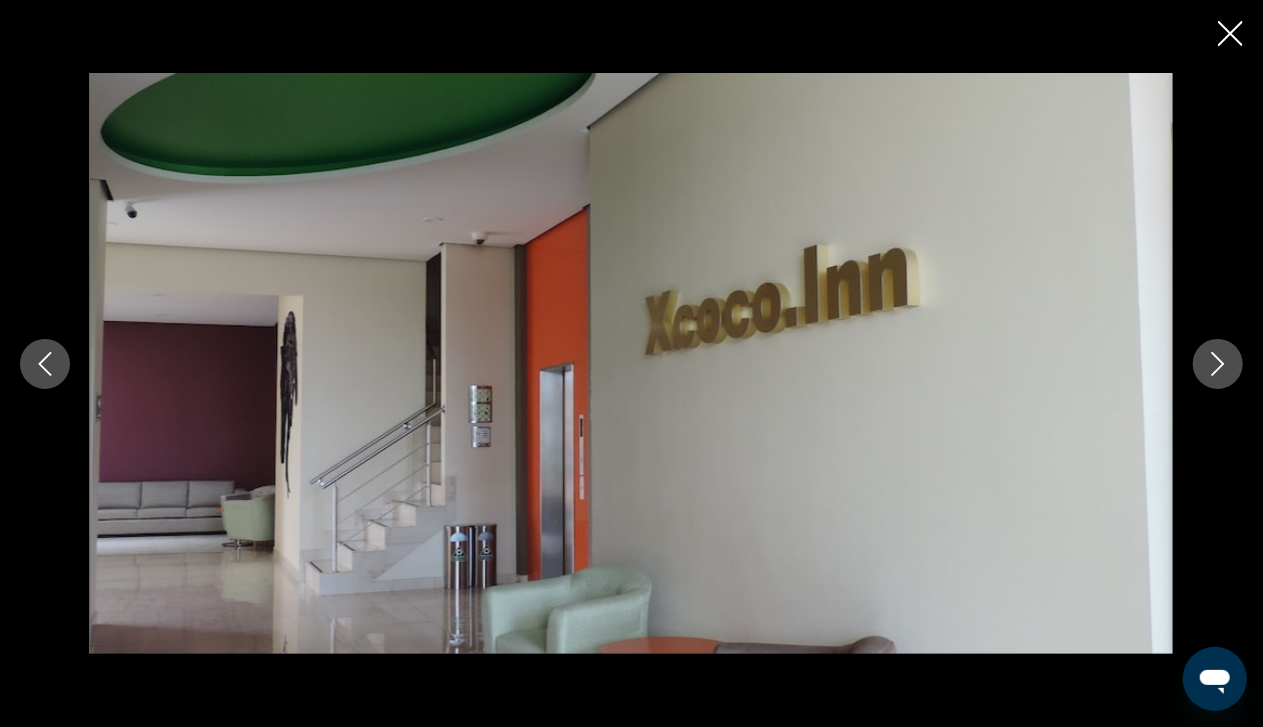 click 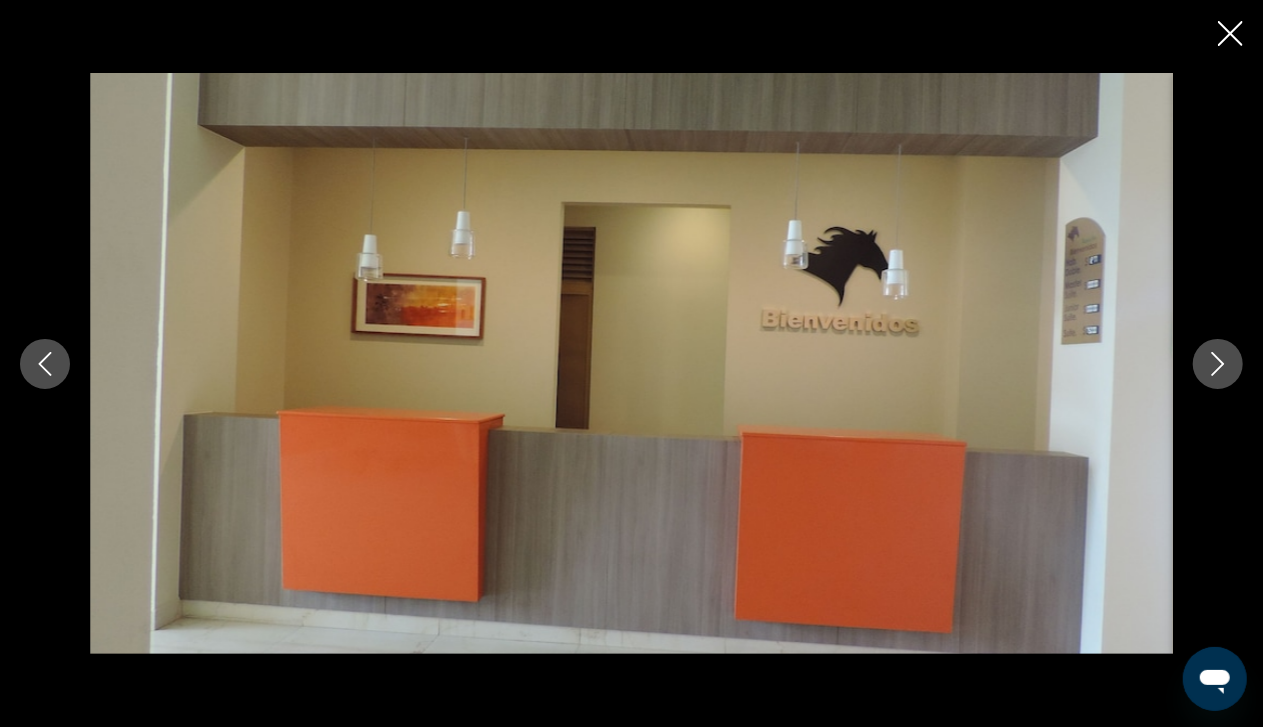 click 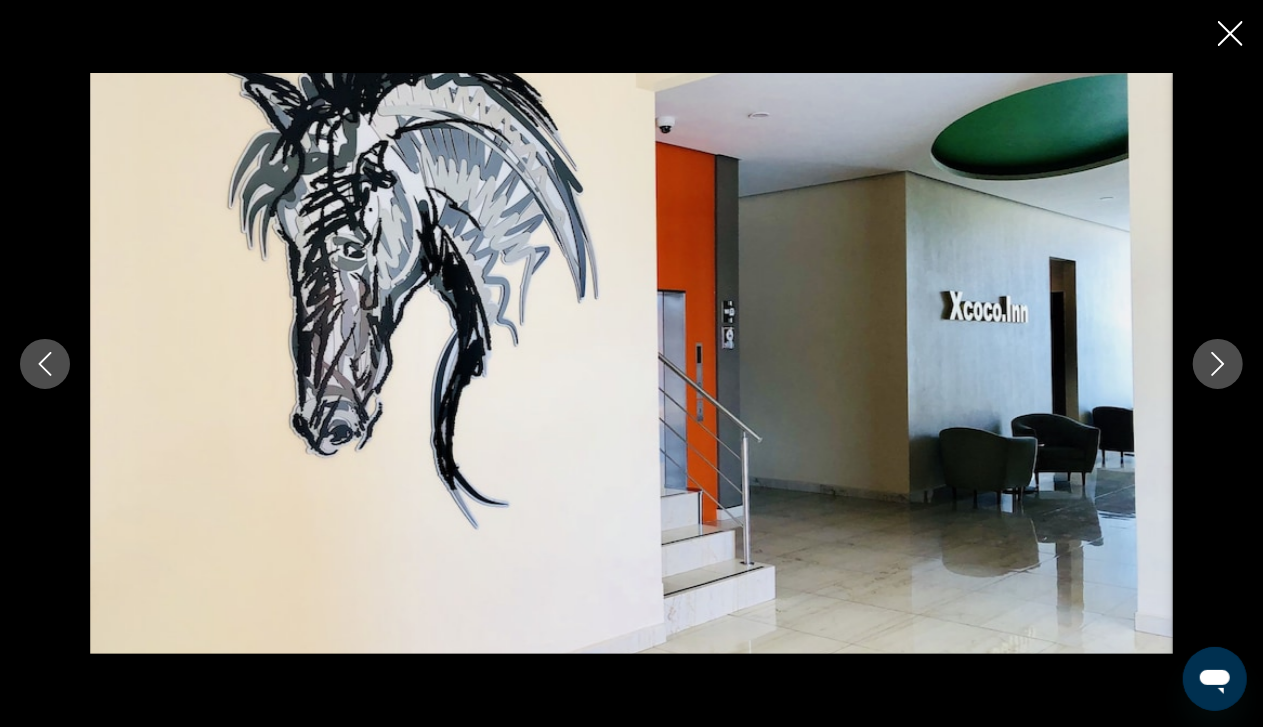 click 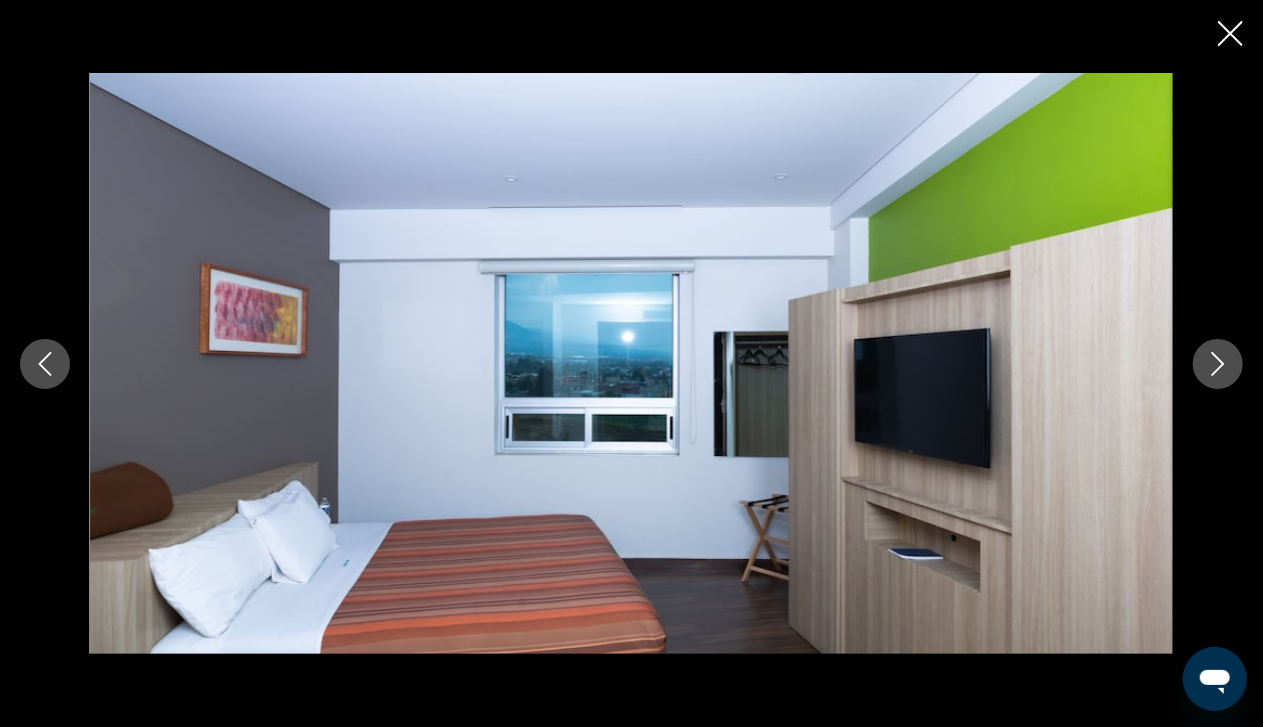click 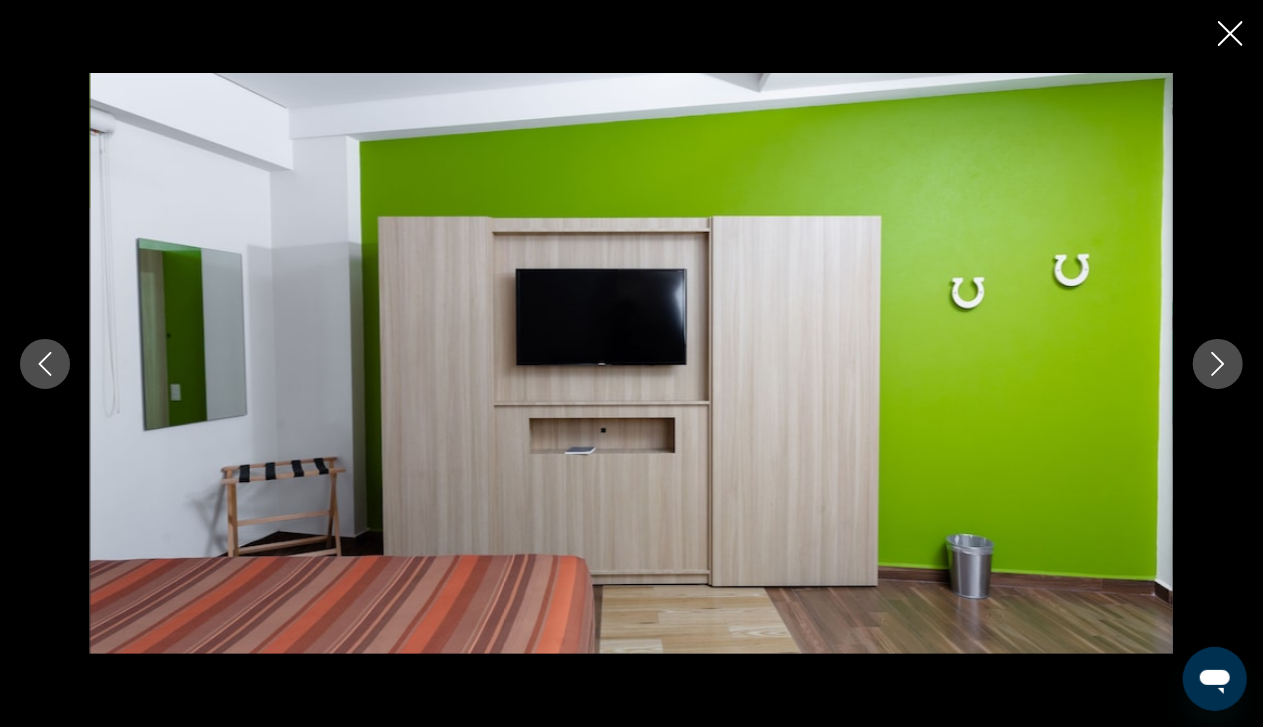 click 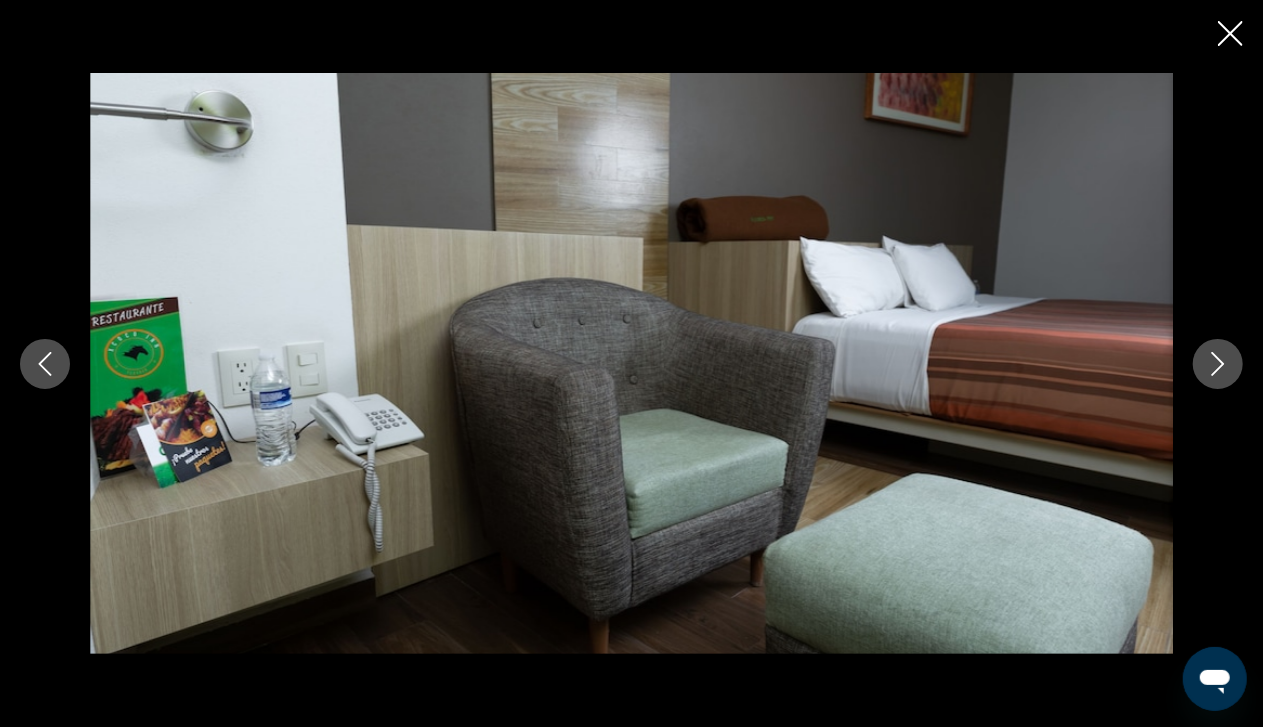 click 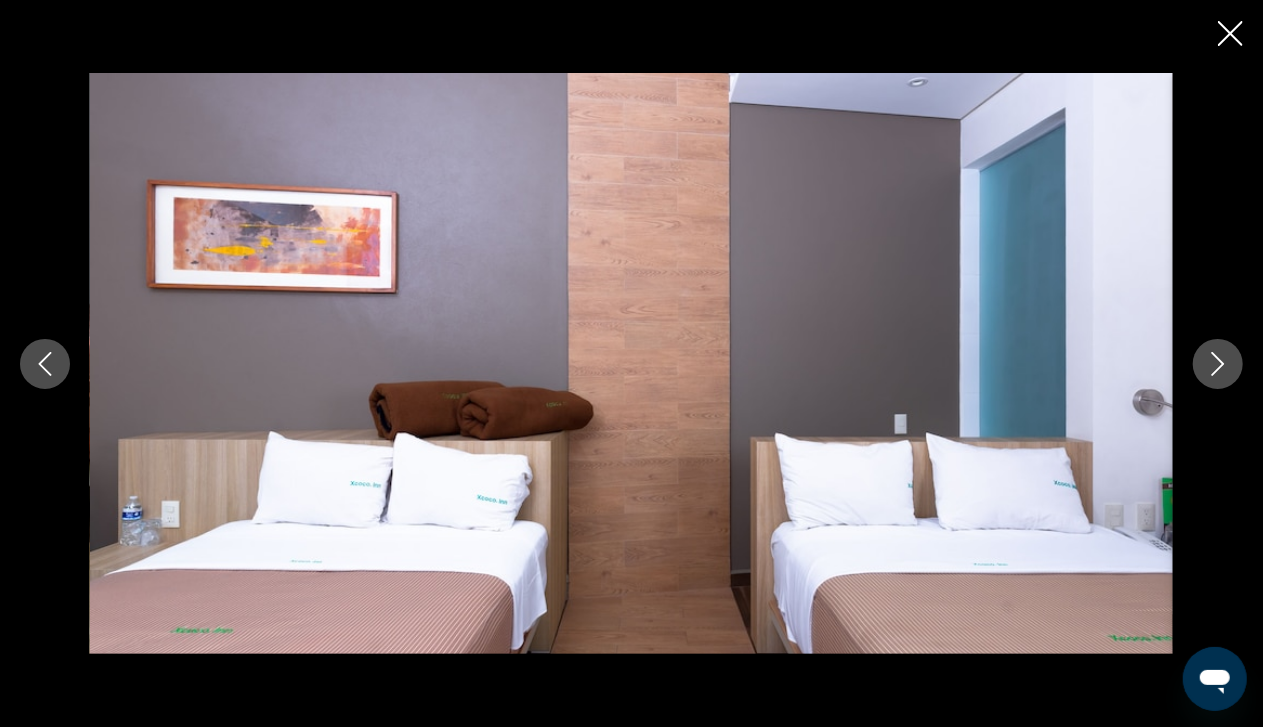 click 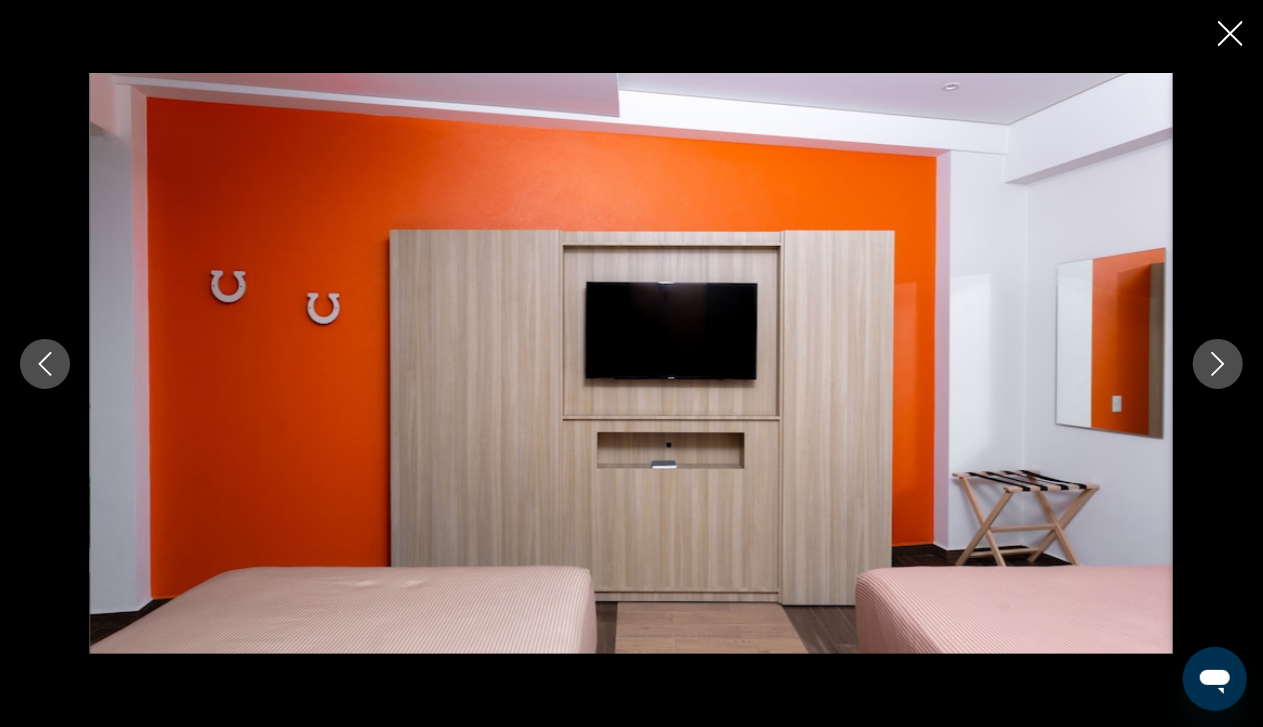 click 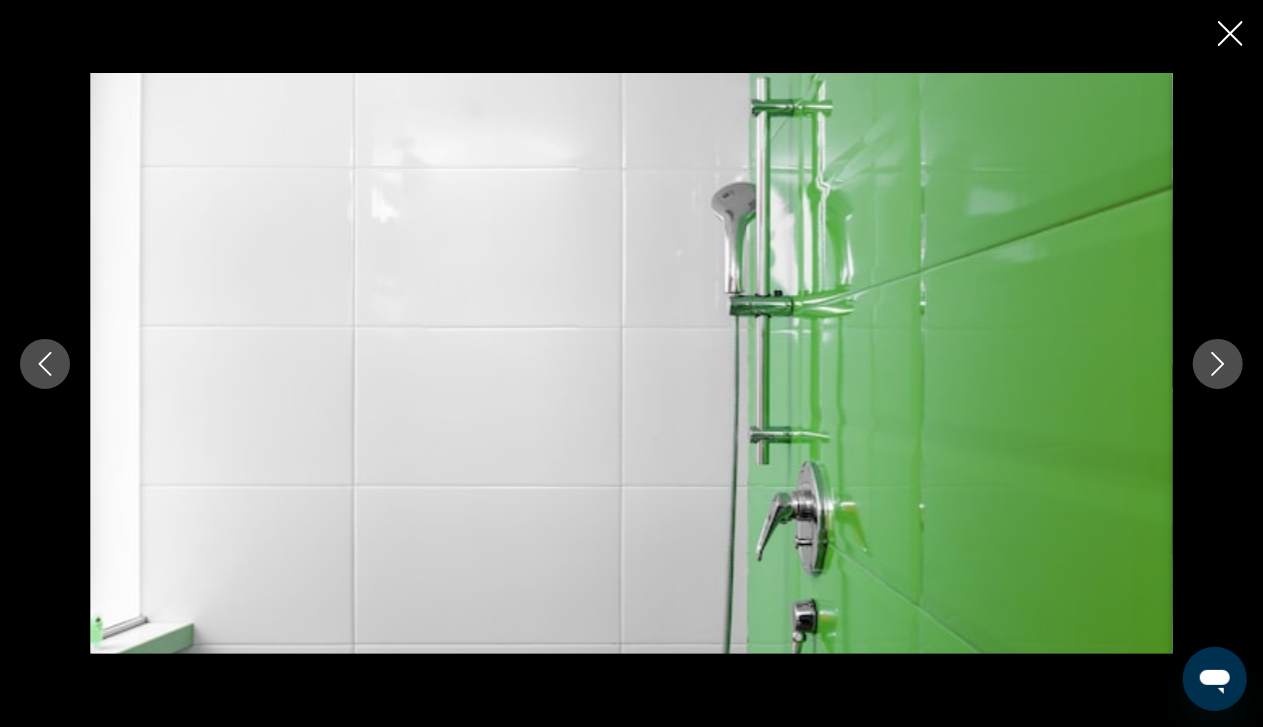 click at bounding box center (1218, 364) 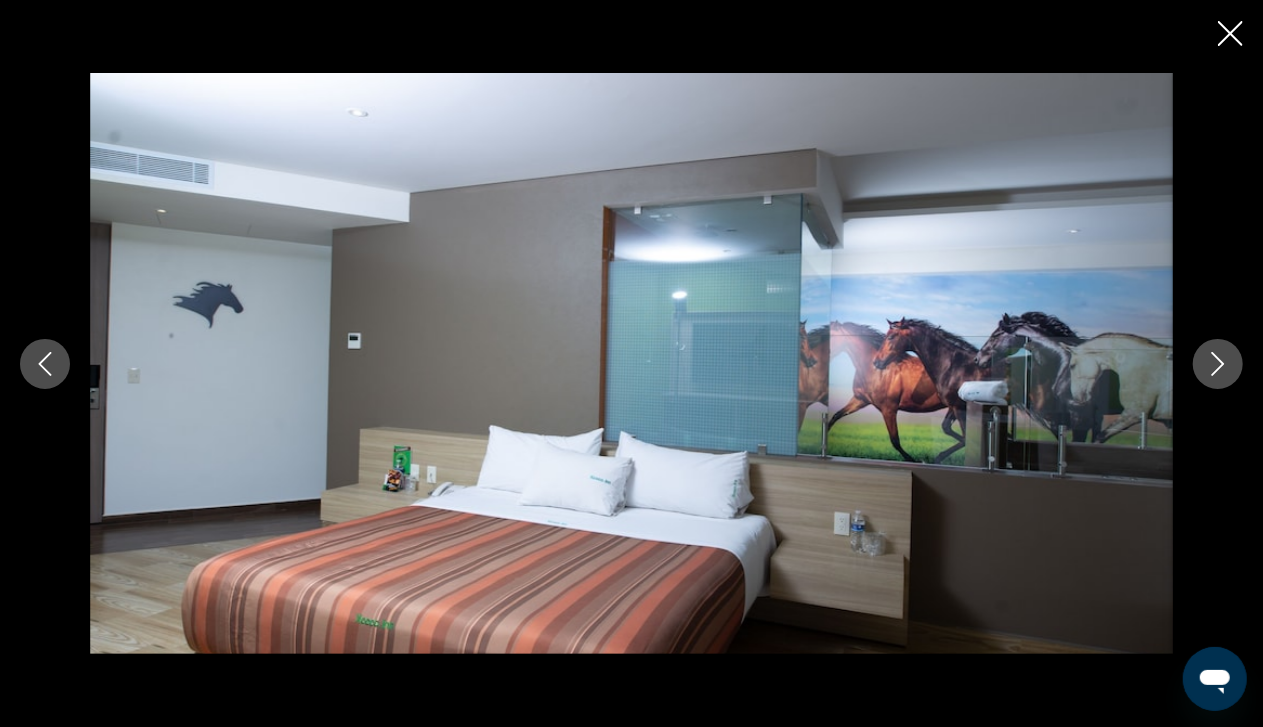 click 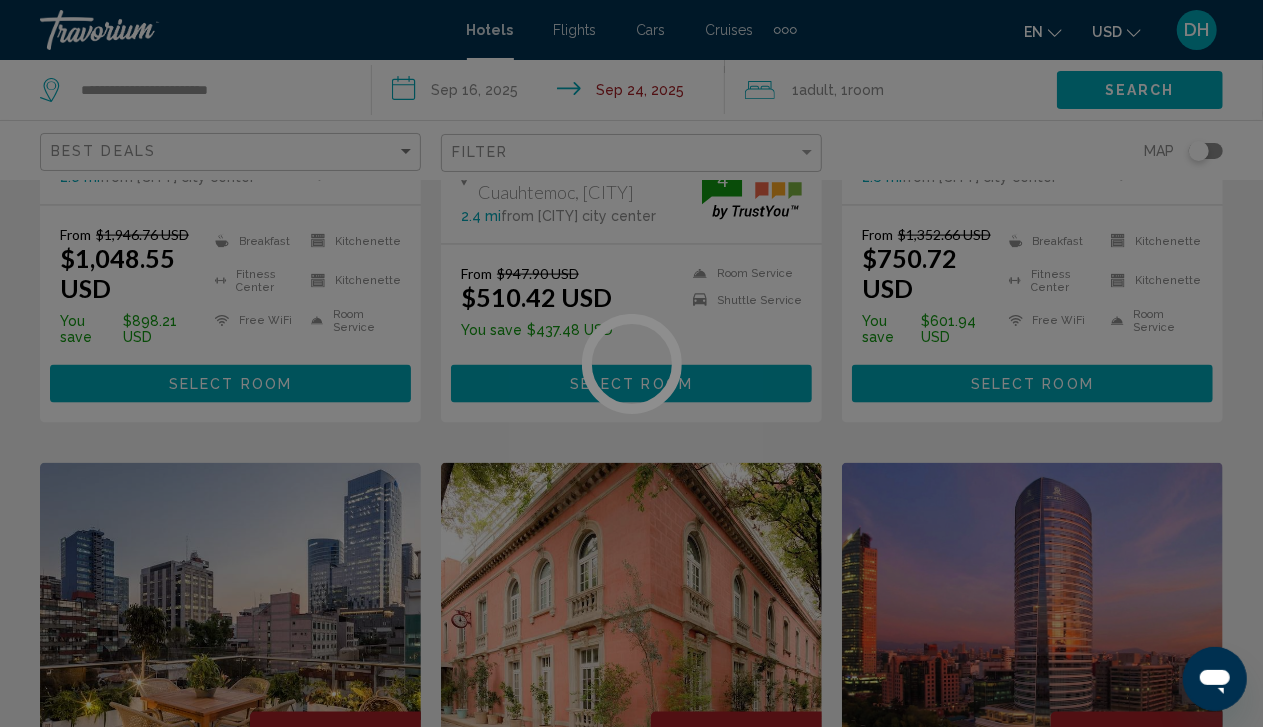 scroll, scrollTop: 0, scrollLeft: 0, axis: both 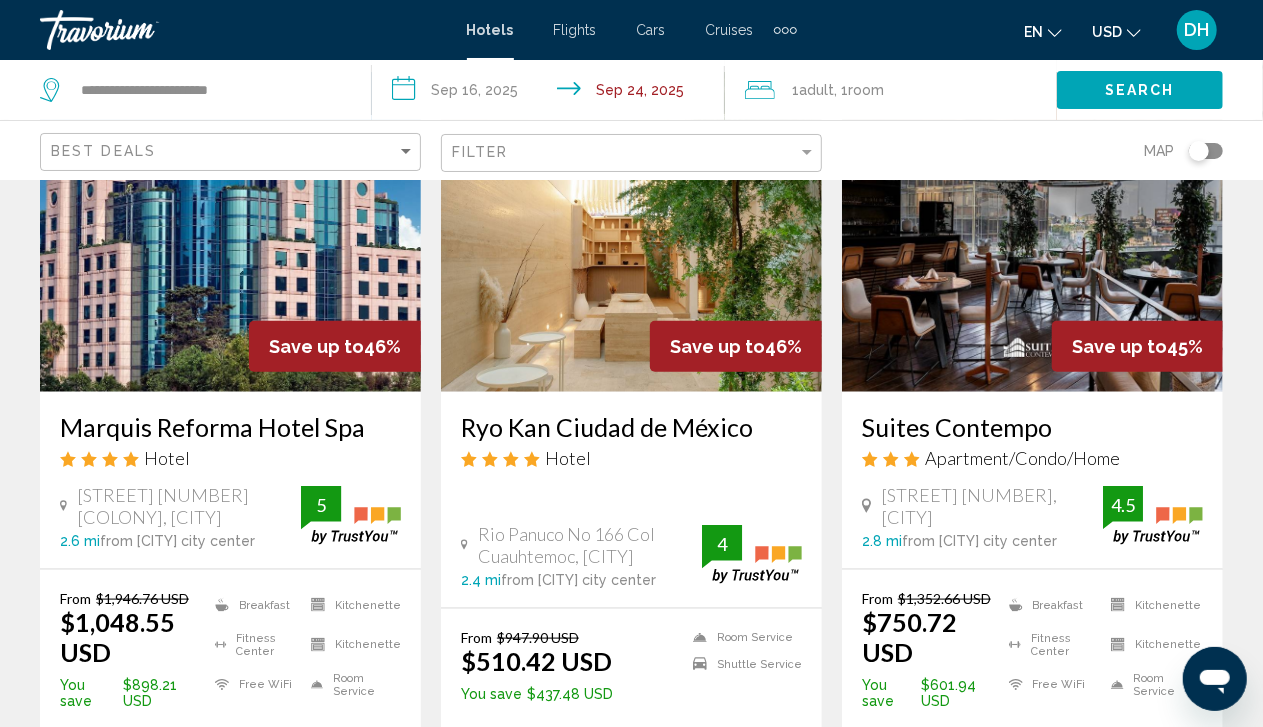 click on "Marquis Reforma Hotel Spa" at bounding box center (230, 427) 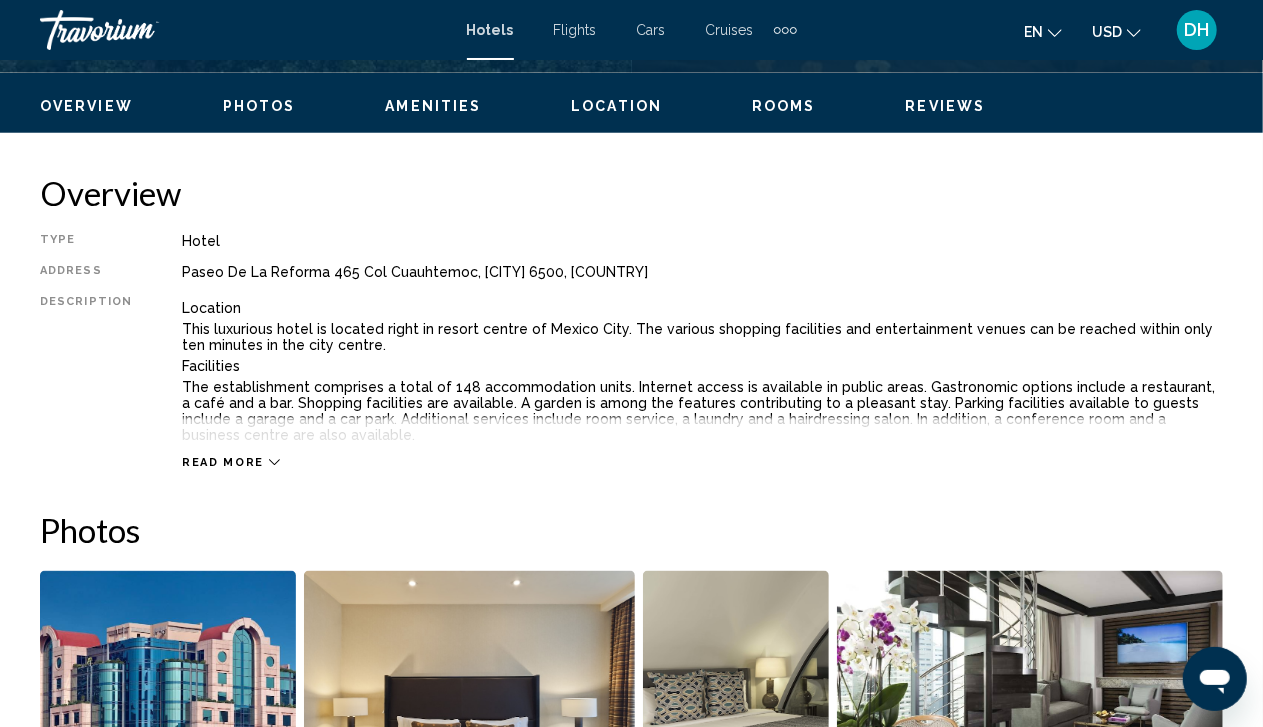 scroll, scrollTop: 170, scrollLeft: 0, axis: vertical 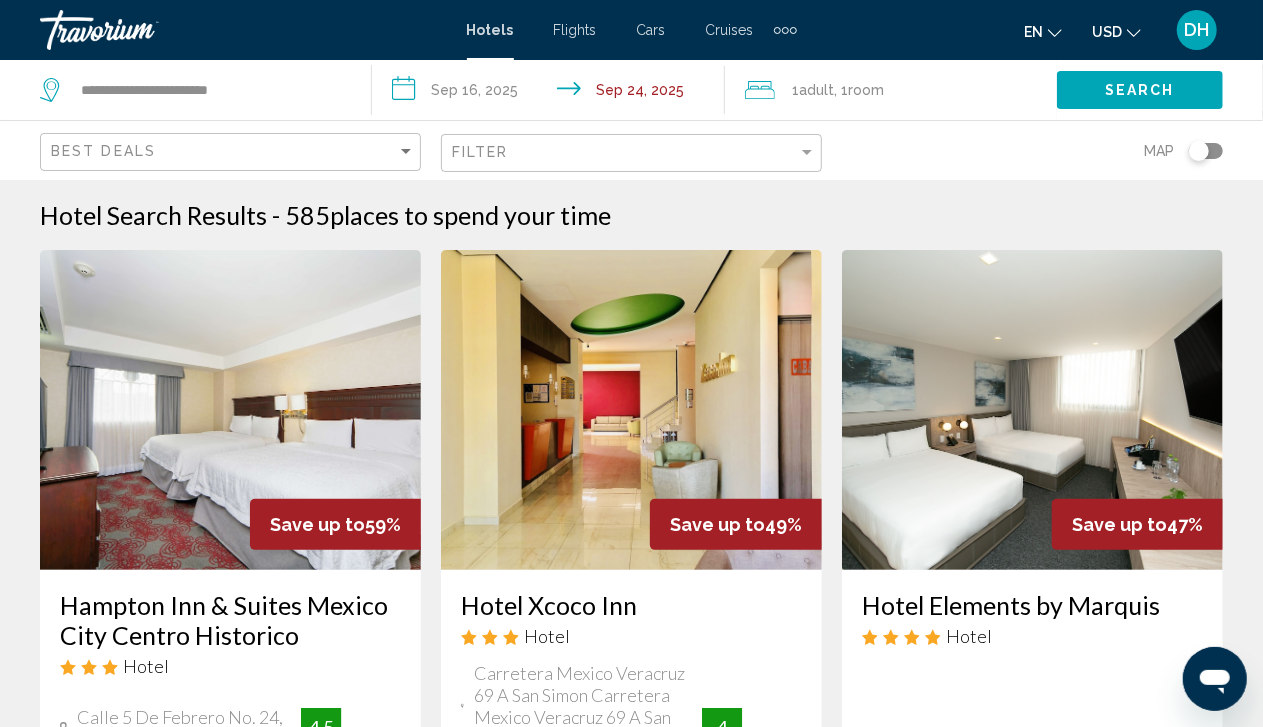click at bounding box center [1032, 410] 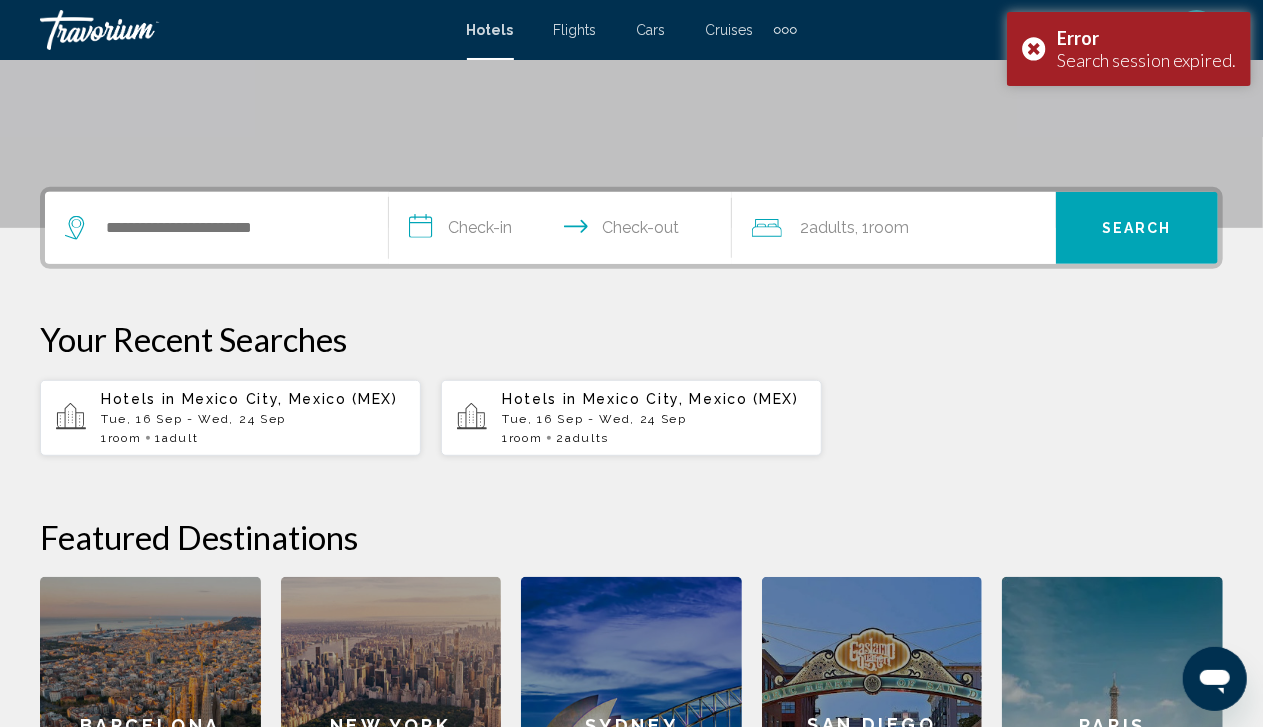 scroll, scrollTop: 271, scrollLeft: 0, axis: vertical 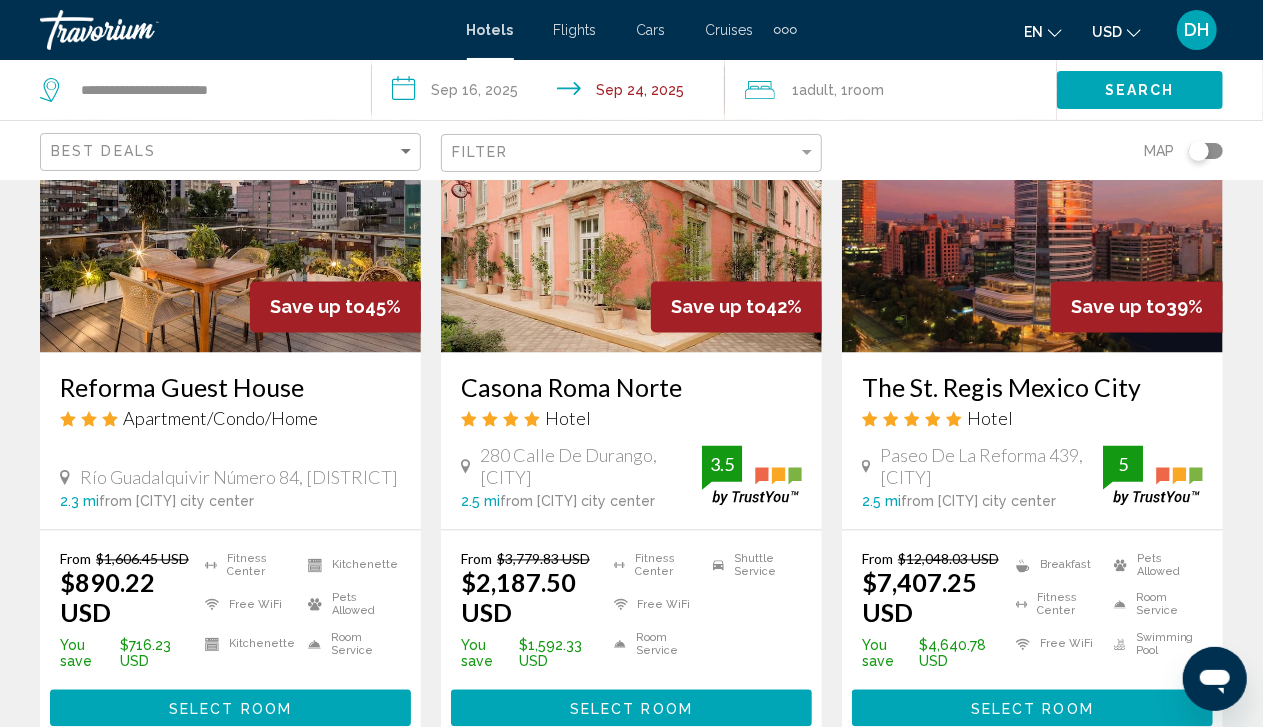 click on "Casona Roma Norte" at bounding box center (631, 388) 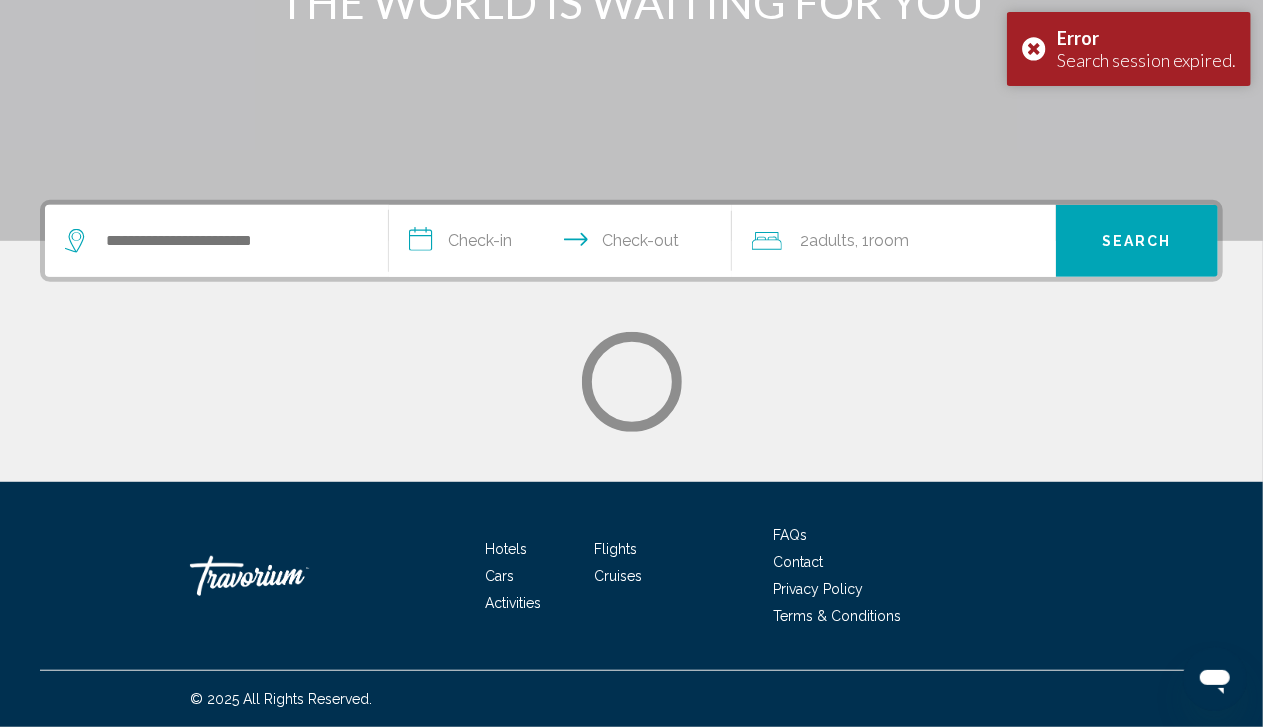 scroll, scrollTop: 0, scrollLeft: 0, axis: both 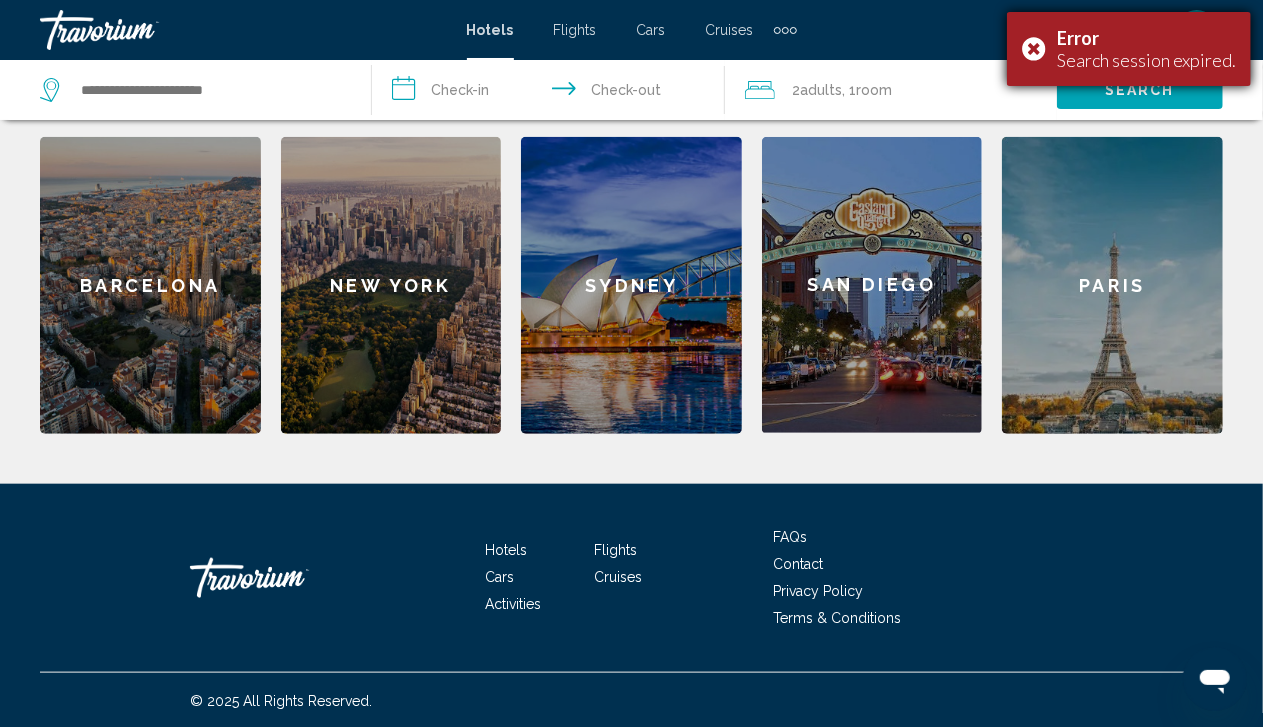 click on "Error   Search session expired." at bounding box center [1129, 49] 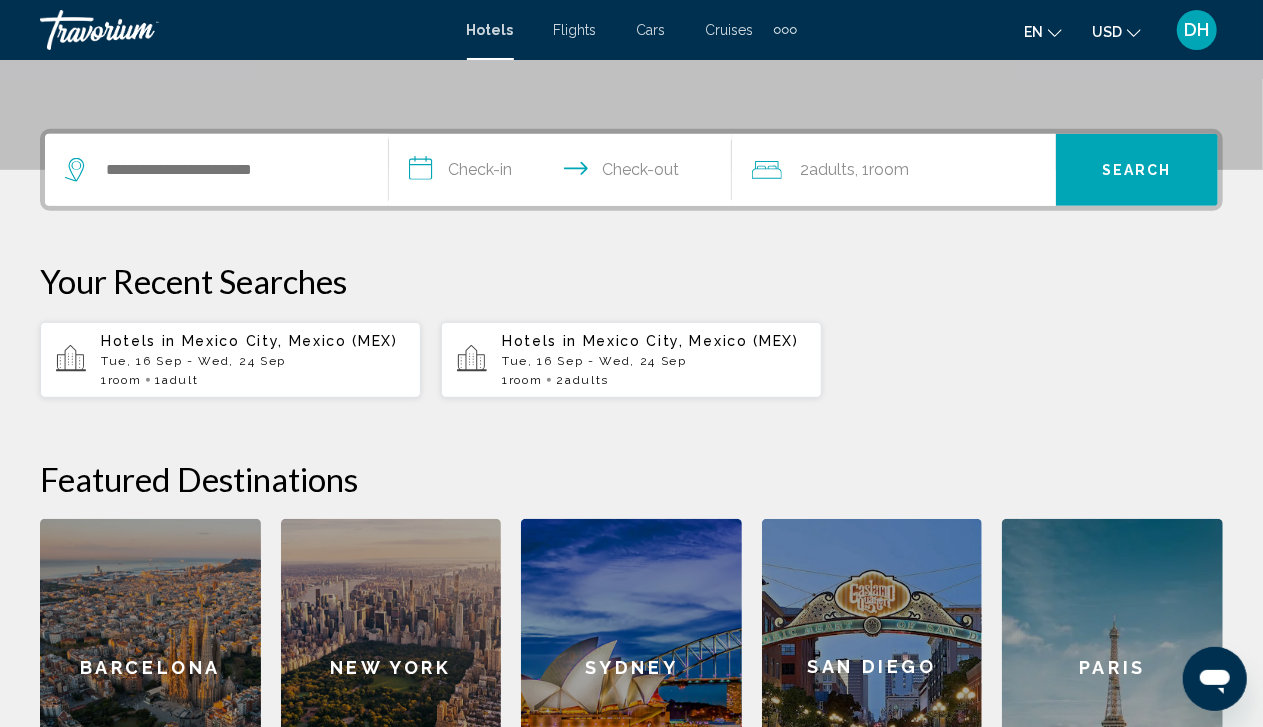 scroll, scrollTop: 97, scrollLeft: 0, axis: vertical 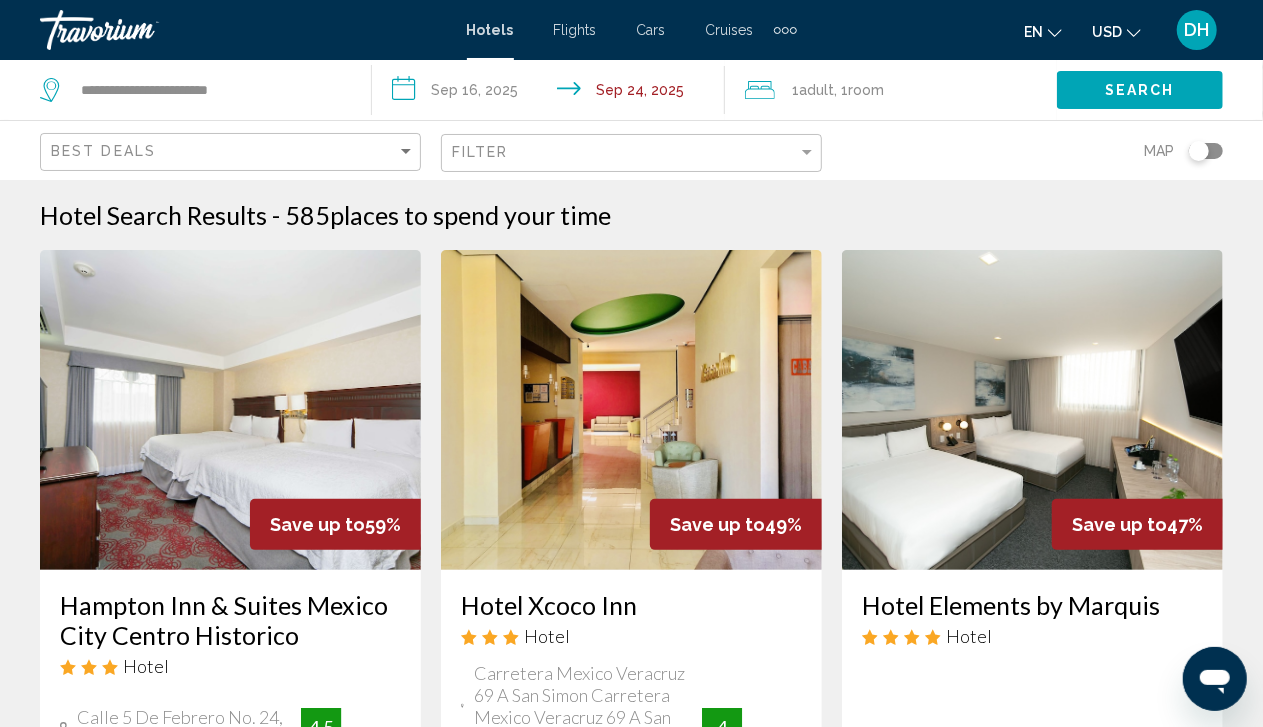 click at bounding box center (230, 410) 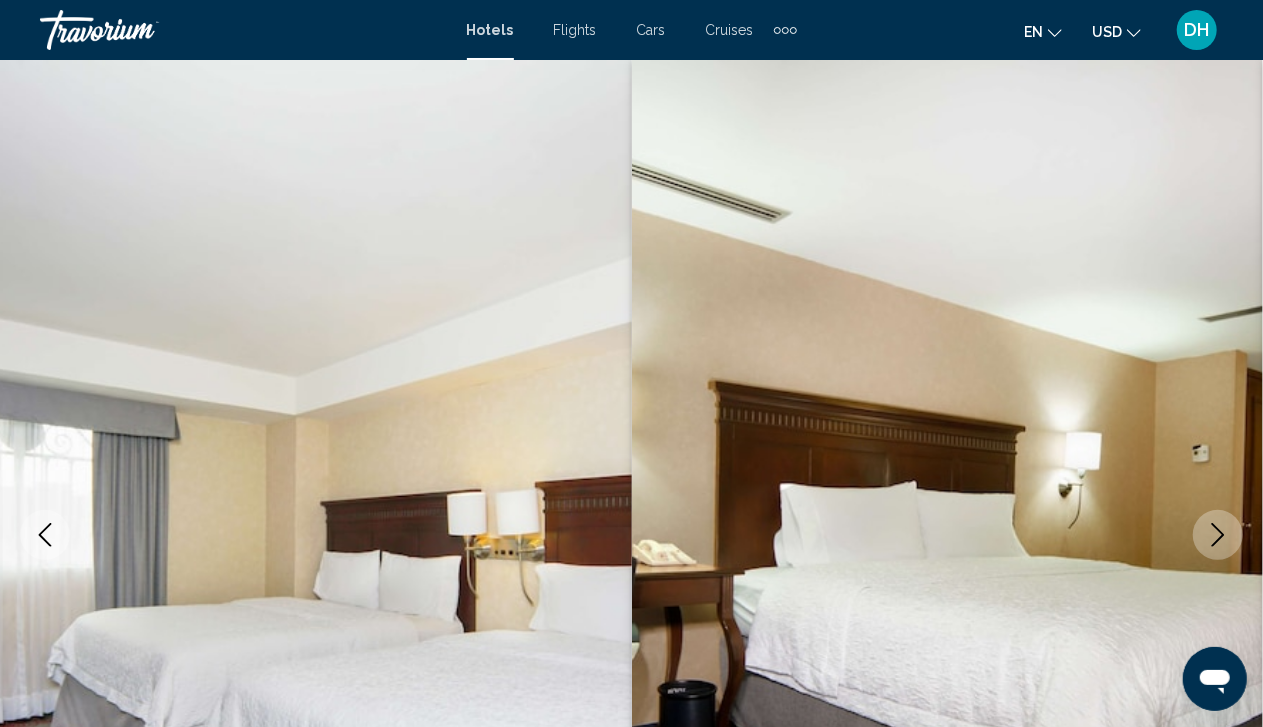scroll, scrollTop: 170, scrollLeft: 0, axis: vertical 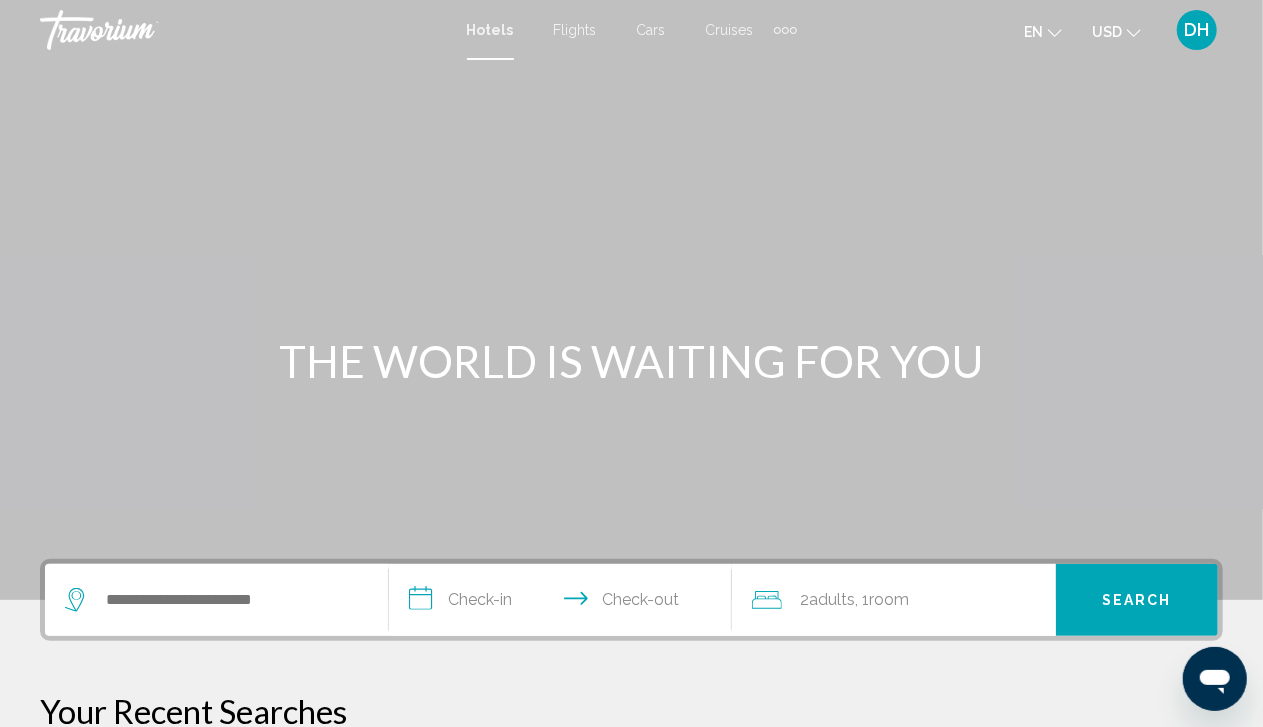 drag, startPoint x: 1259, startPoint y: 59, endPoint x: 1270, endPoint y: 85, distance: 28.231188 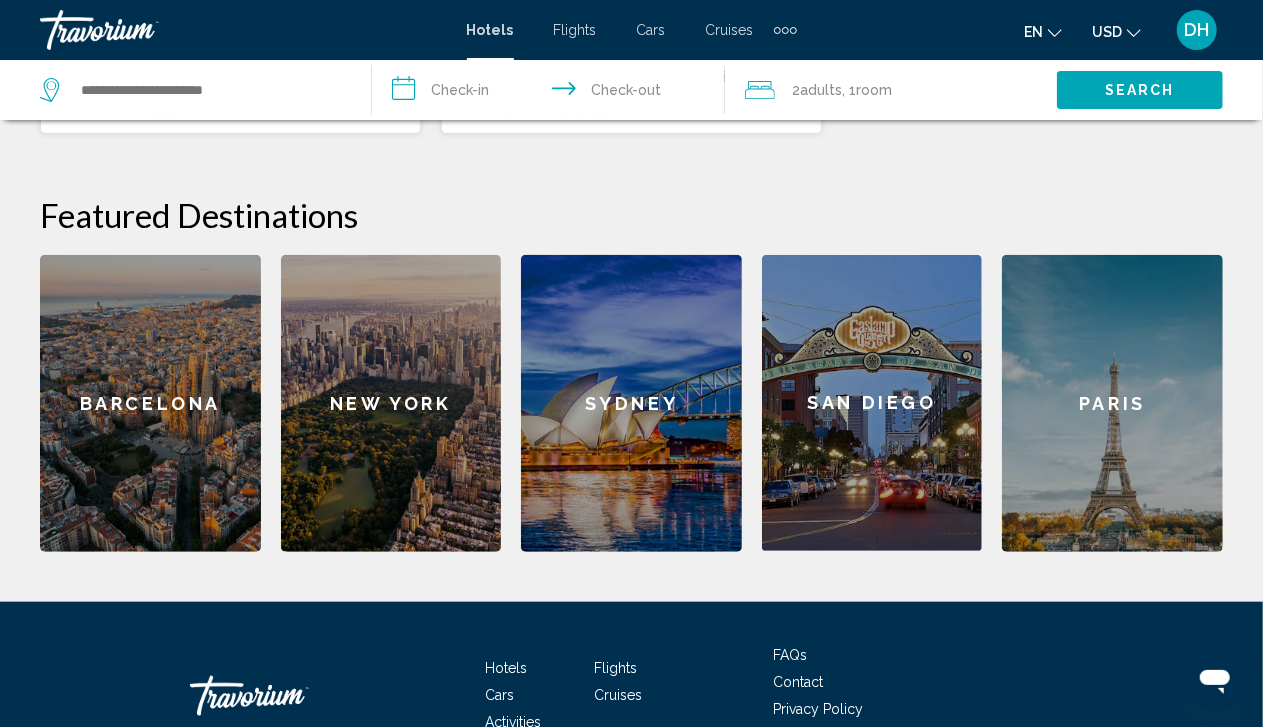 scroll, scrollTop: 0, scrollLeft: 0, axis: both 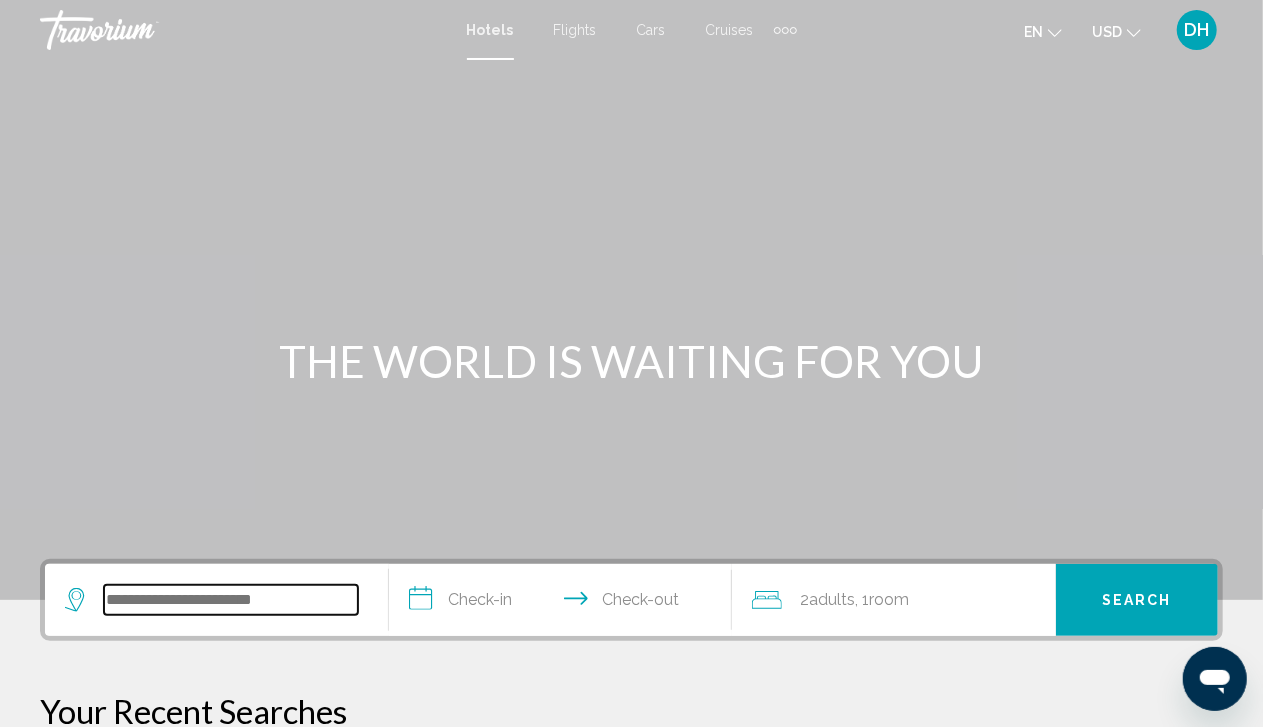 click at bounding box center (231, 600) 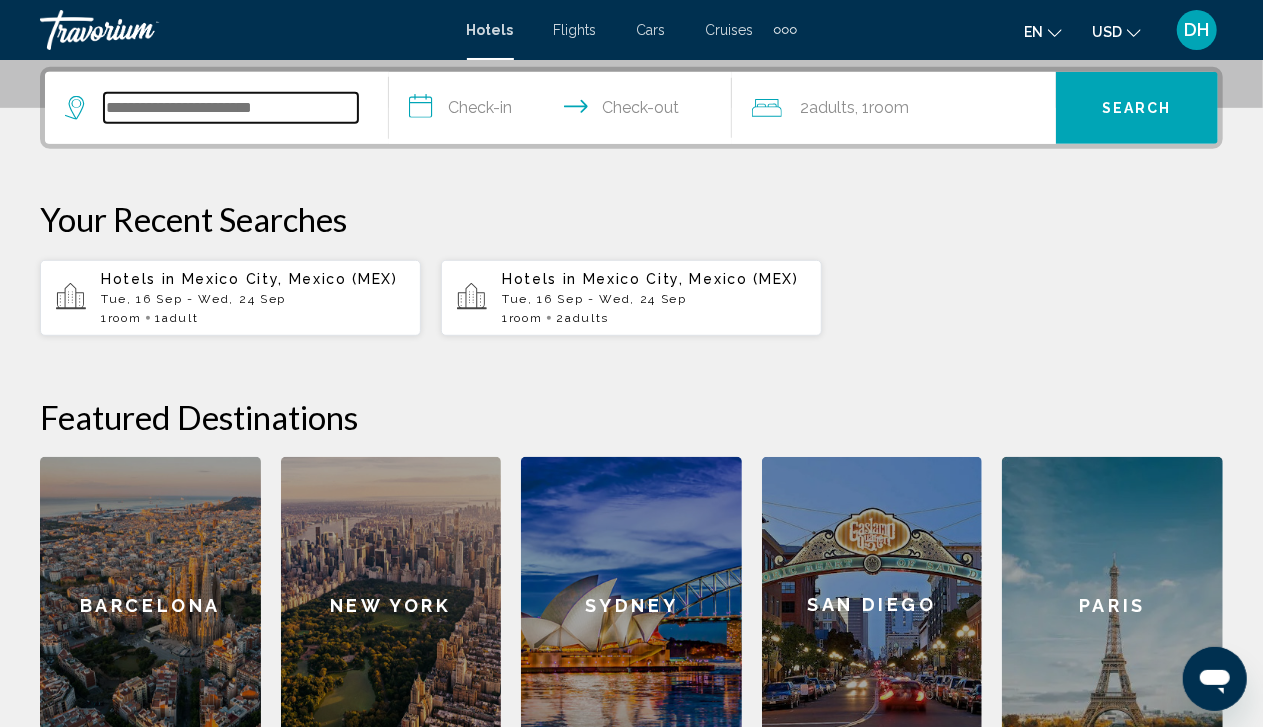 scroll, scrollTop: 494, scrollLeft: 0, axis: vertical 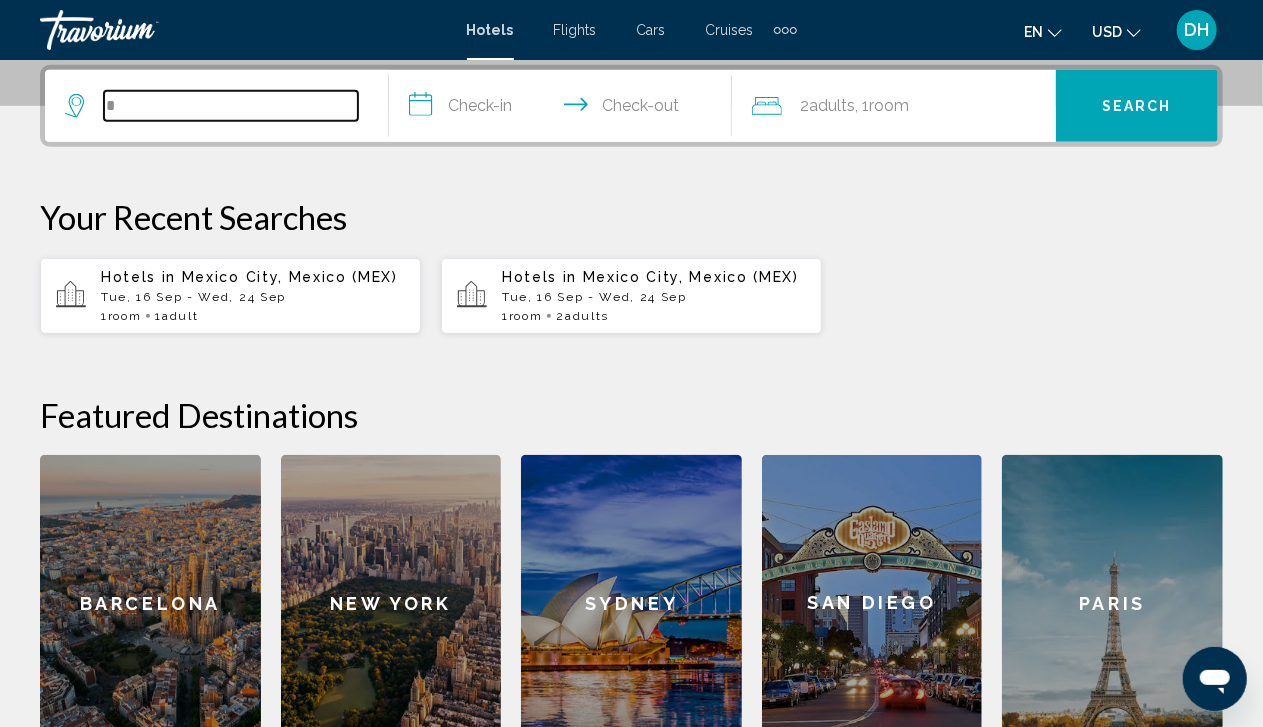 type on "*" 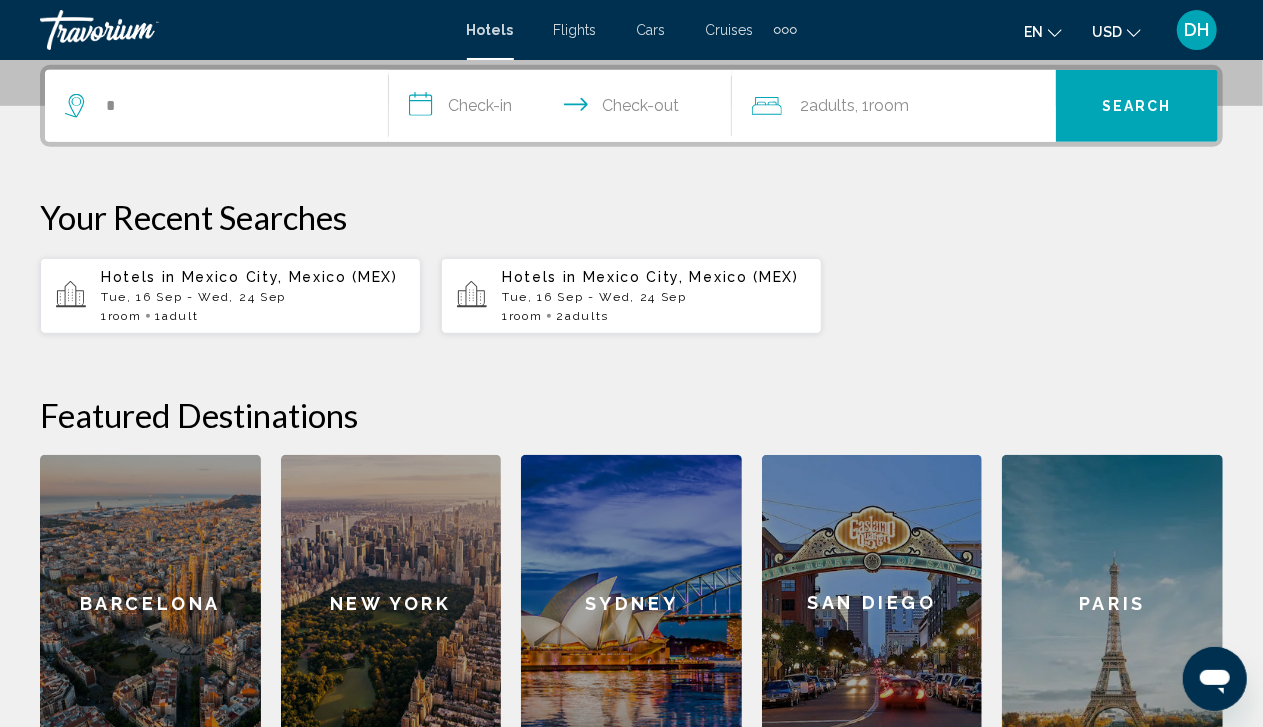 click on "Hotels in    Mexico City, Mexico (MEX)  Tue, 16 Sep - Wed, 24 Sep  1  Room rooms 1  Adult Adults" at bounding box center [253, 296] 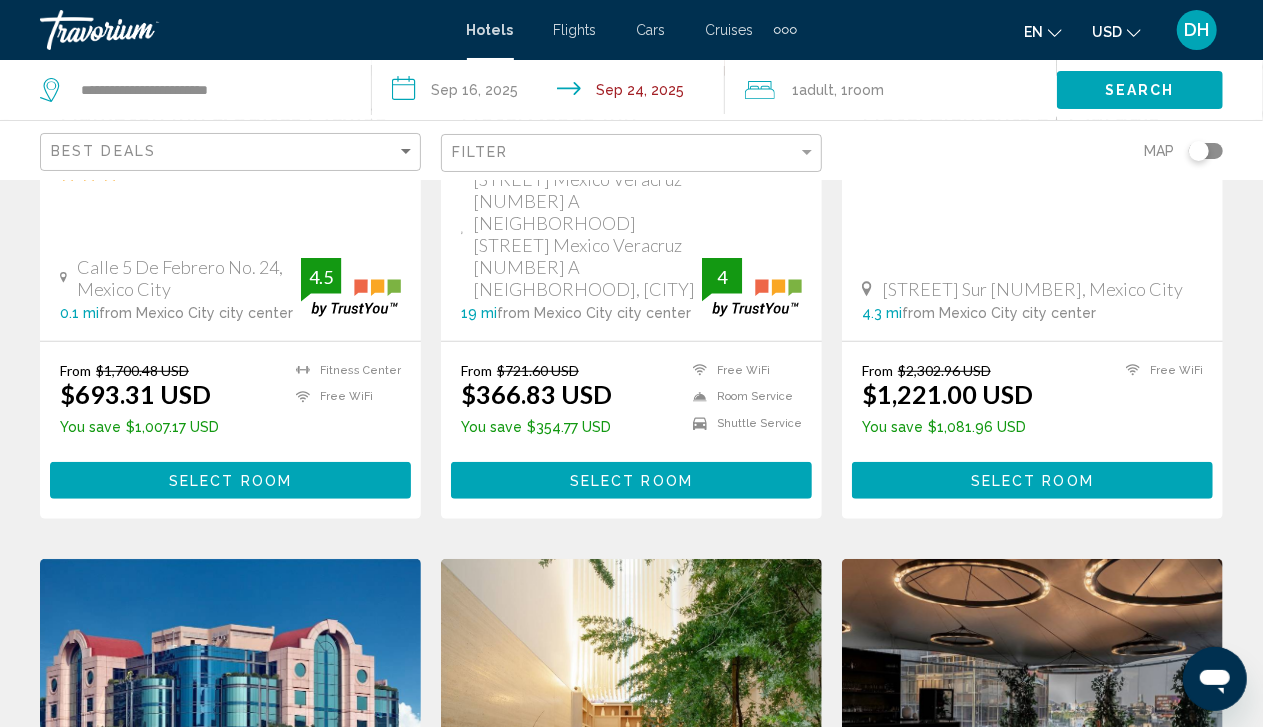 scroll, scrollTop: 0, scrollLeft: 0, axis: both 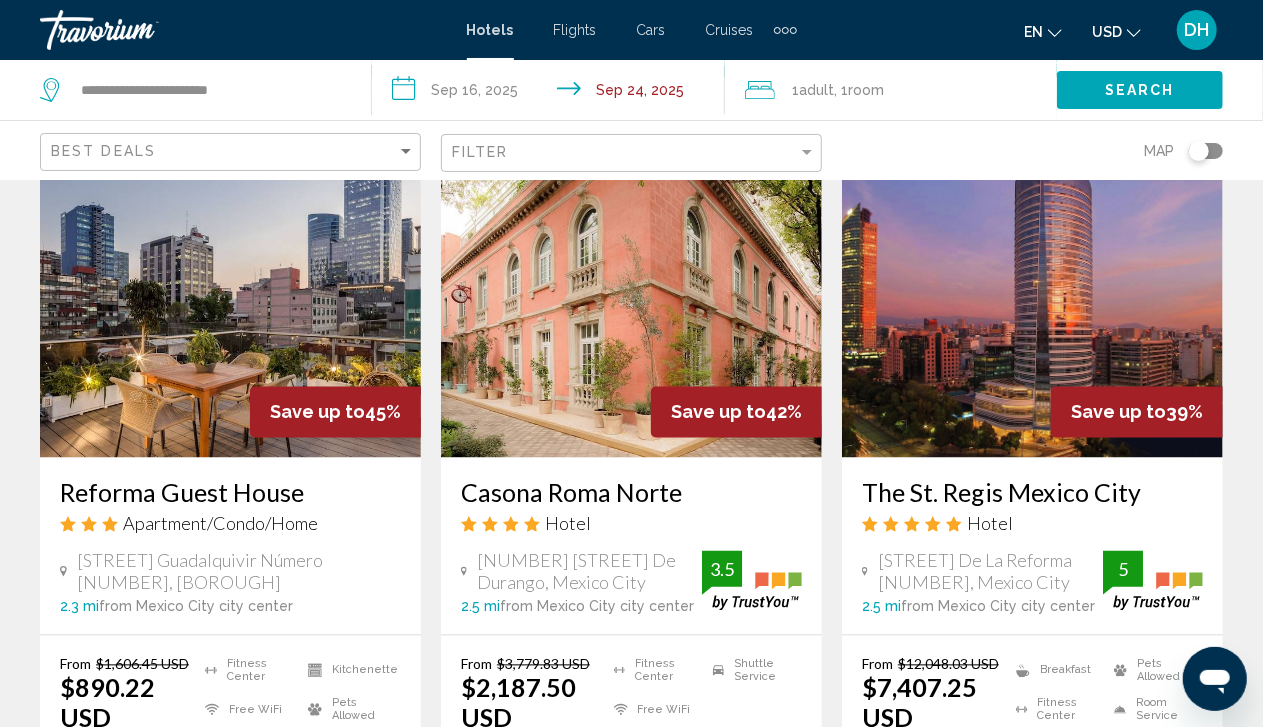 click on "Casona Roma Norte" at bounding box center (631, 493) 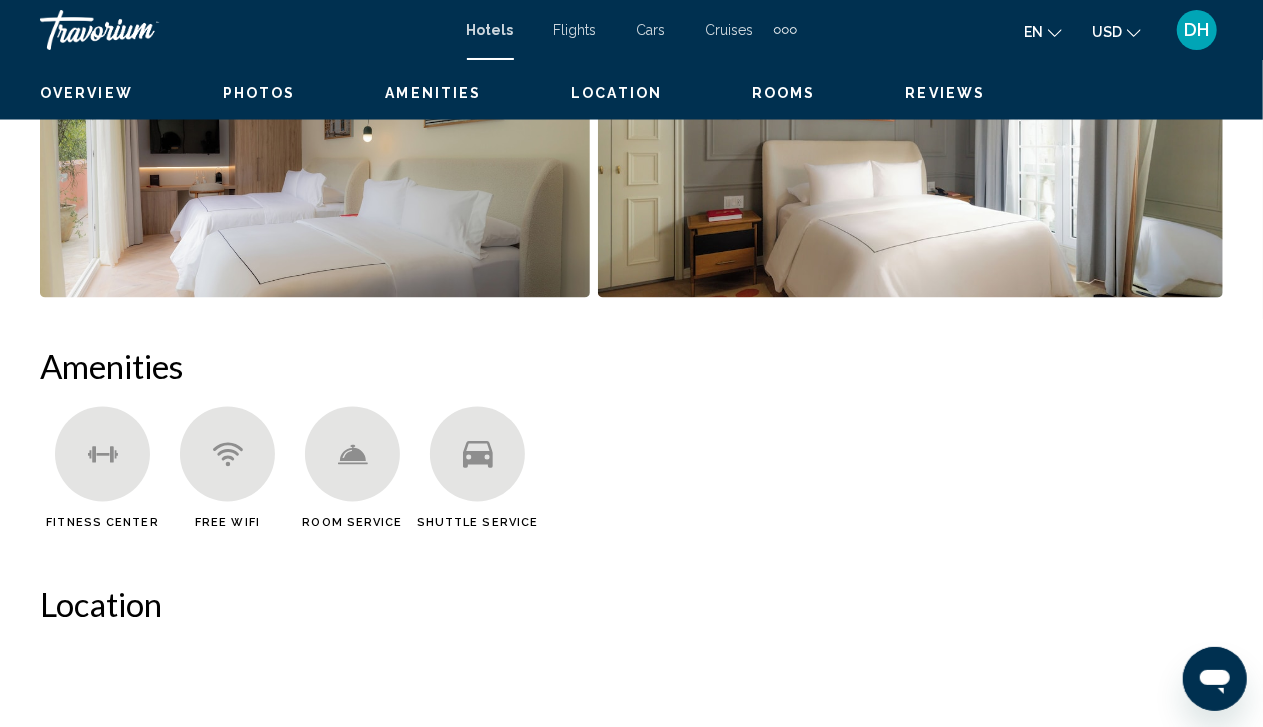 scroll, scrollTop: 170, scrollLeft: 0, axis: vertical 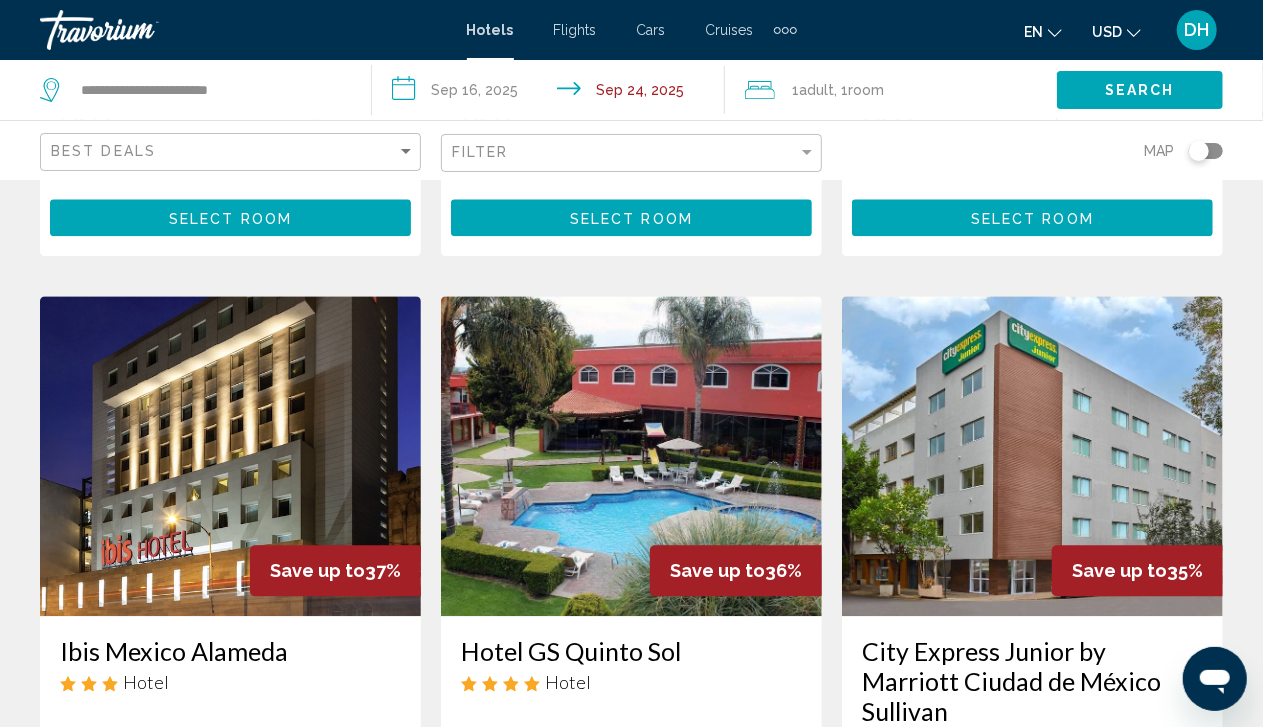 click at bounding box center (631, 456) 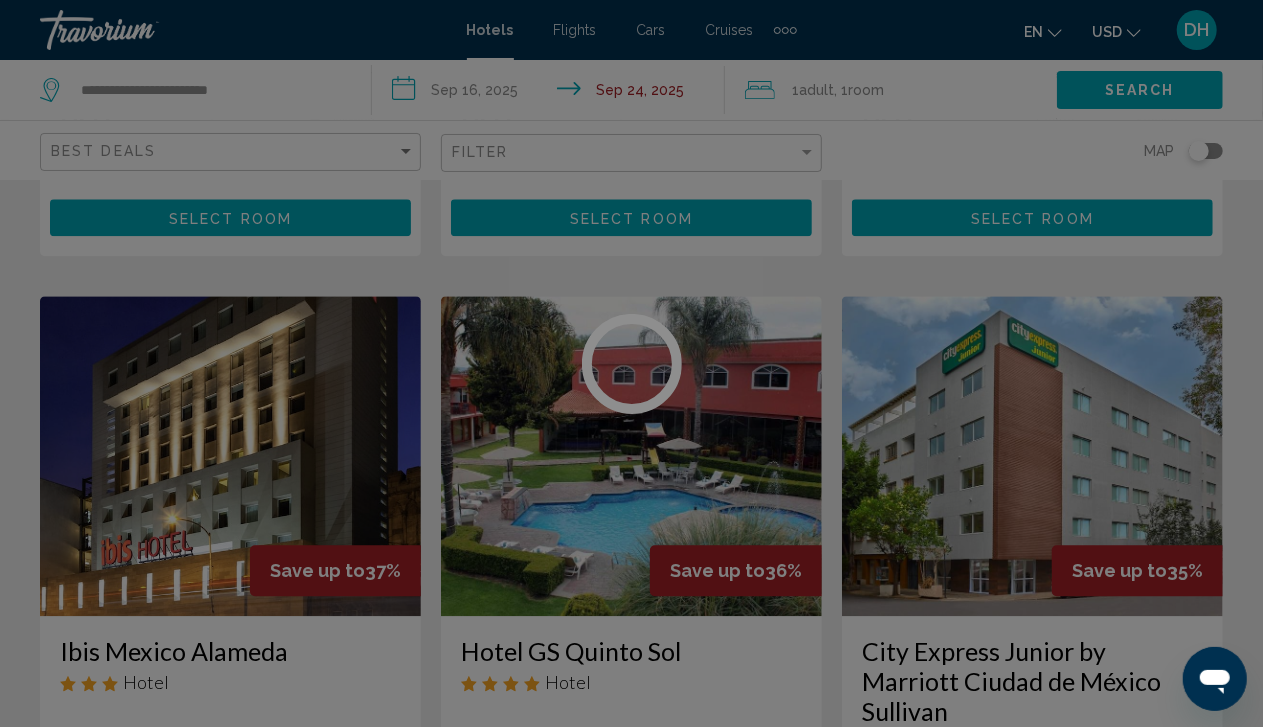 scroll, scrollTop: 170, scrollLeft: 0, axis: vertical 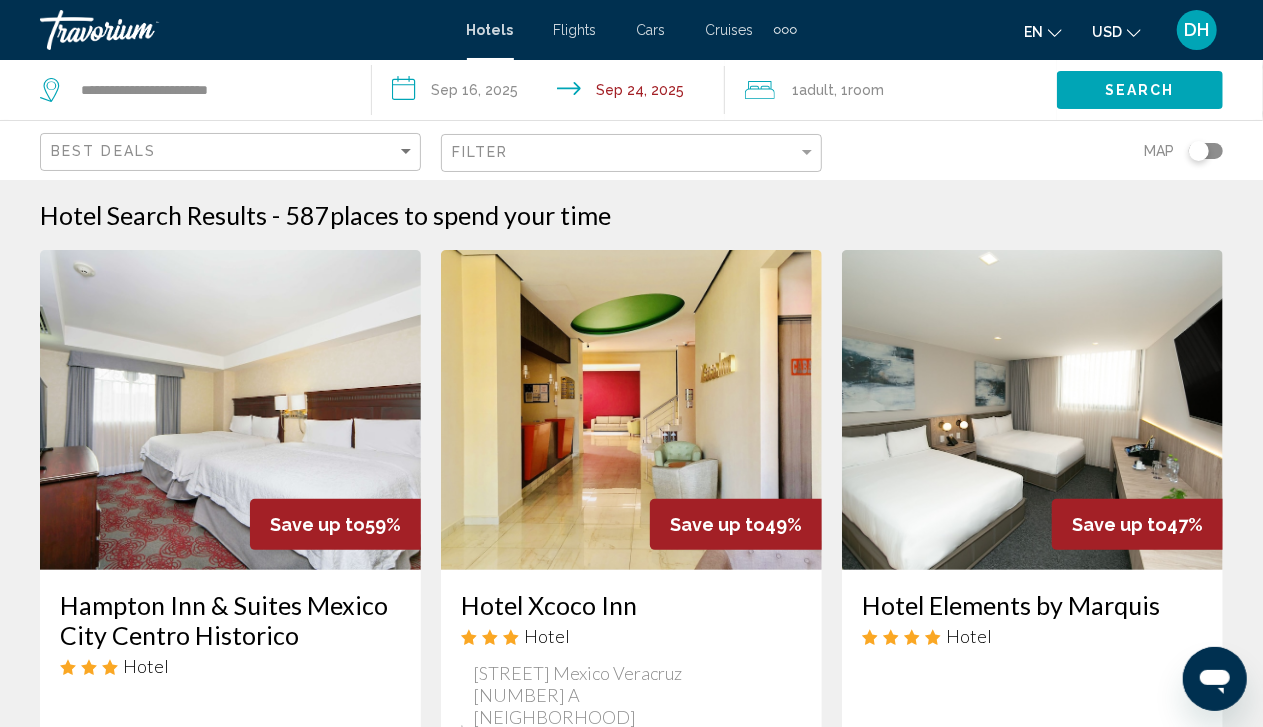 click at bounding box center (140, 30) 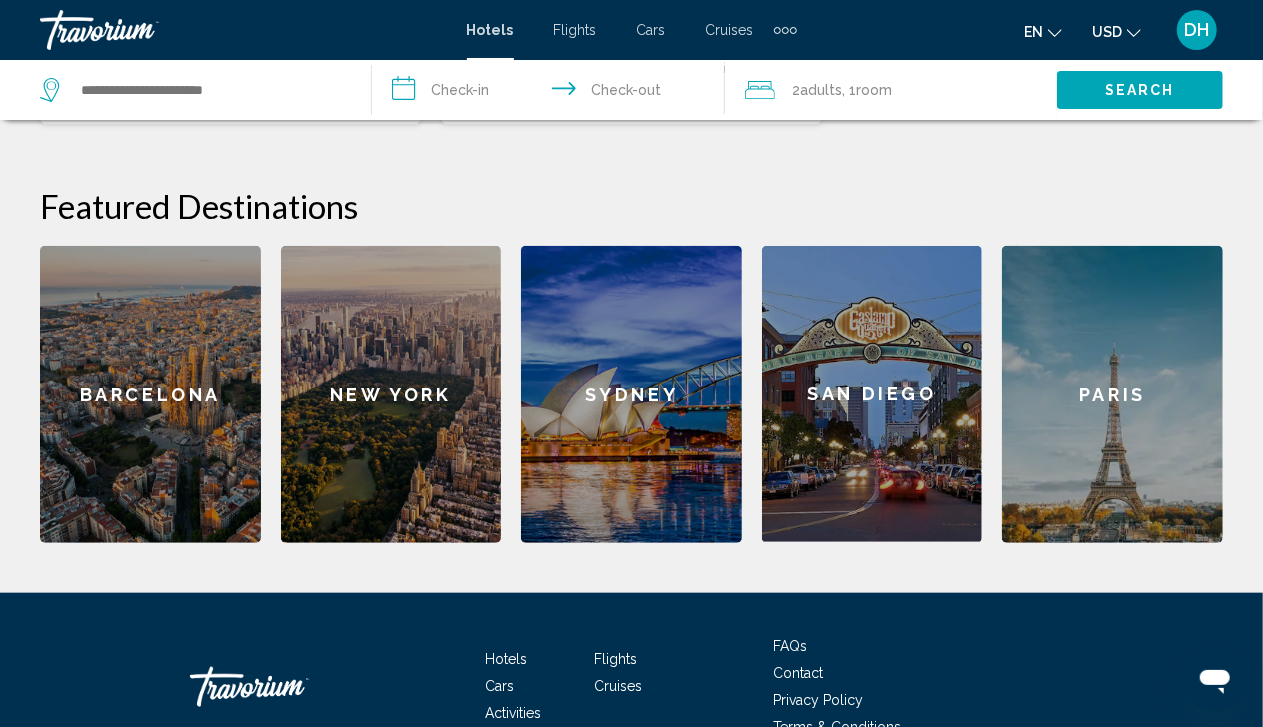 scroll, scrollTop: 812, scrollLeft: 0, axis: vertical 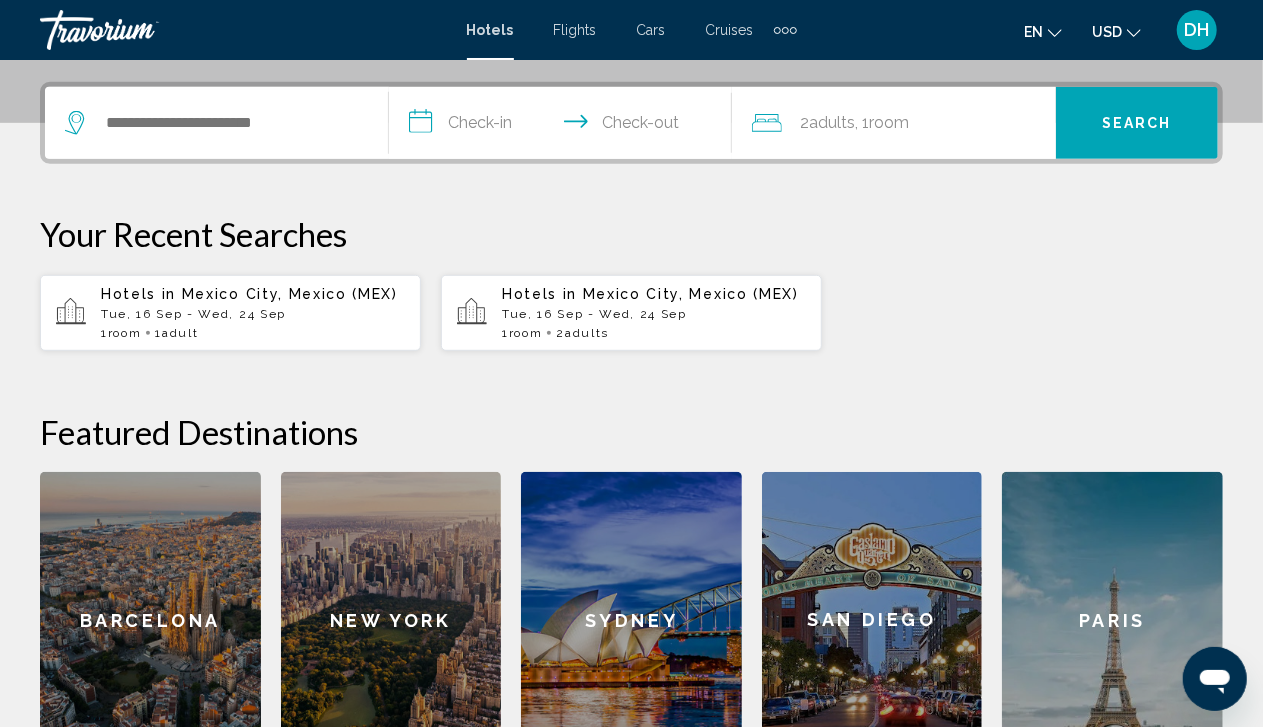 click on "Hotels in" at bounding box center (542, 294) 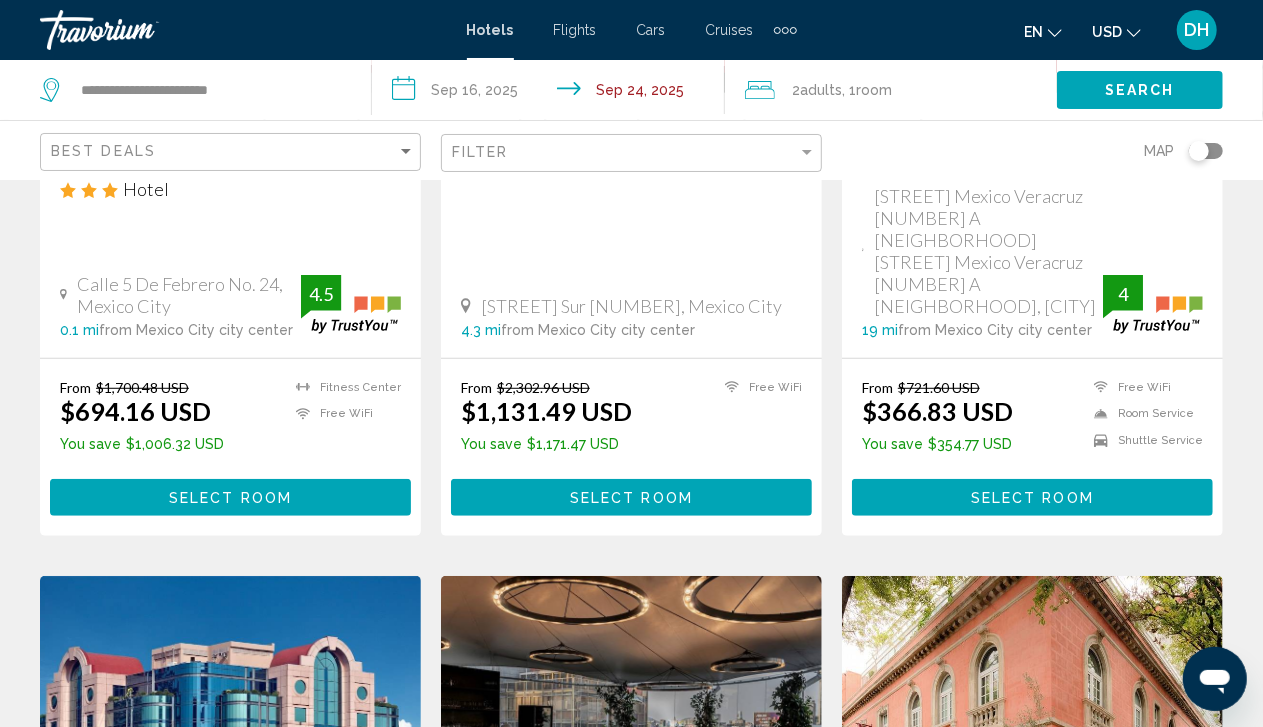 scroll, scrollTop: 0, scrollLeft: 0, axis: both 